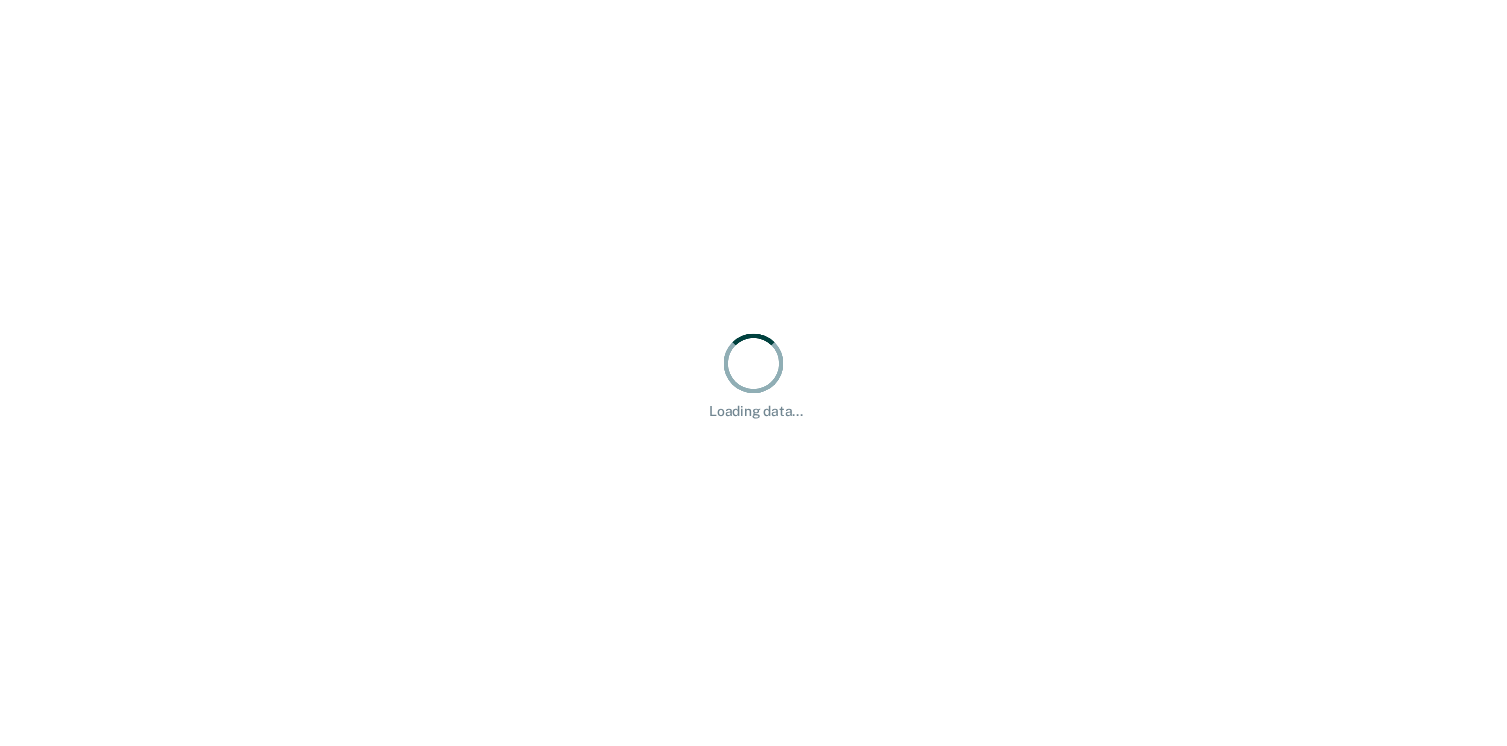 scroll, scrollTop: 0, scrollLeft: 0, axis: both 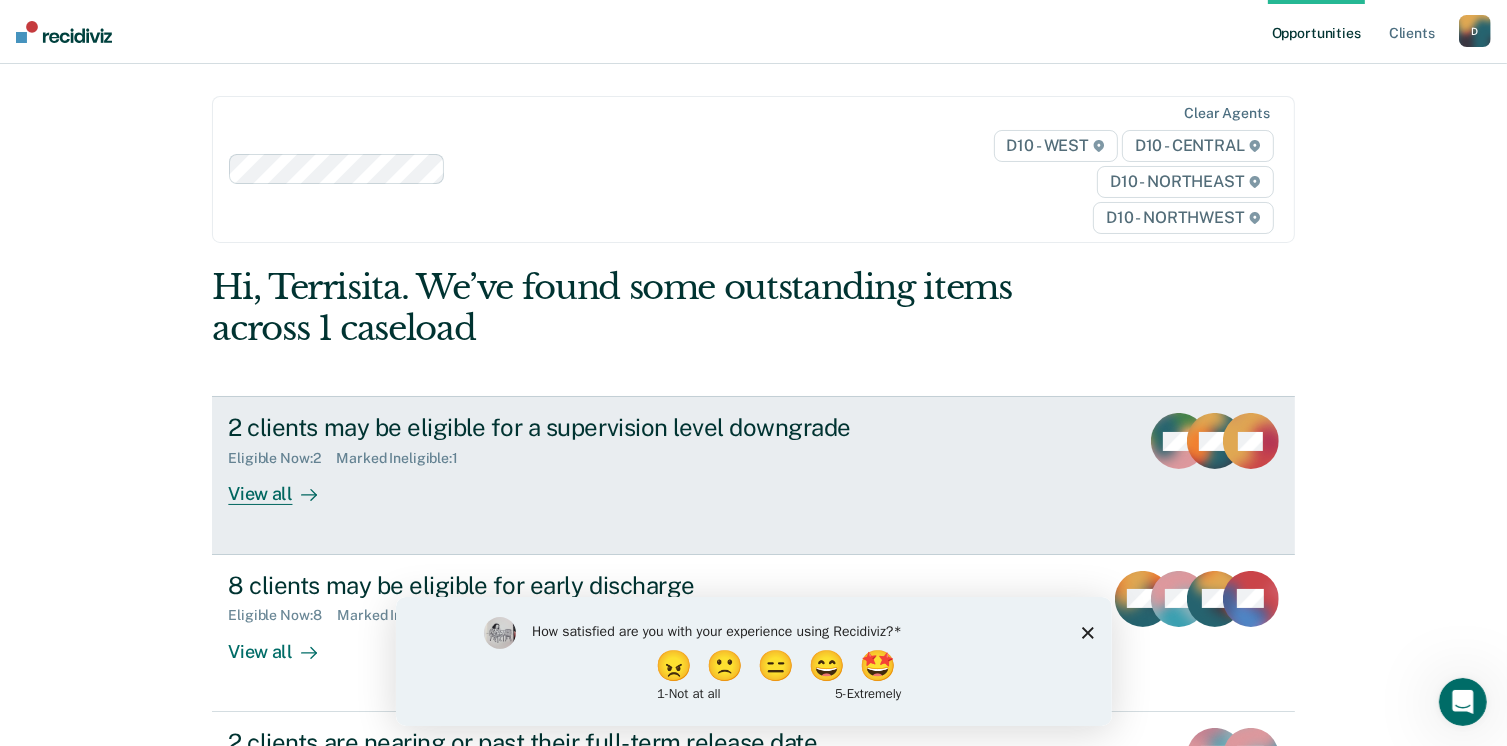 click on "View all" at bounding box center (284, 486) 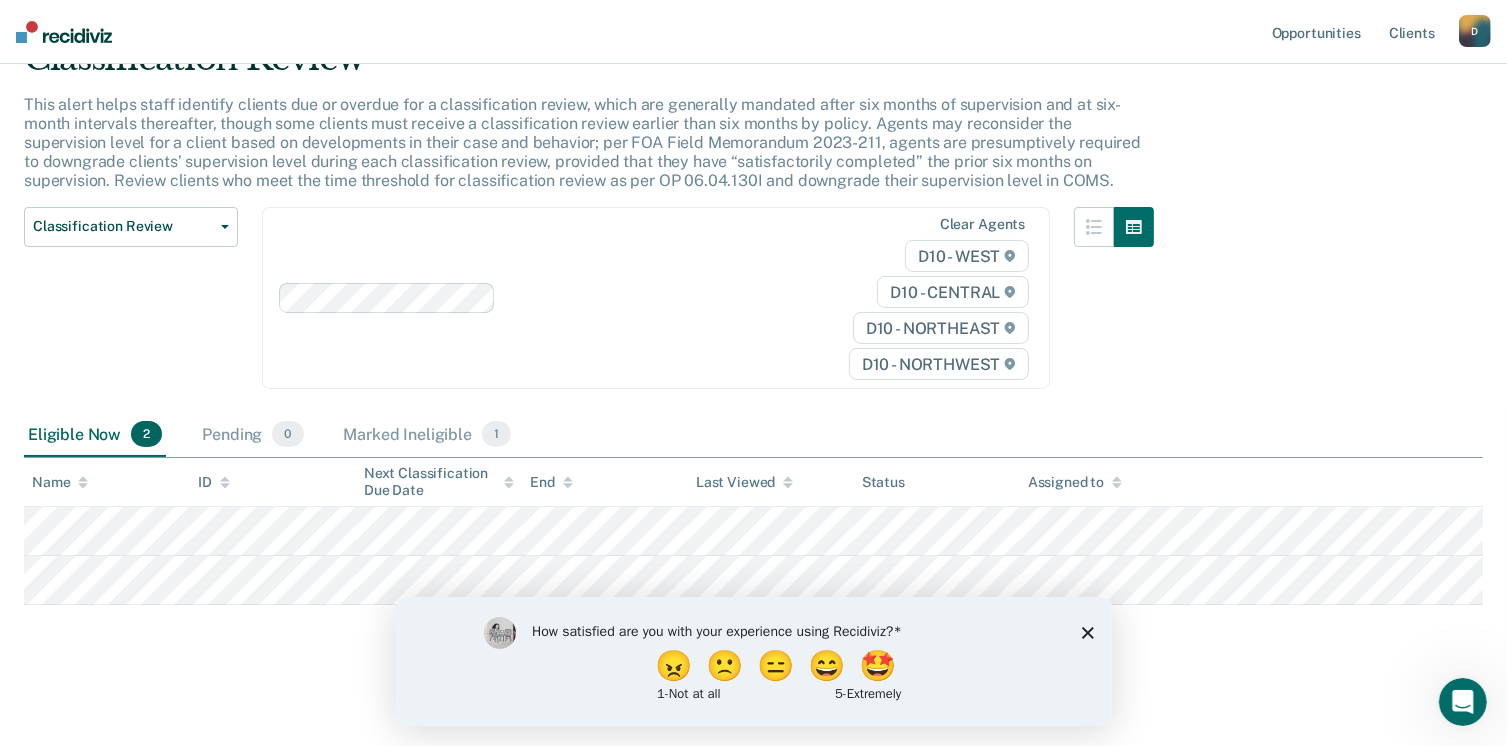 scroll, scrollTop: 100, scrollLeft: 0, axis: vertical 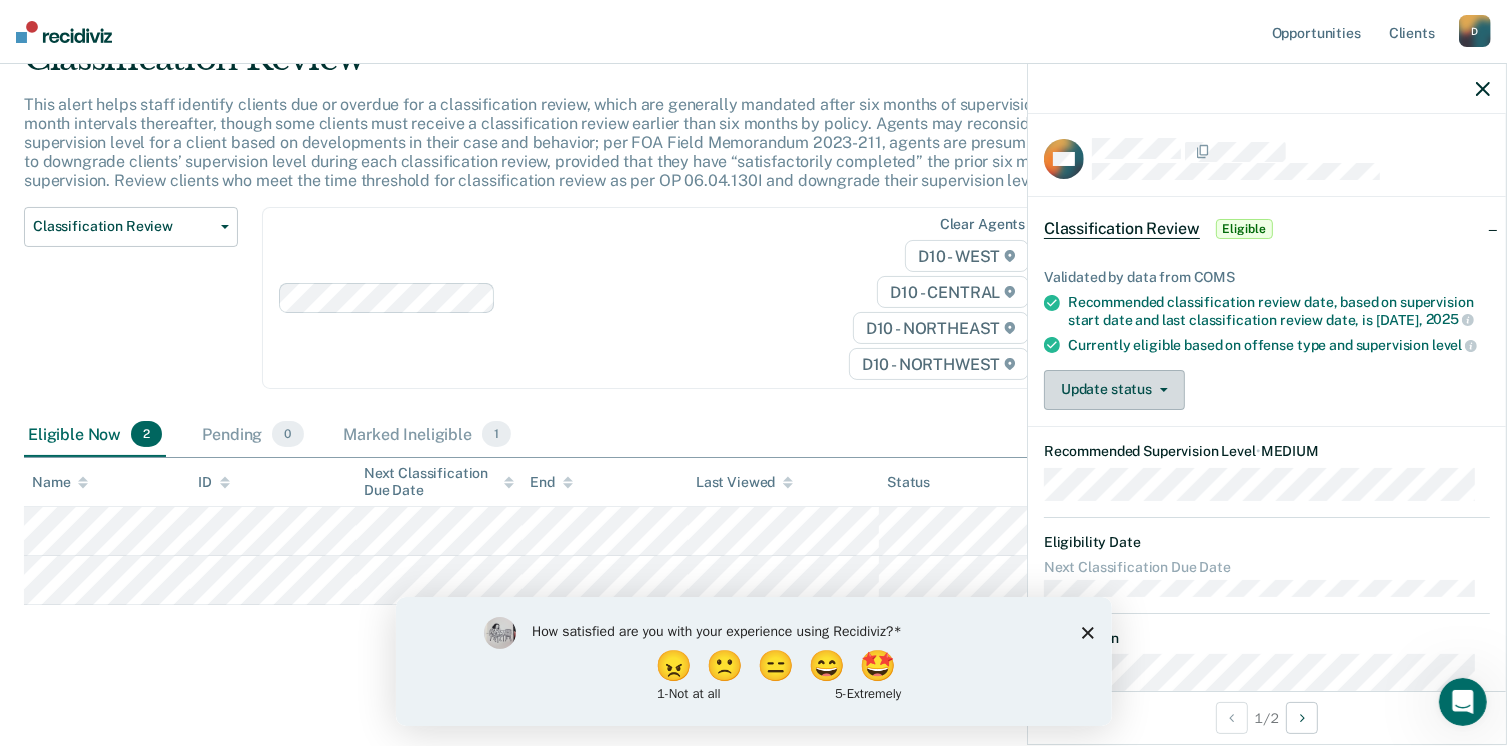 click on "Update status" at bounding box center (1114, 390) 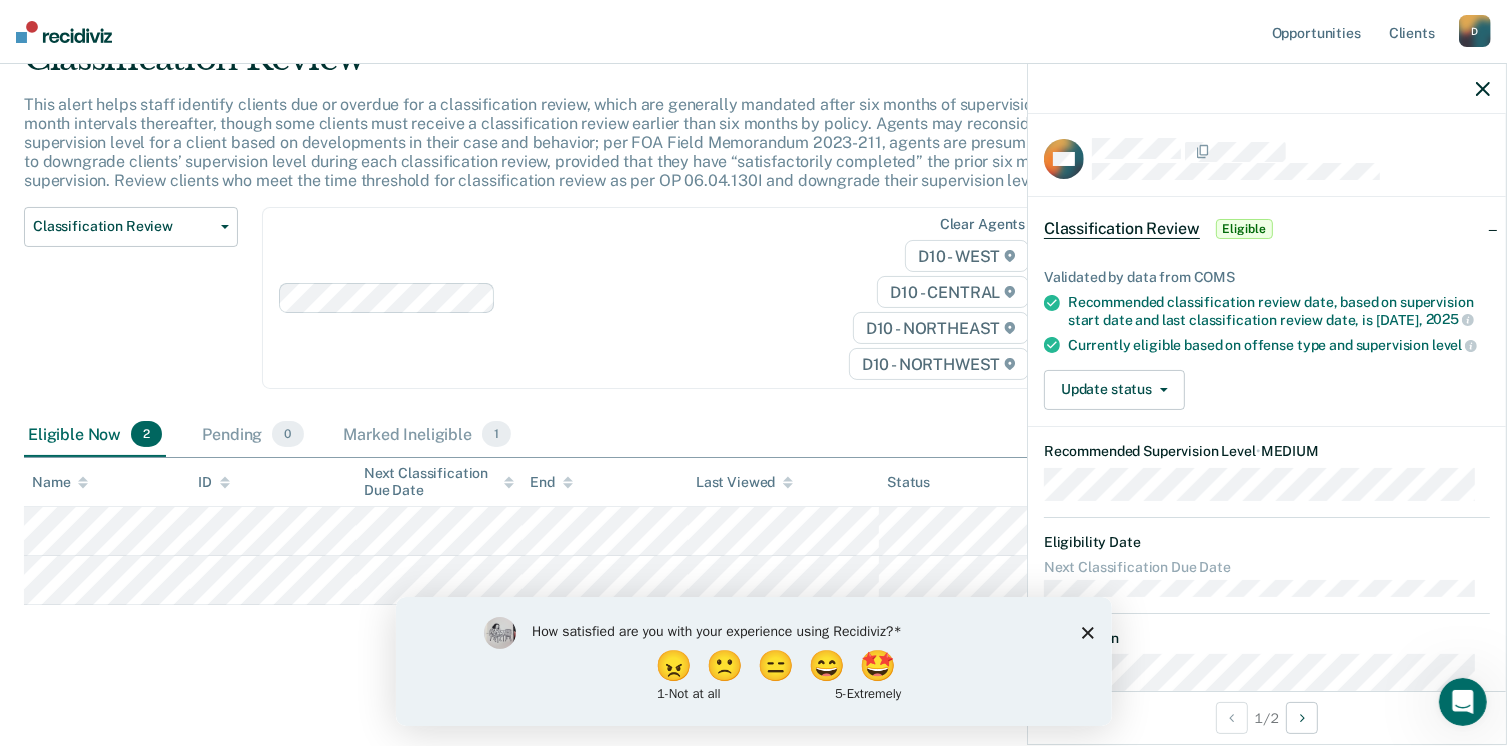 click on "Update status [PERSON_NAME] Mark Ineligible" at bounding box center [1267, 390] 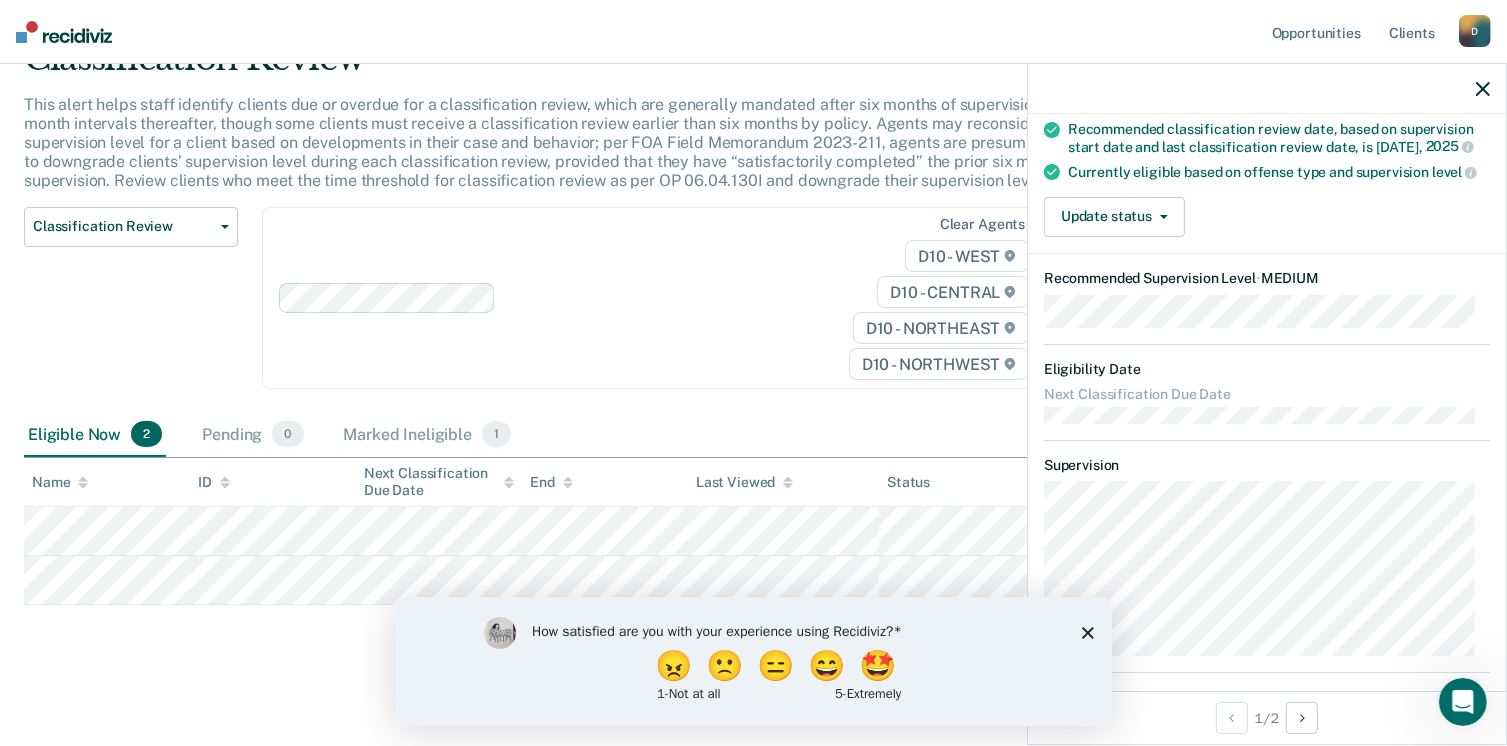 scroll, scrollTop: 168, scrollLeft: 0, axis: vertical 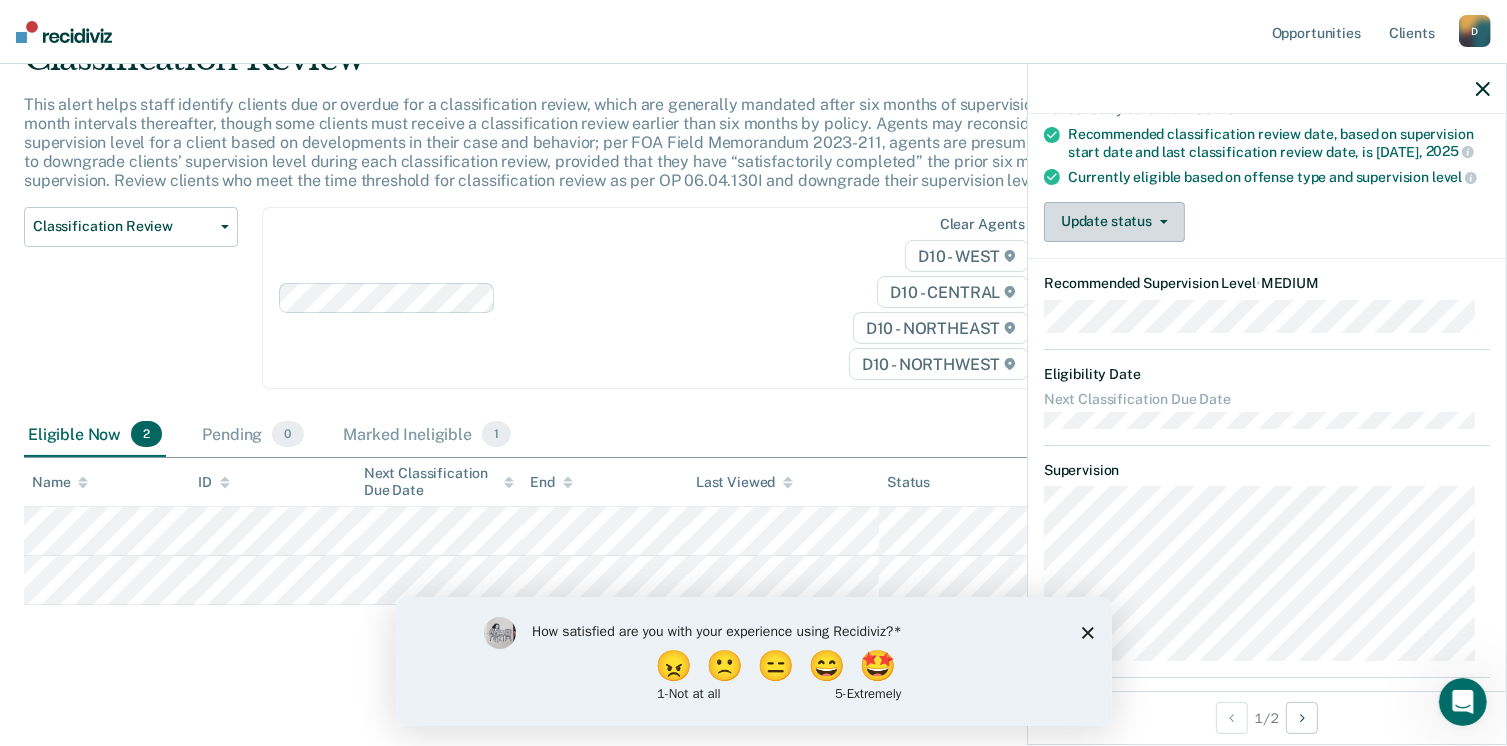 click on "Update status" at bounding box center [1114, 222] 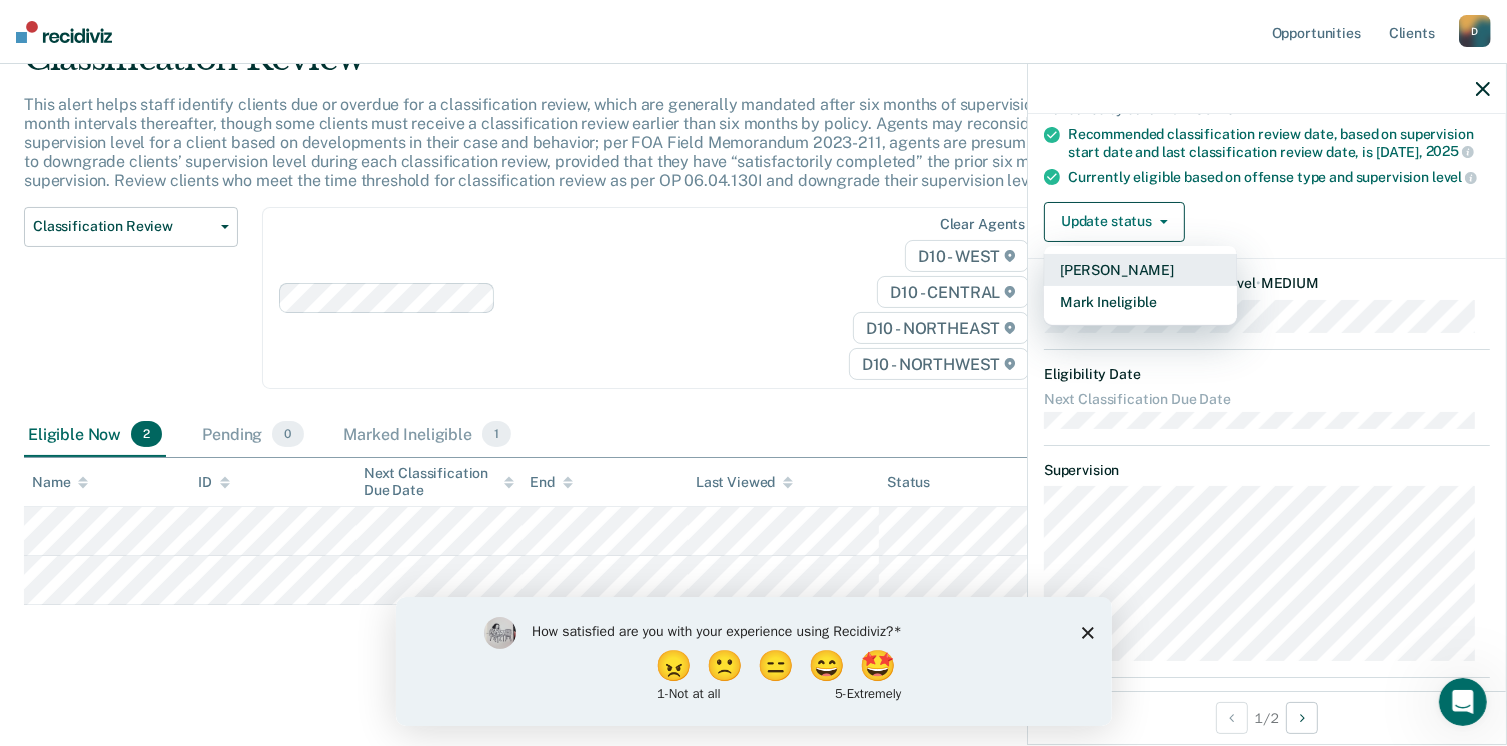 click on "[PERSON_NAME]" at bounding box center [1140, 270] 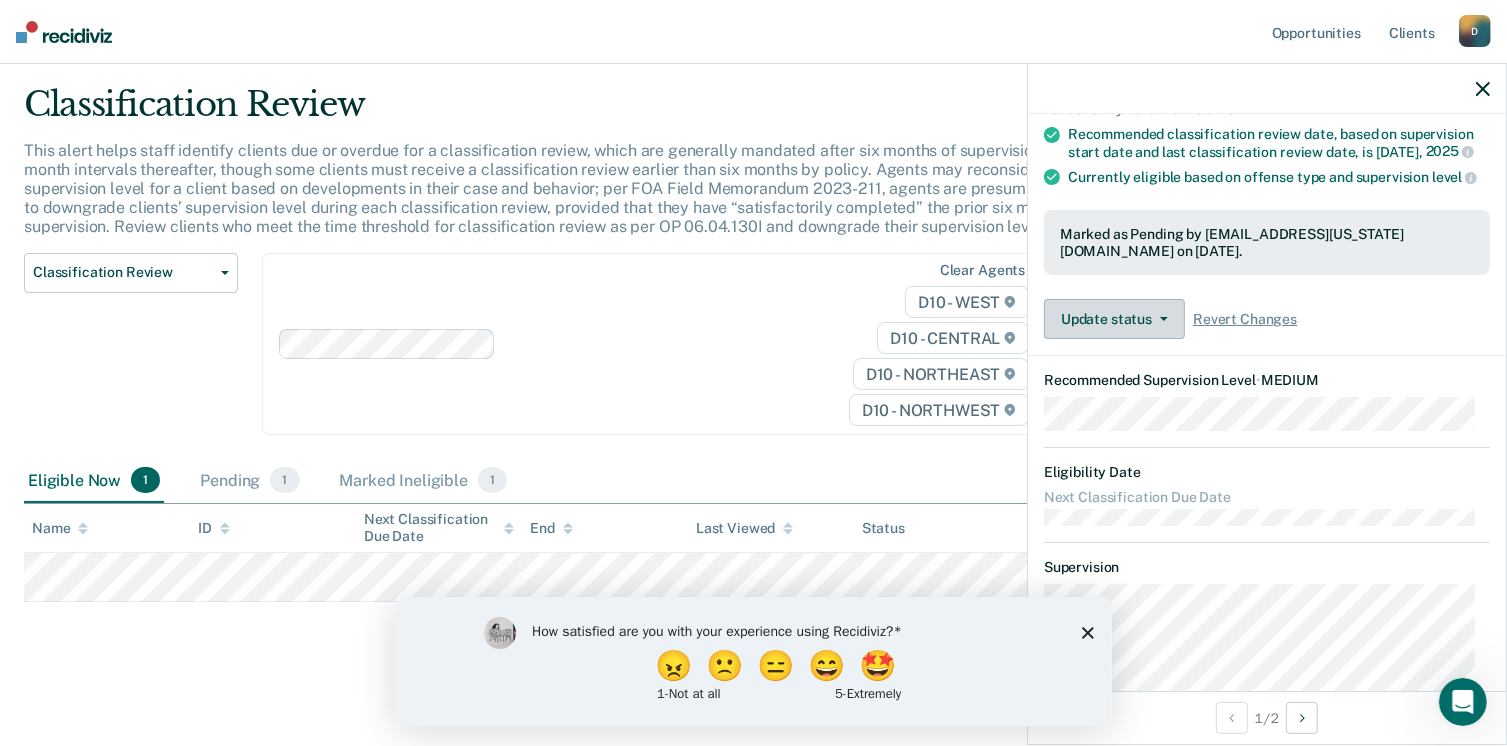 scroll, scrollTop: 52, scrollLeft: 0, axis: vertical 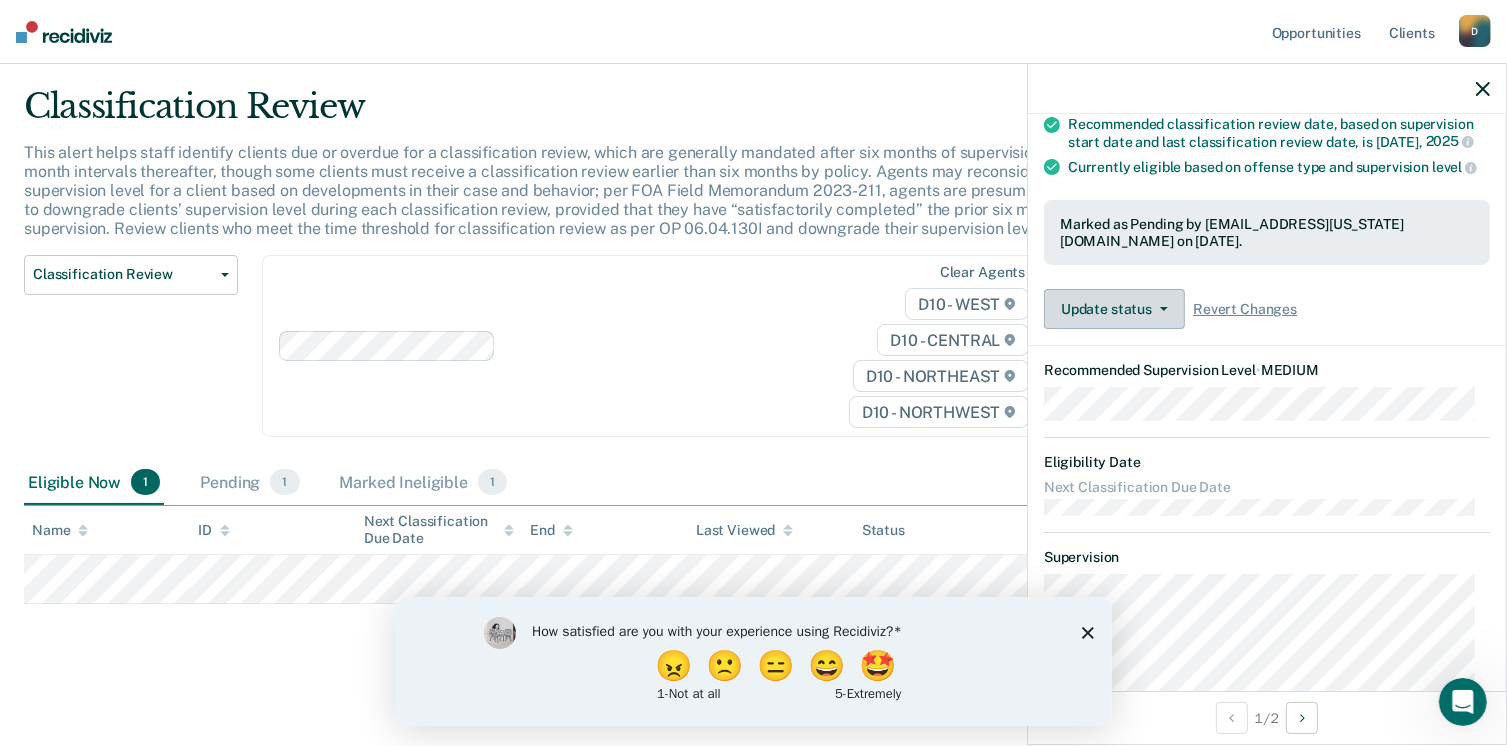 click on "Update status" at bounding box center (1114, 309) 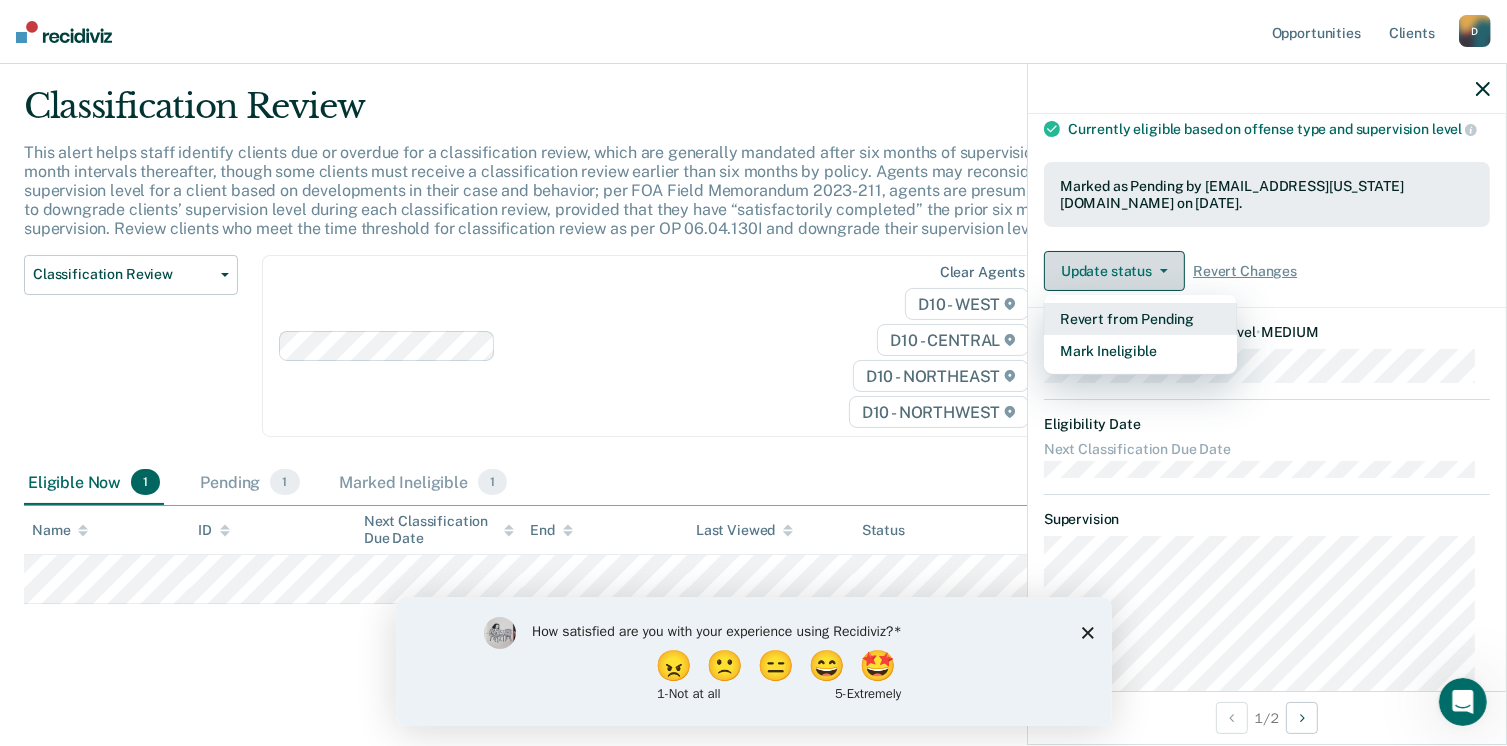 scroll, scrollTop: 222, scrollLeft: 0, axis: vertical 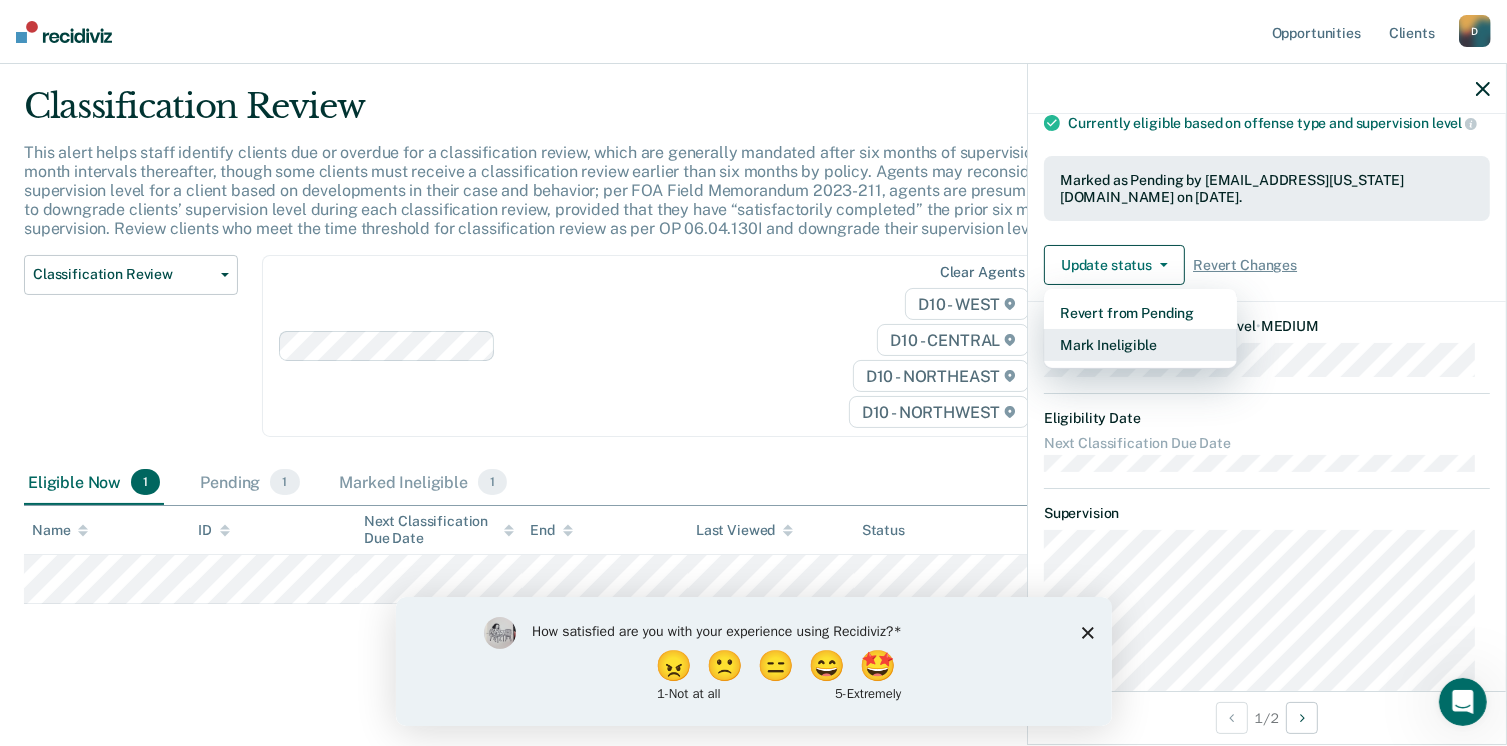click on "Mark Ineligible" at bounding box center [1140, 345] 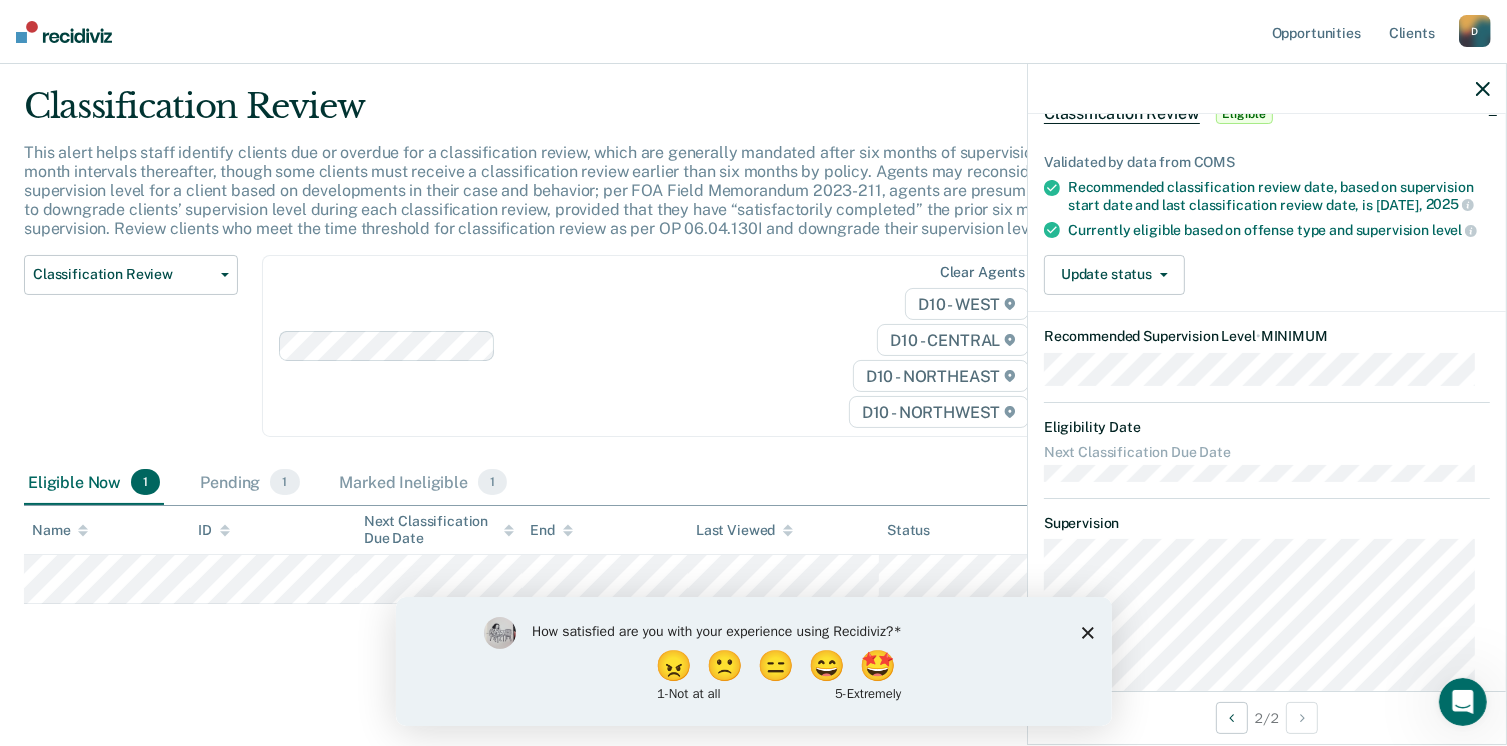 scroll, scrollTop: 116, scrollLeft: 0, axis: vertical 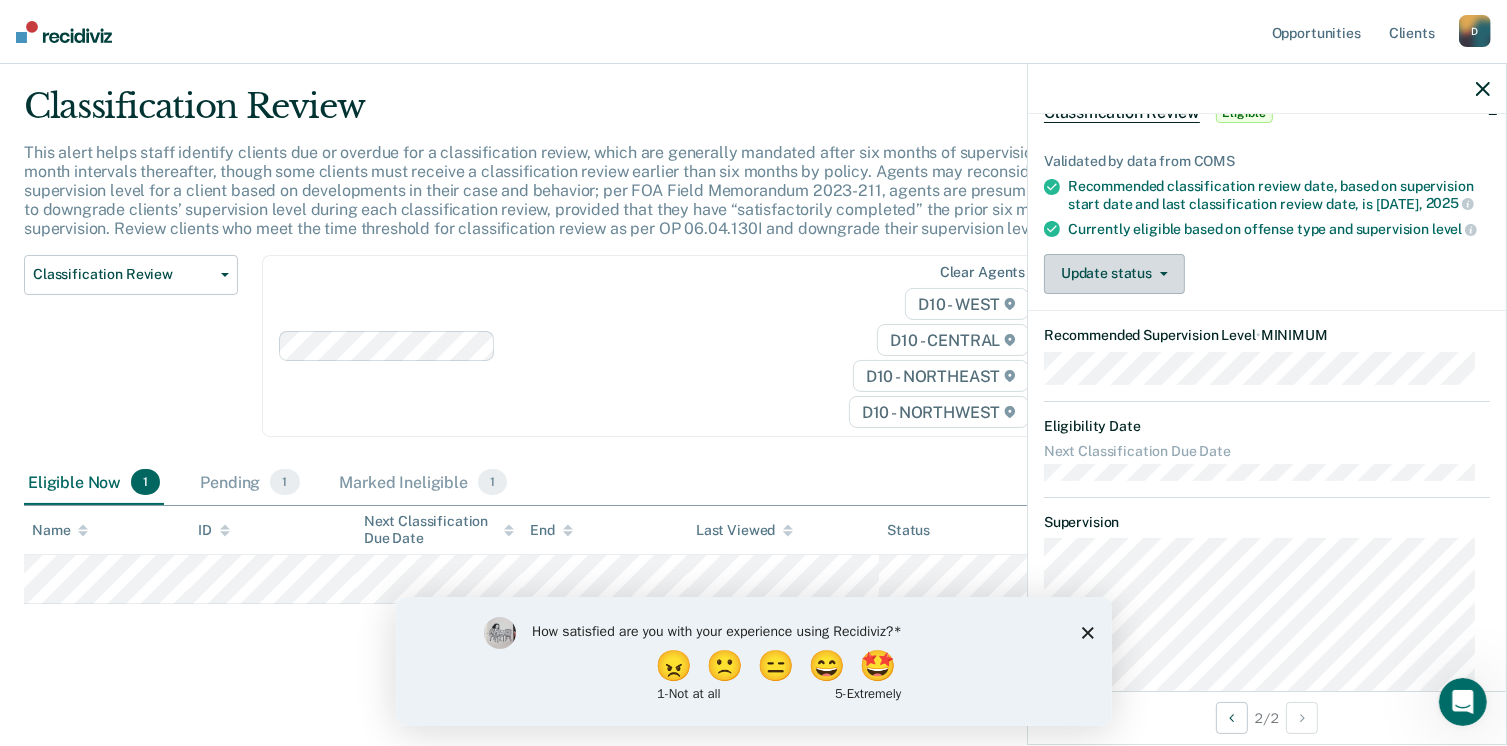 click 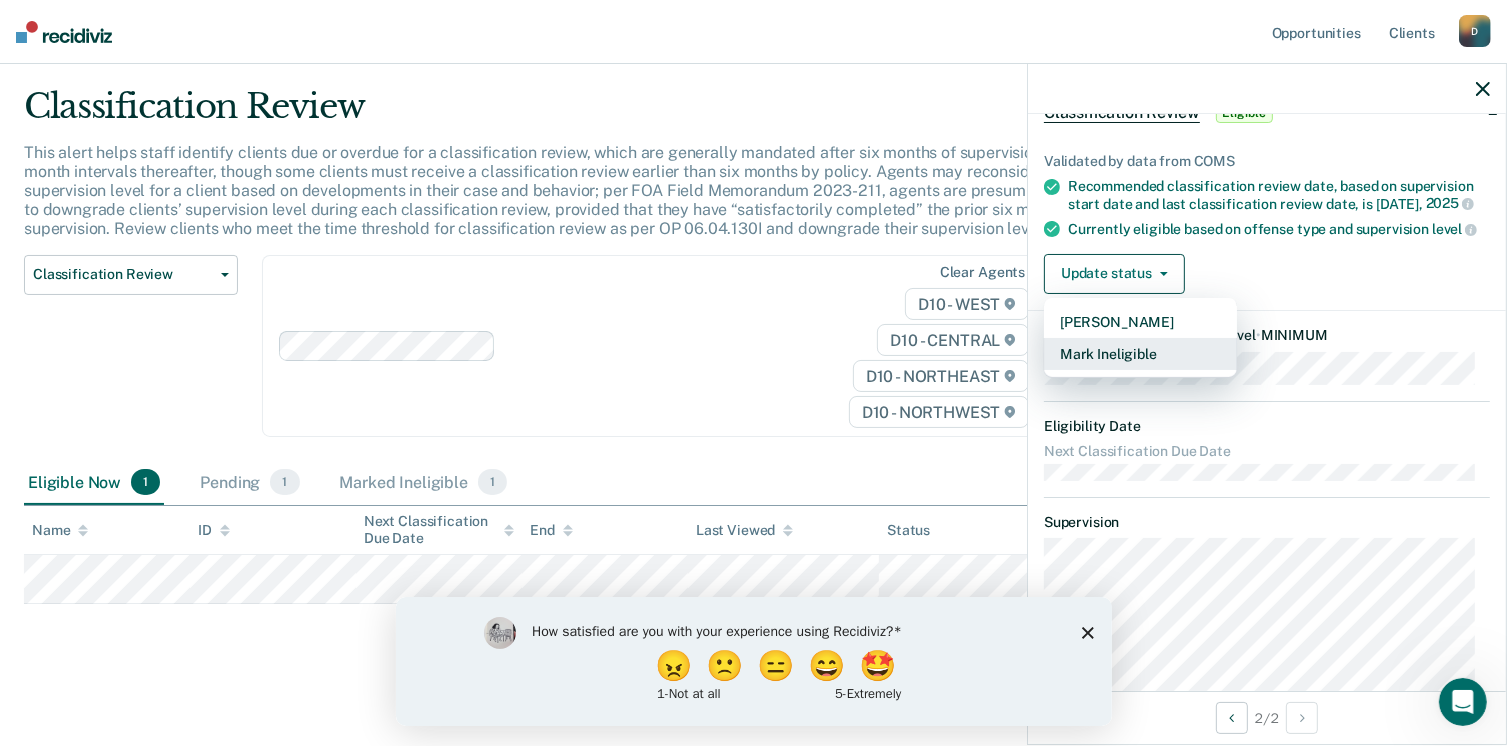 click on "Mark Ineligible" at bounding box center (1140, 354) 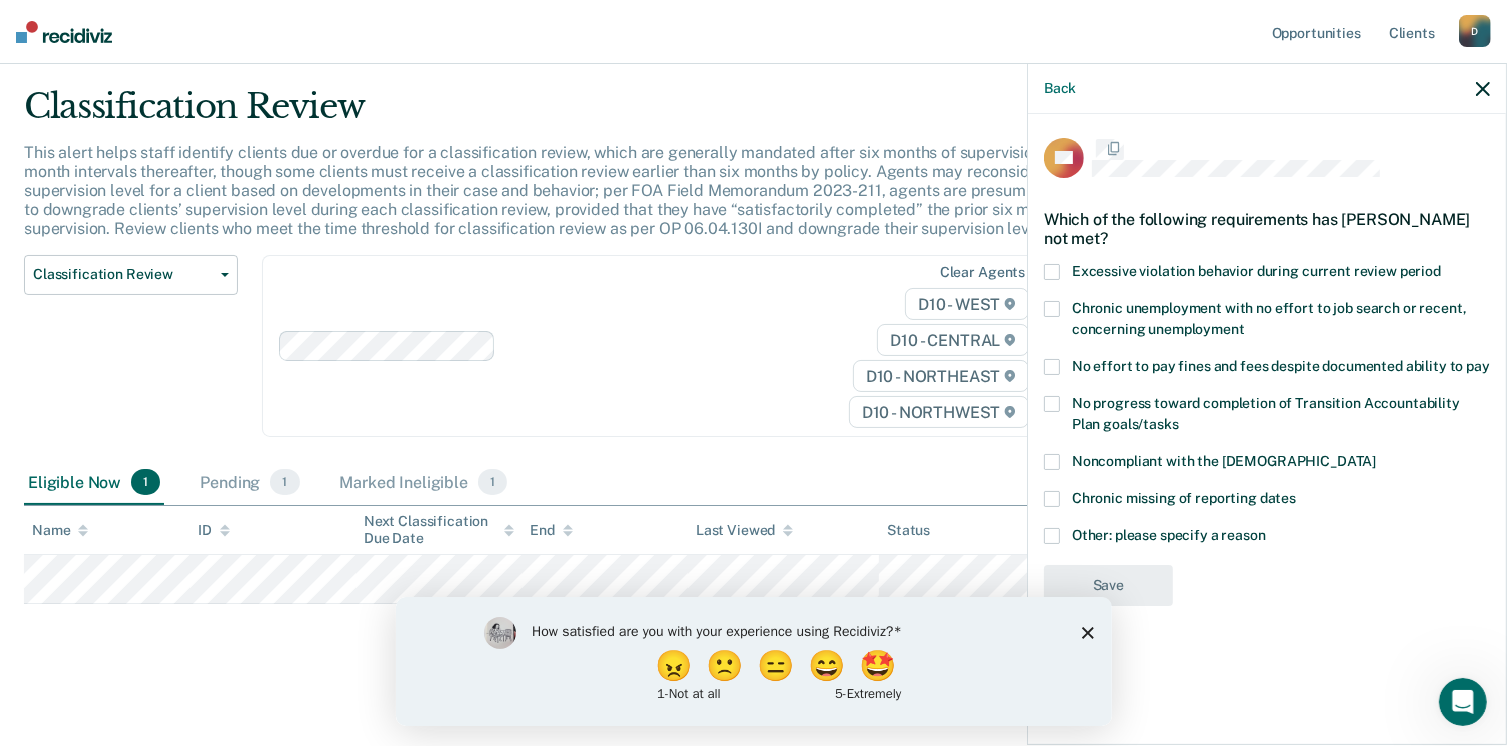 scroll, scrollTop: 0, scrollLeft: 0, axis: both 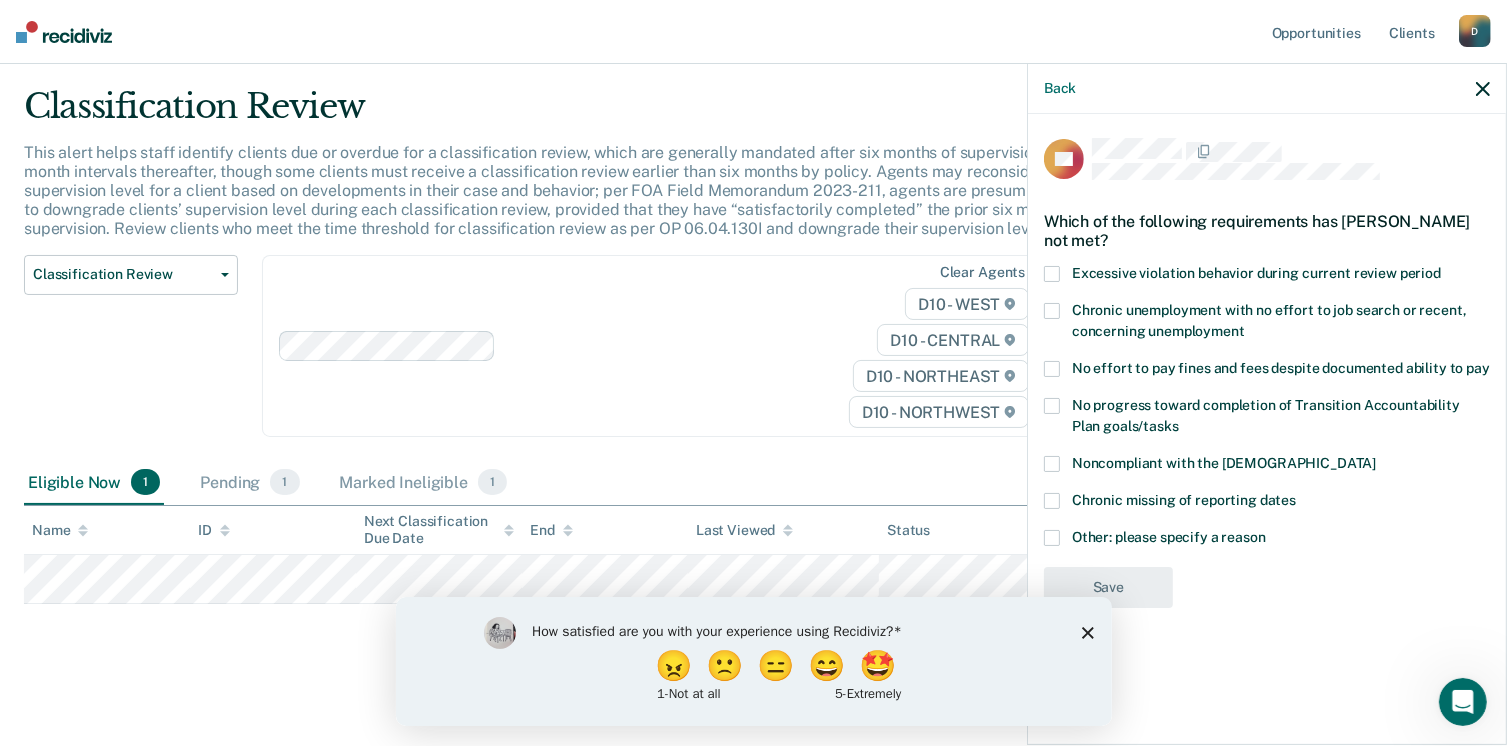 click at bounding box center (1052, 369) 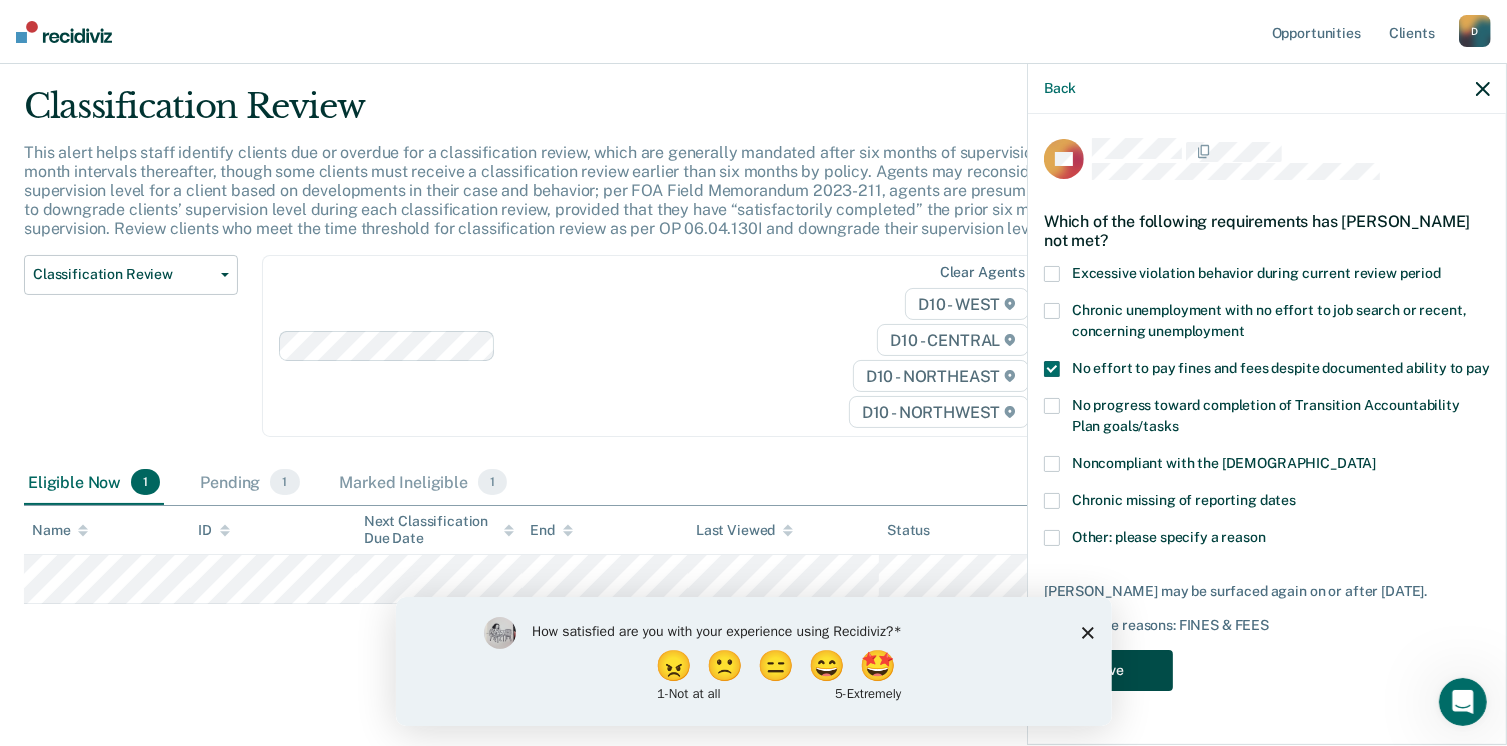 click on "Save" at bounding box center [1108, 670] 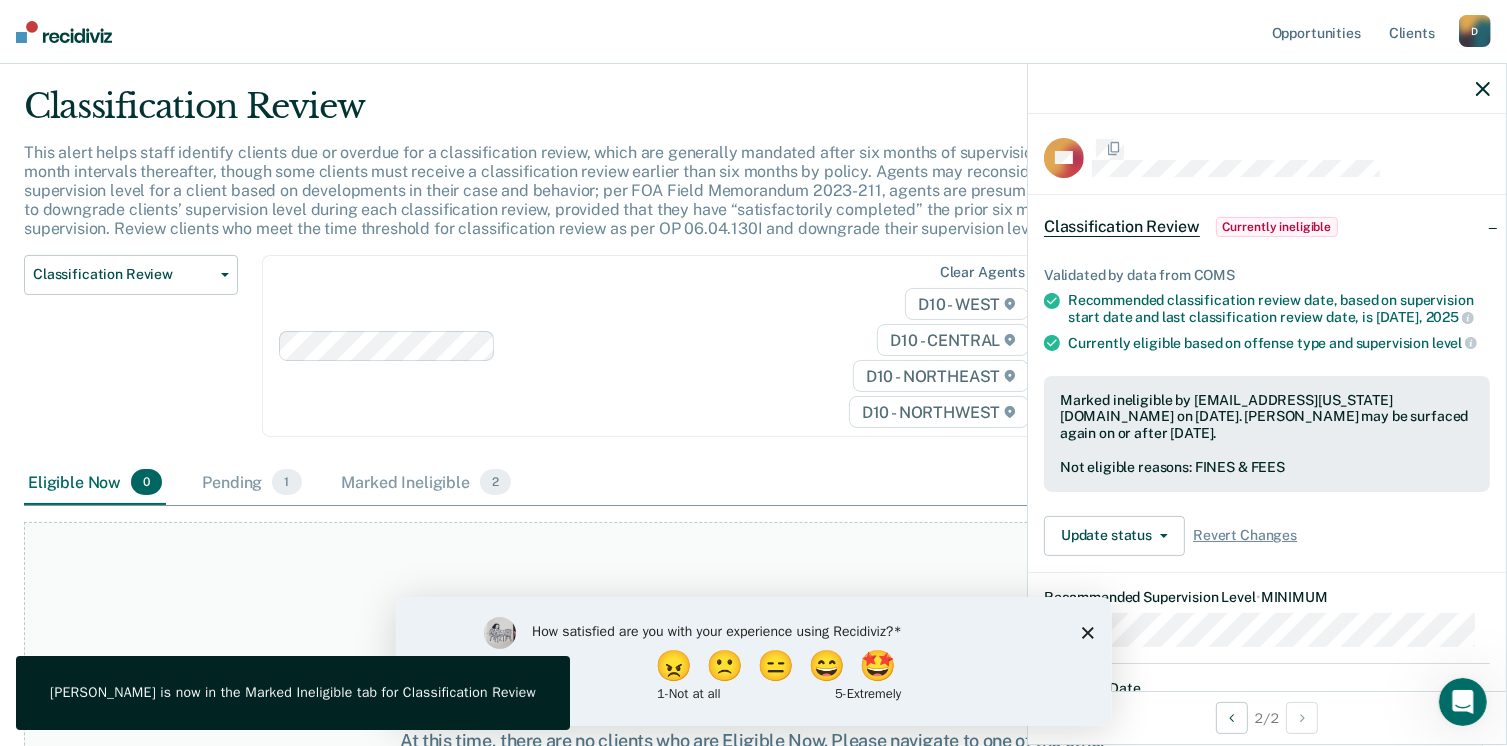 click 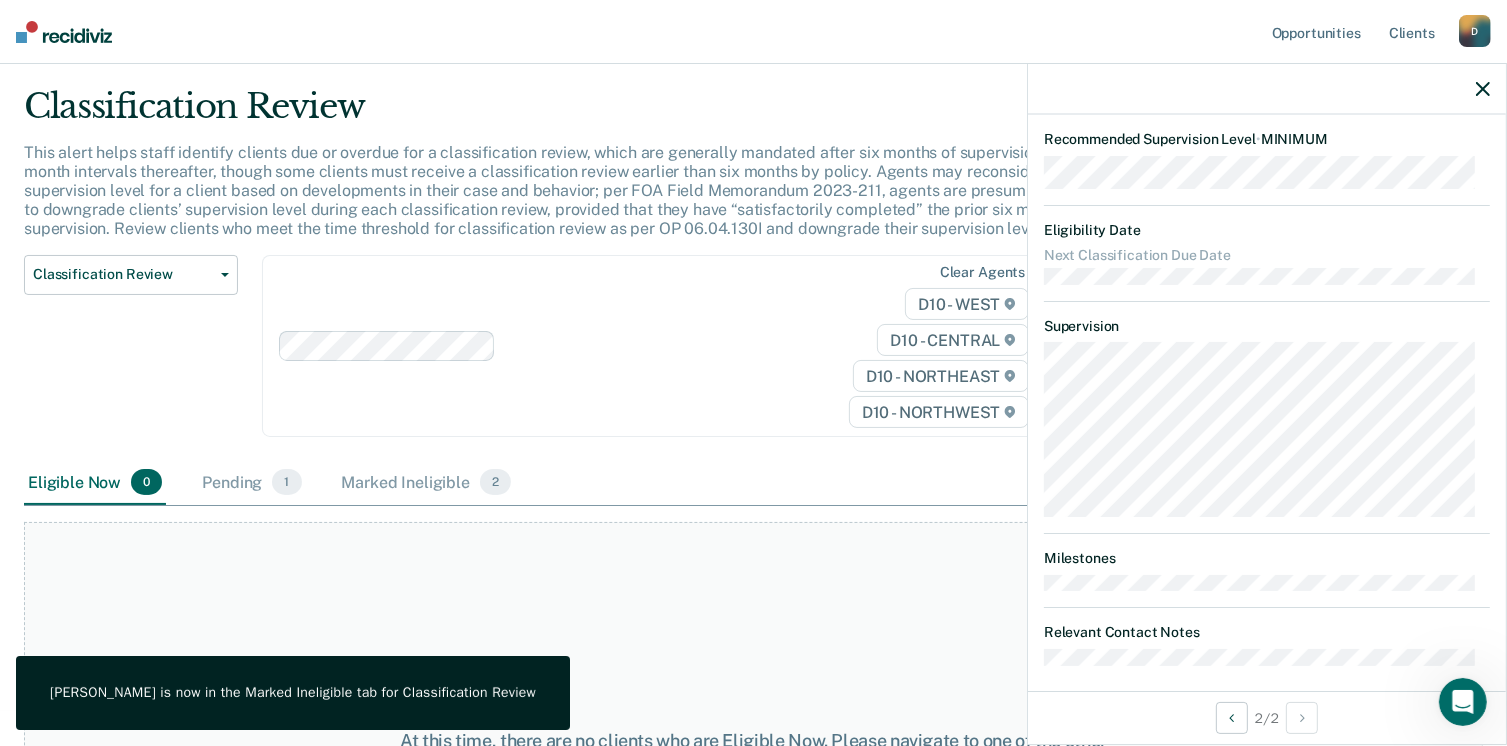 scroll, scrollTop: 485, scrollLeft: 0, axis: vertical 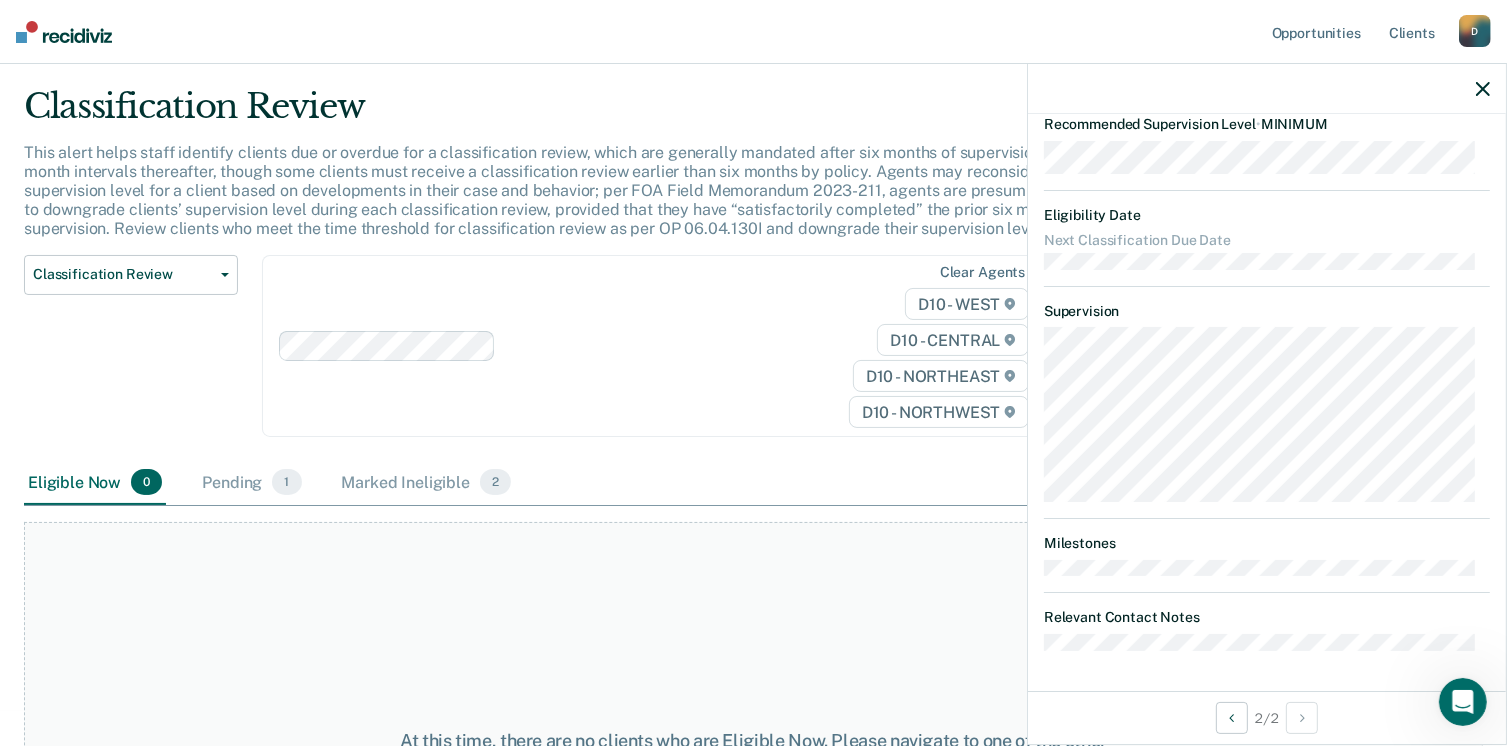 click 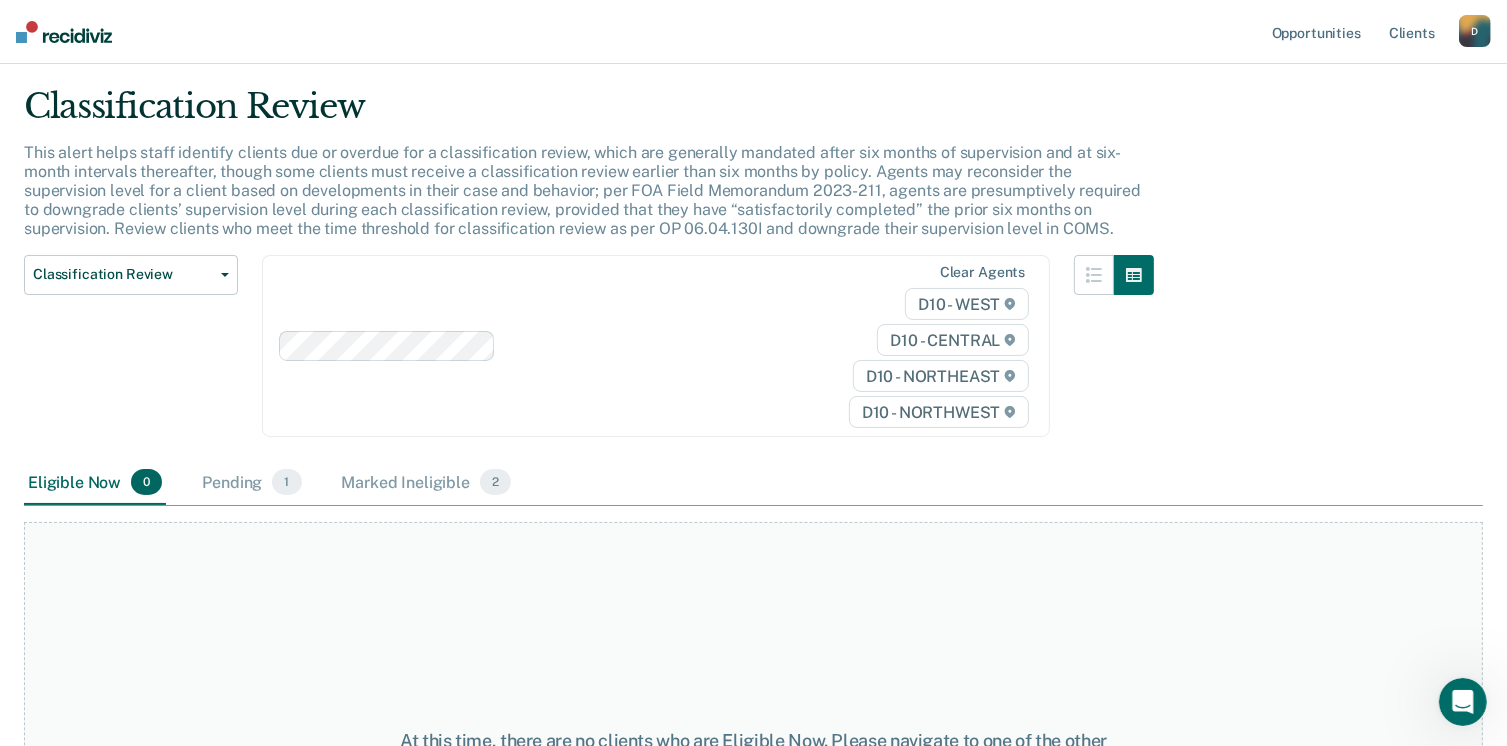 drag, startPoint x: 1472, startPoint y: 29, endPoint x: 959, endPoint y: 142, distance: 525.29803 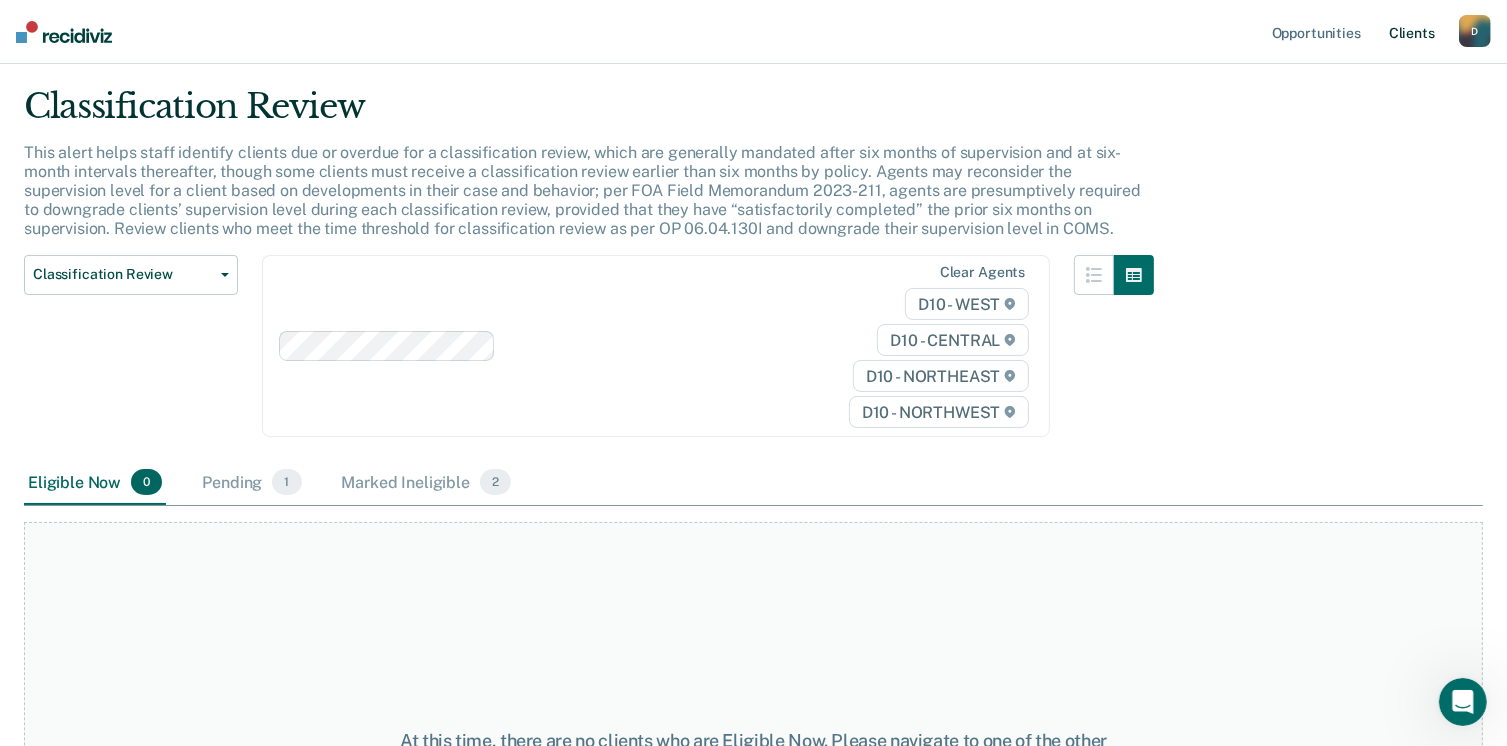 click on "Client s" at bounding box center [1412, 32] 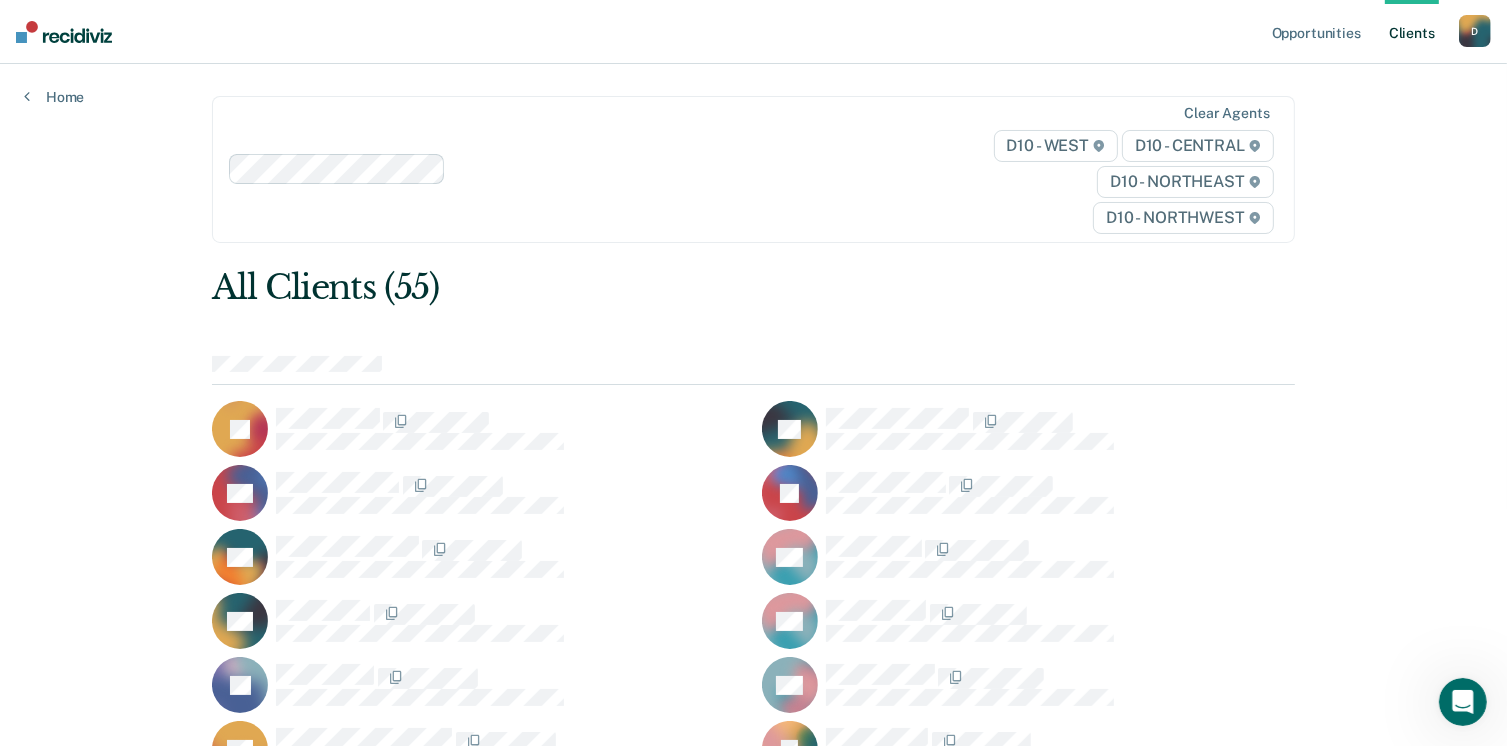 scroll, scrollTop: 0, scrollLeft: 0, axis: both 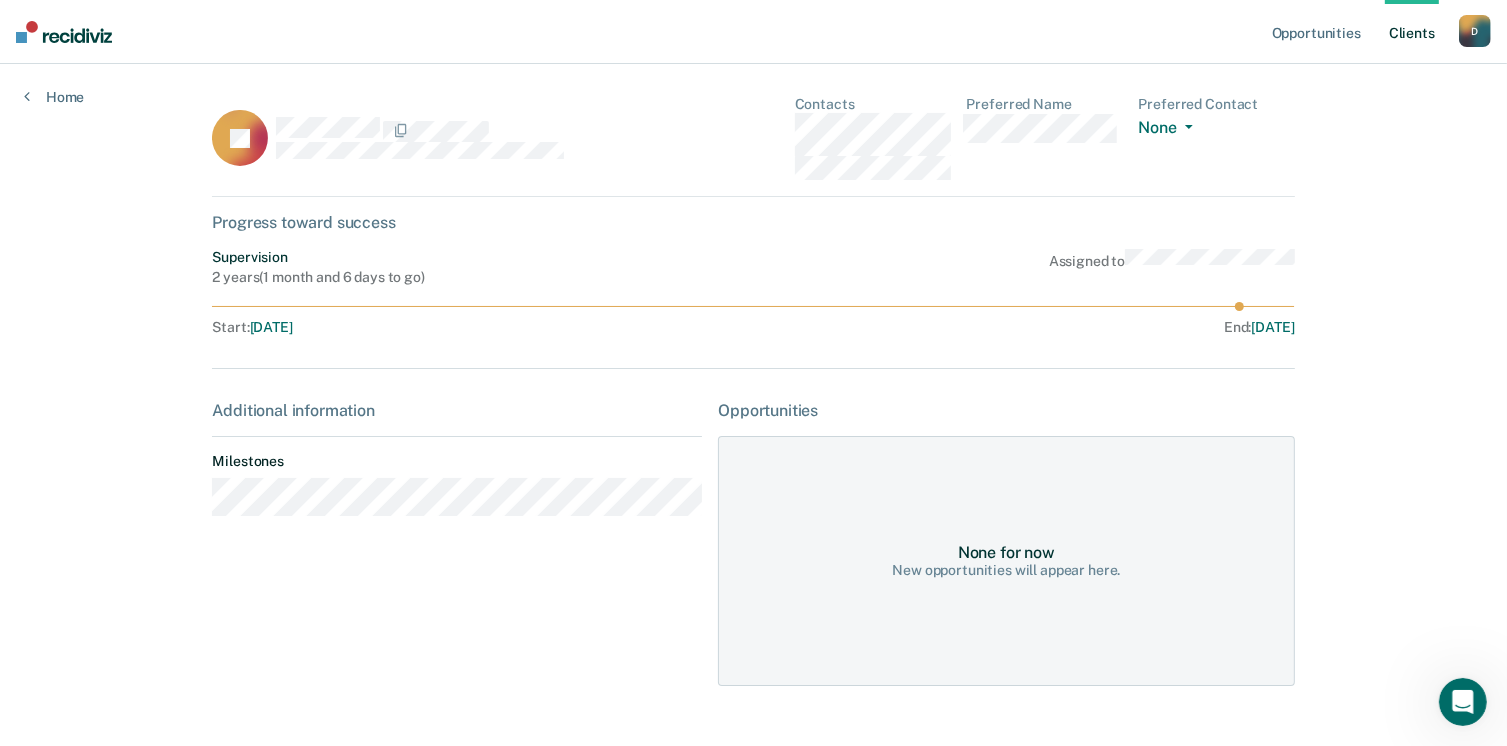 click on "Client s" at bounding box center (1412, 32) 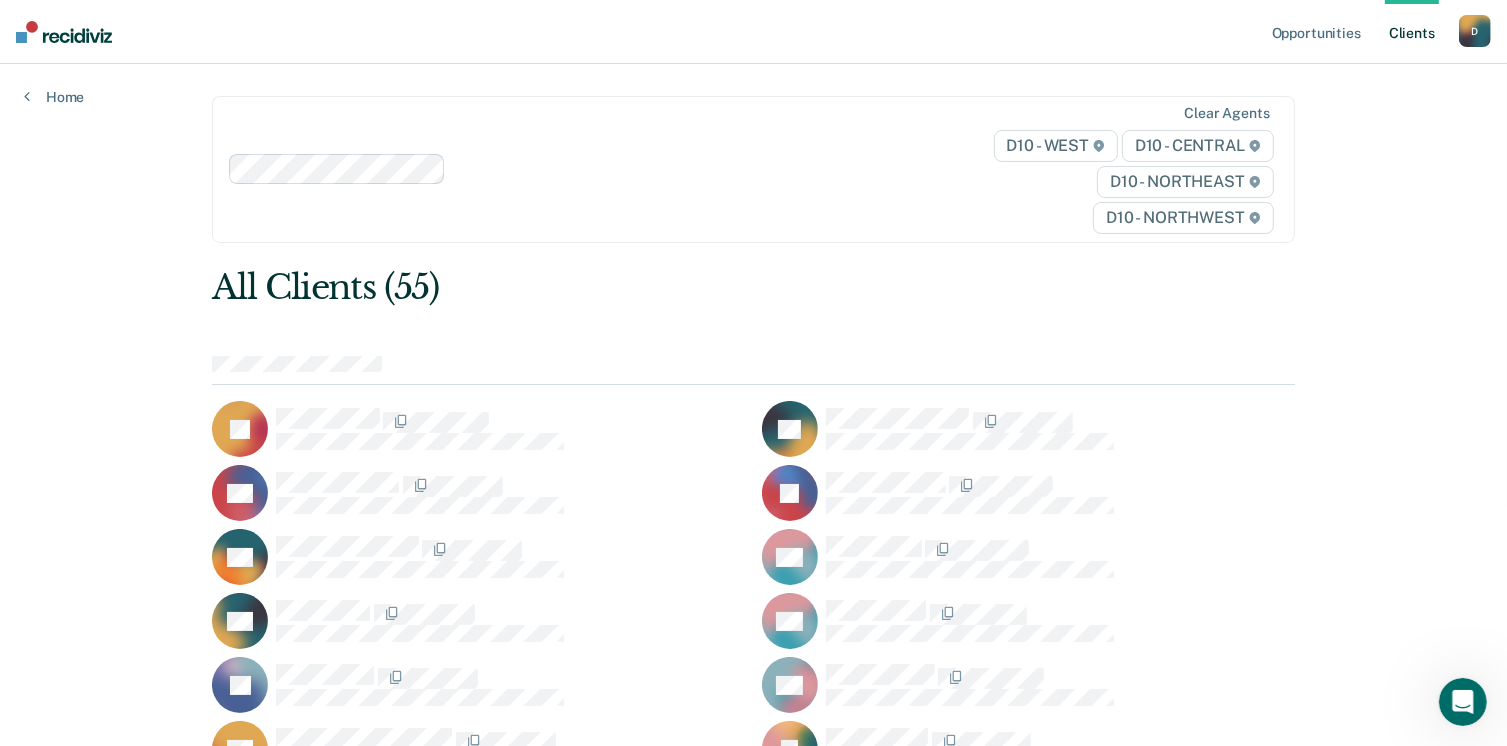 click on "D" at bounding box center (1475, 31) 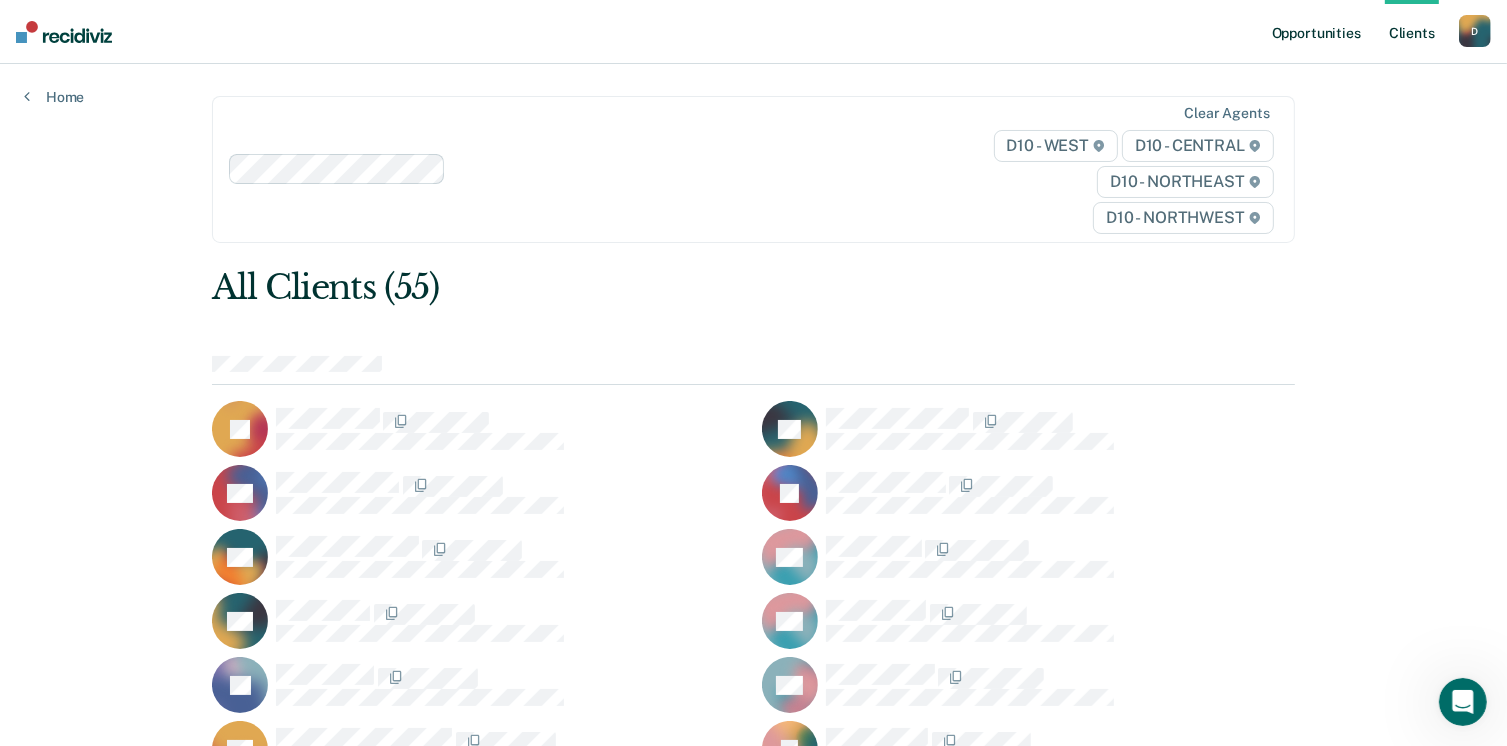 click on "Opportunities" at bounding box center (1316, 32) 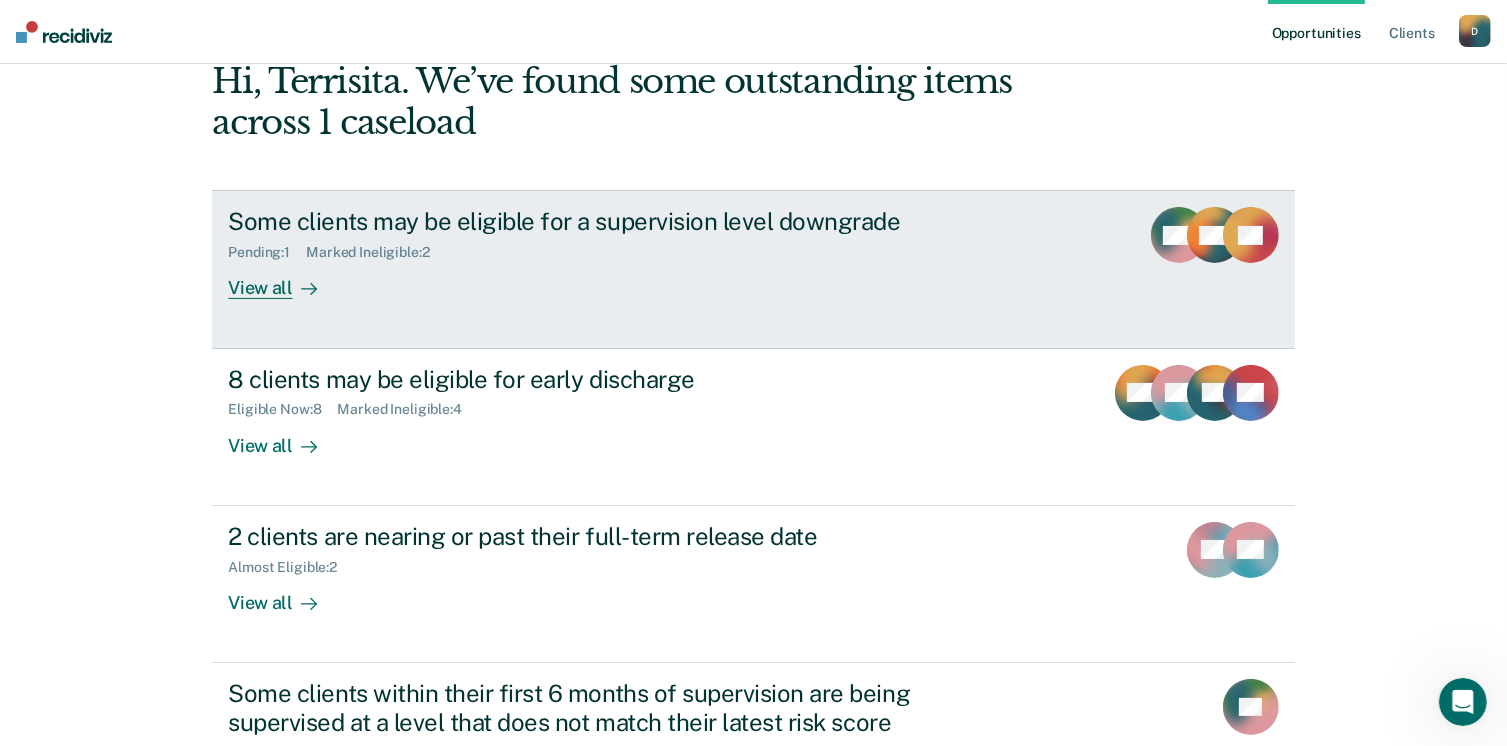 scroll, scrollTop: 212, scrollLeft: 0, axis: vertical 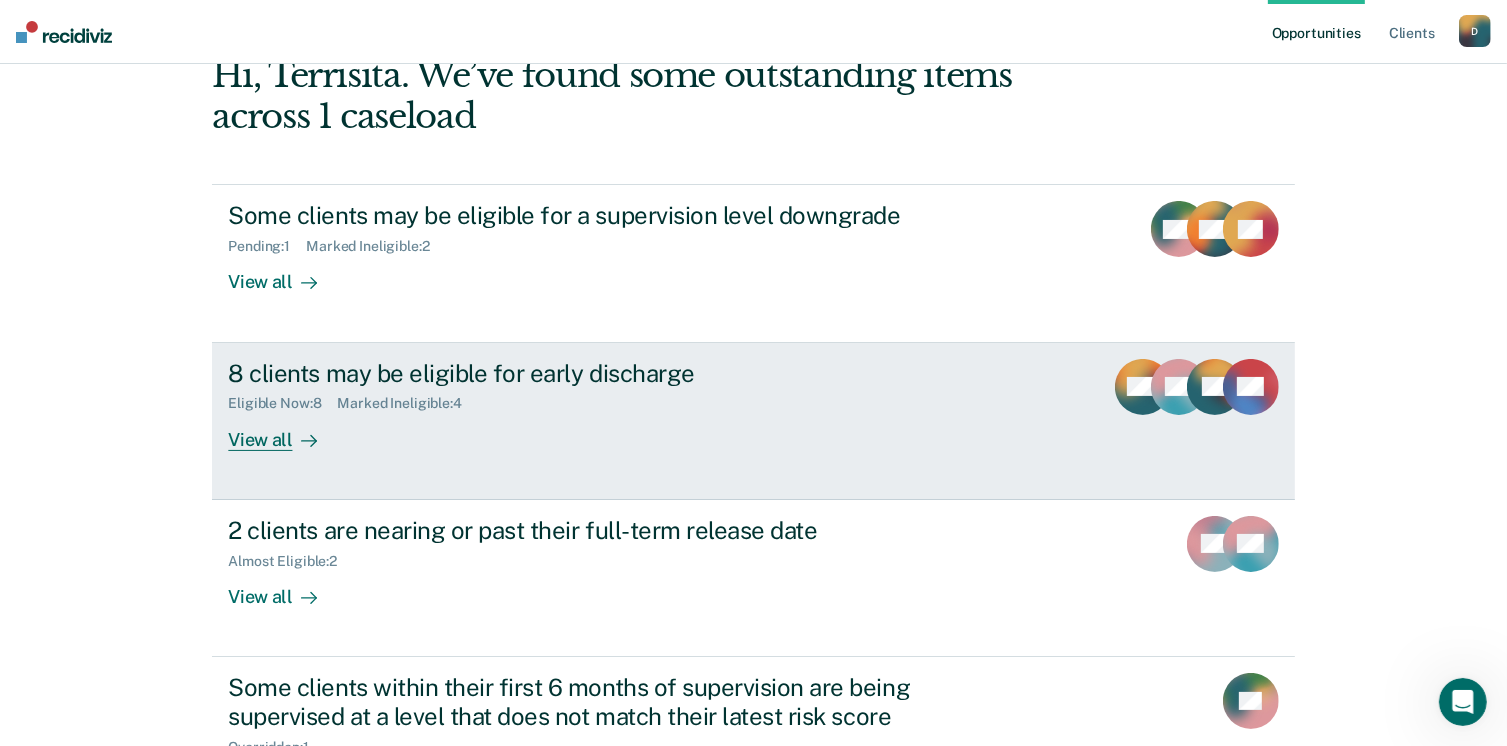 click on "View all" at bounding box center [284, 431] 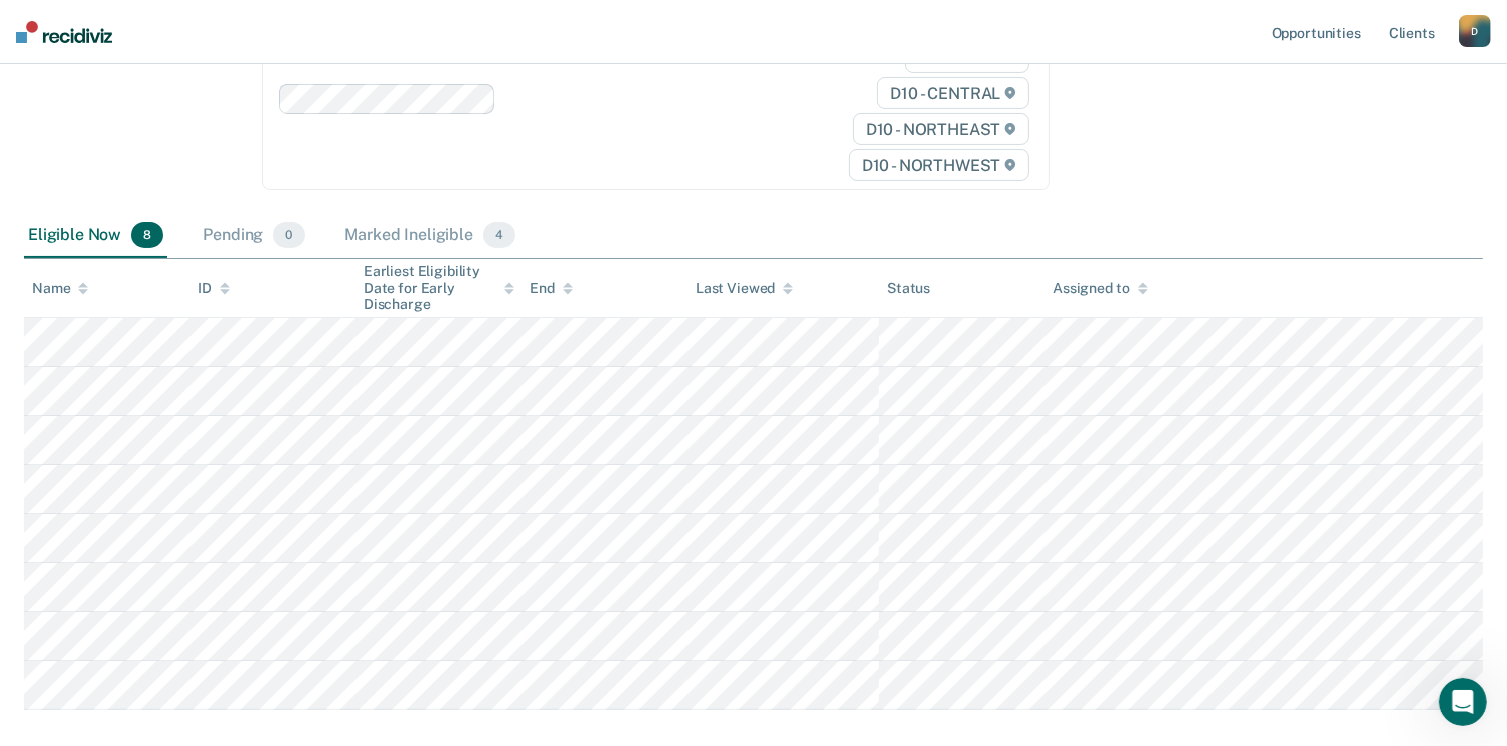scroll, scrollTop: 275, scrollLeft: 0, axis: vertical 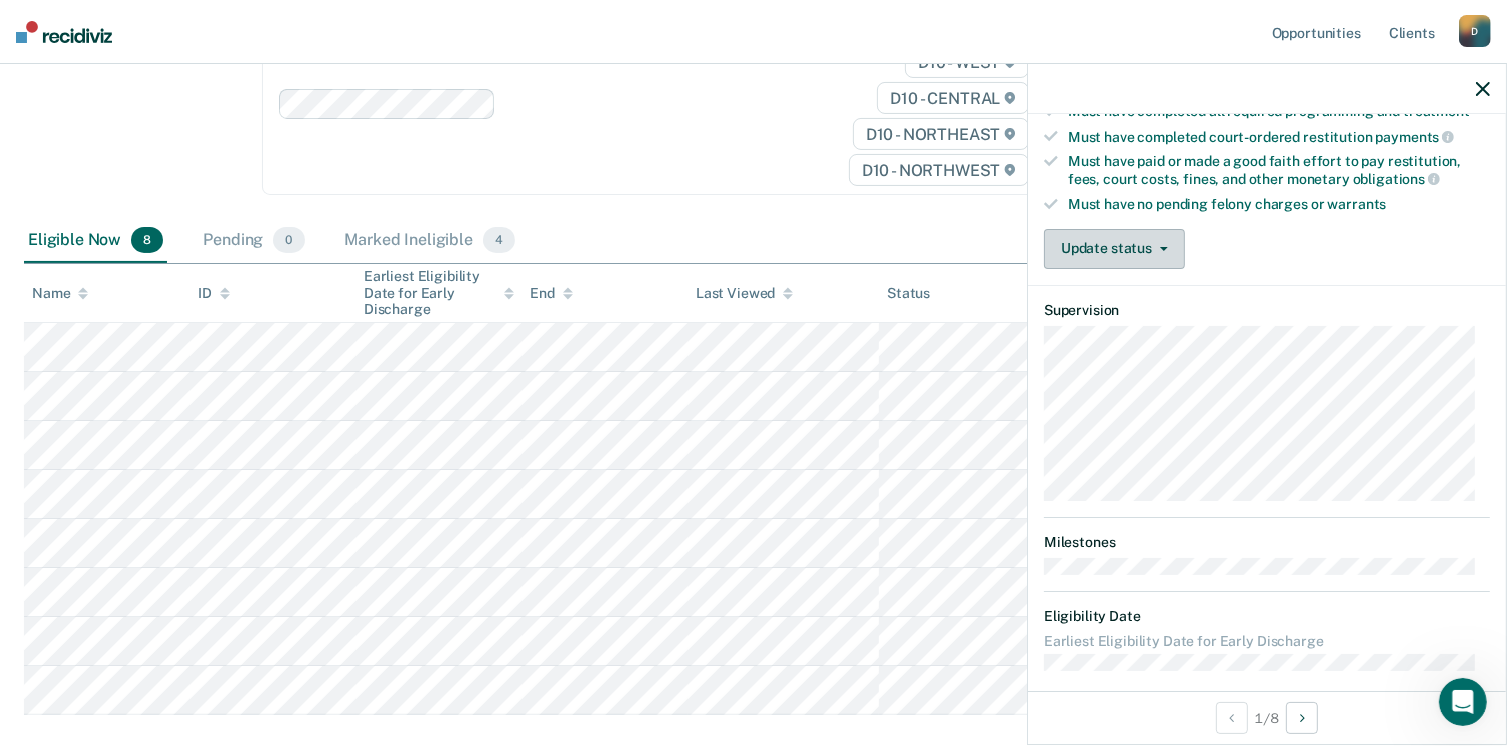 click on "Update status" at bounding box center [1114, 249] 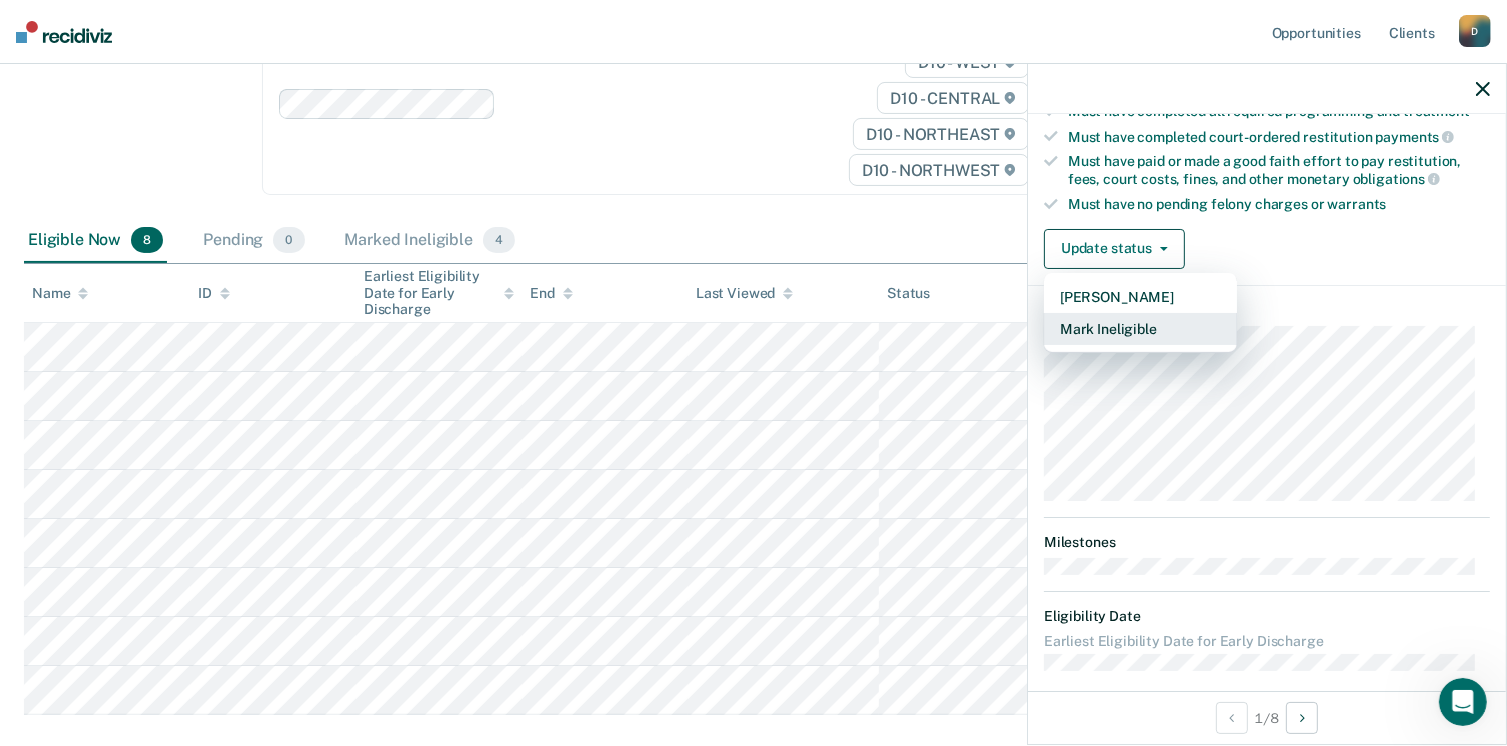 click on "Mark Ineligible" at bounding box center (1140, 329) 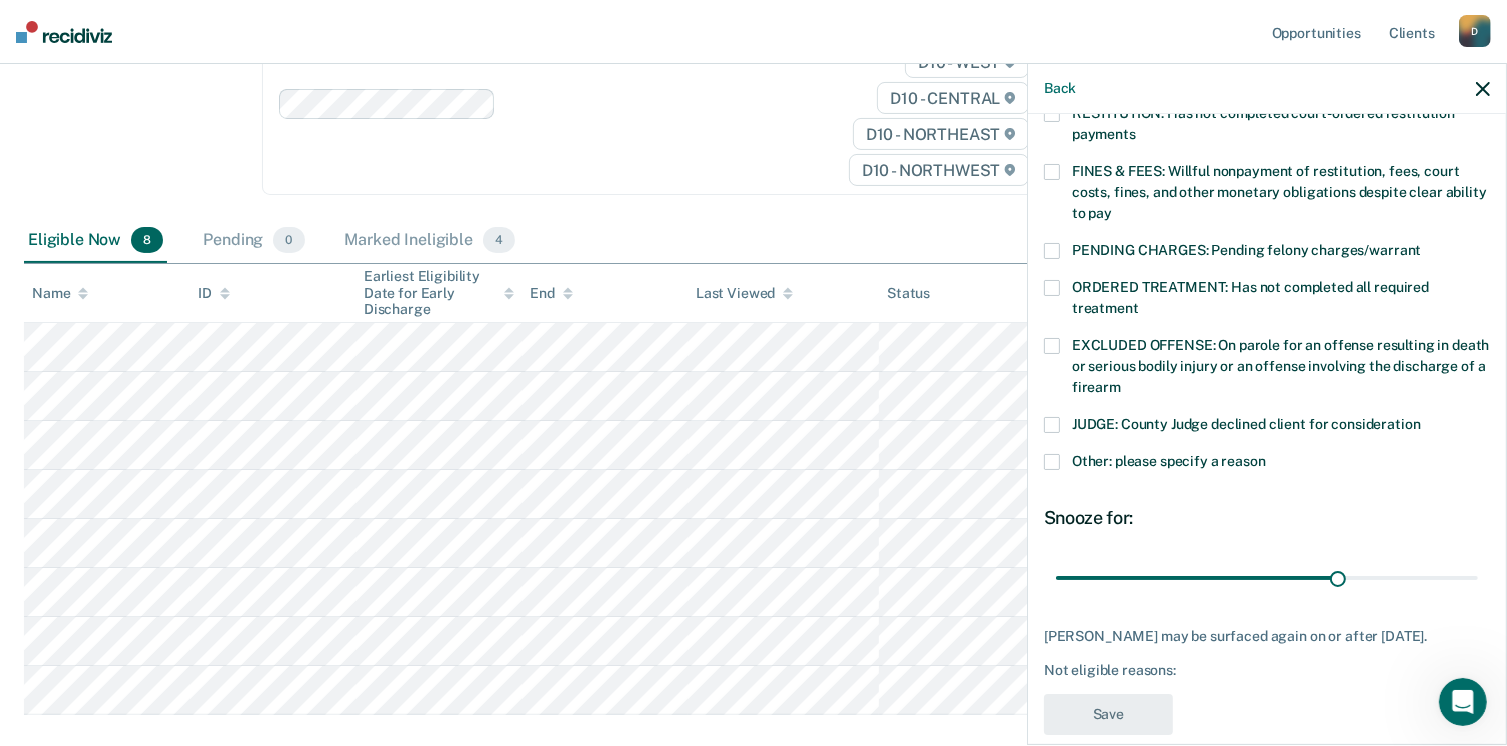 scroll, scrollTop: 551, scrollLeft: 0, axis: vertical 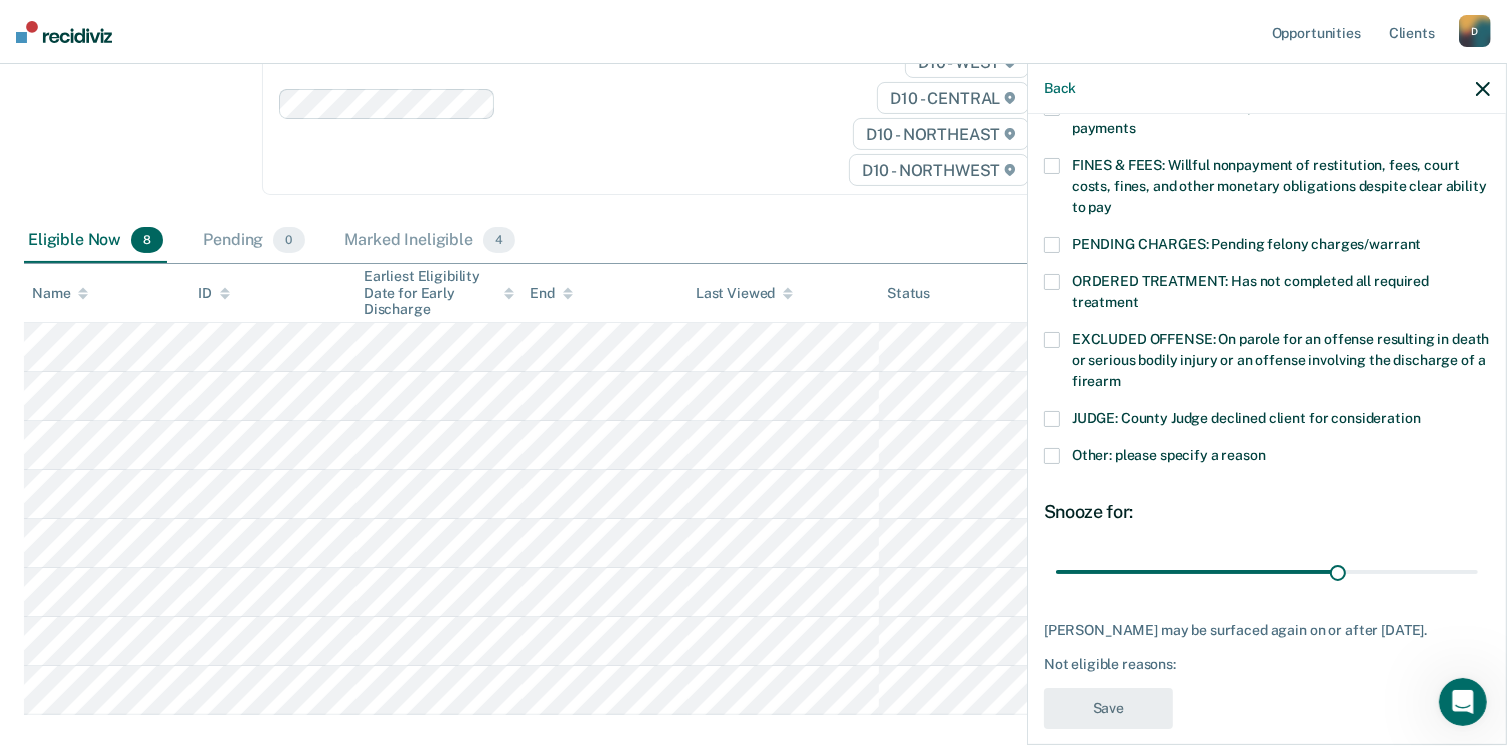 click on "EXCLUDED OFFENSE: On parole for an offense resulting in death or serious bodily injury or an offense involving the discharge of a firearm" at bounding box center (1267, 363) 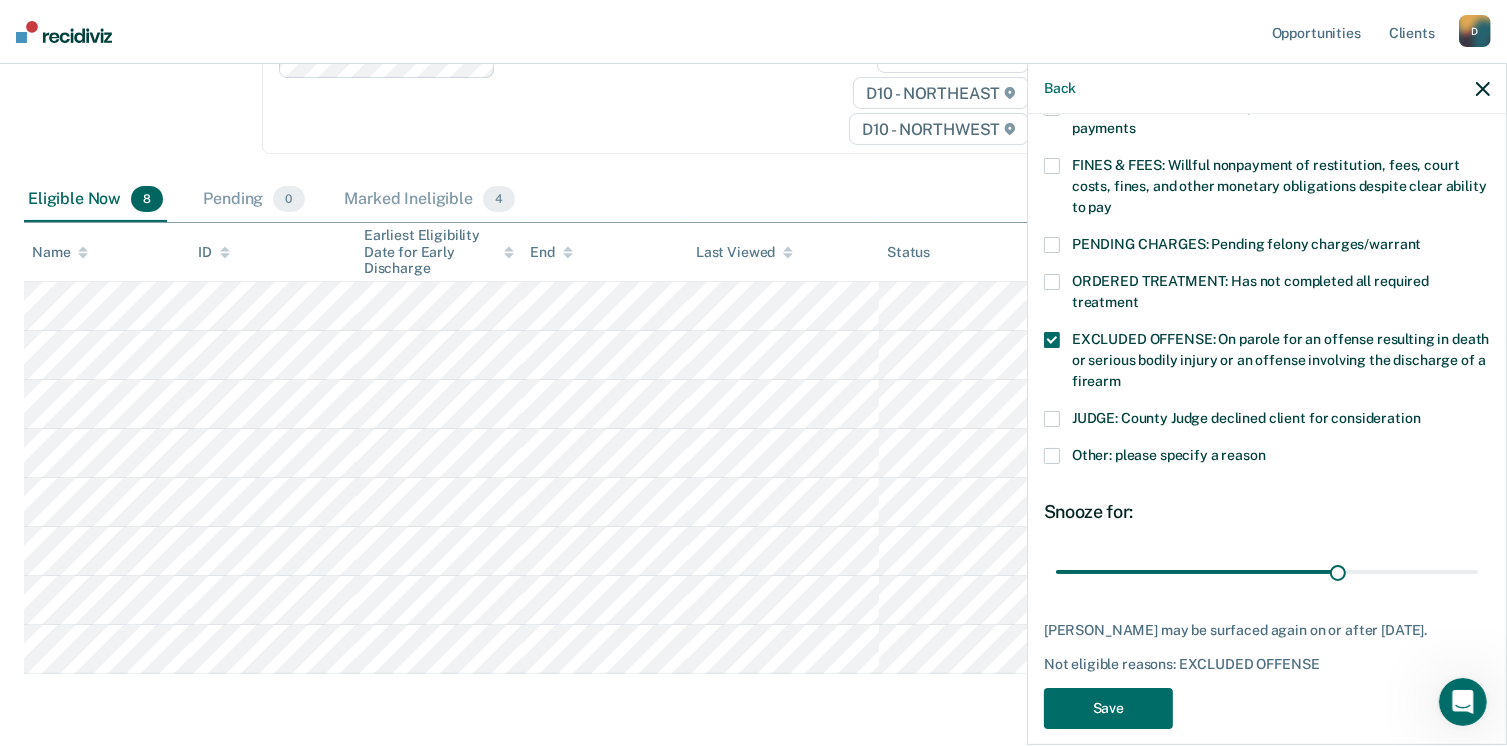 scroll, scrollTop: 385, scrollLeft: 0, axis: vertical 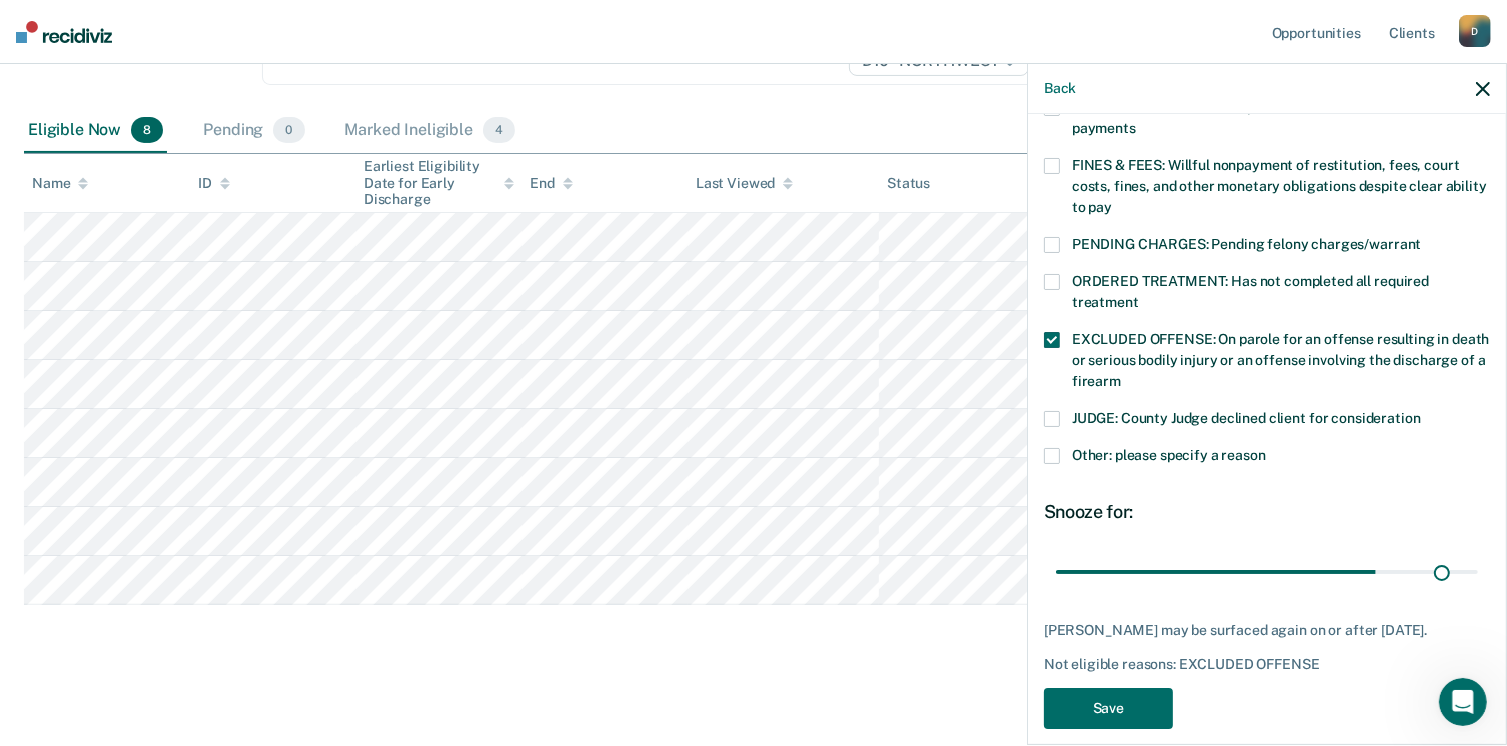 type on "44" 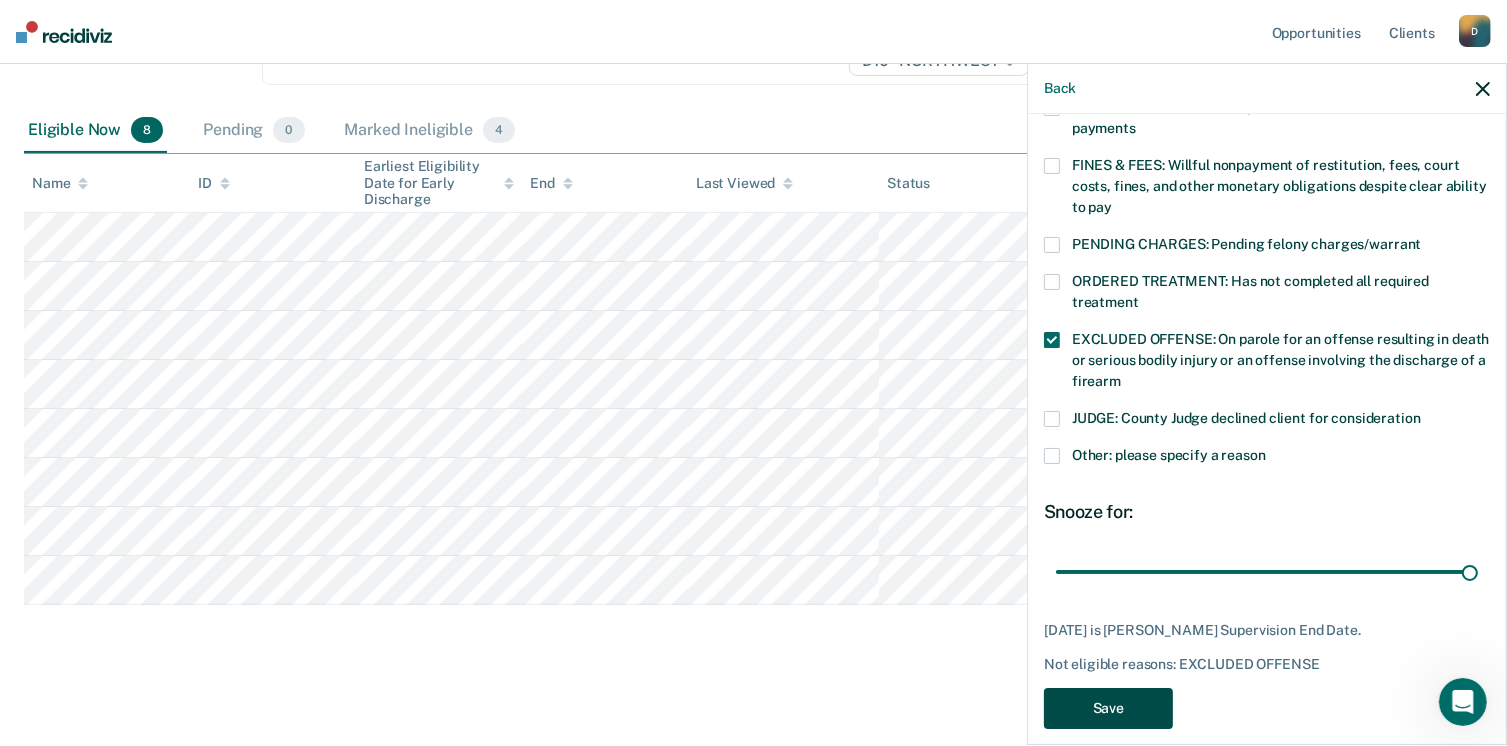 click on "Save" at bounding box center (1108, 708) 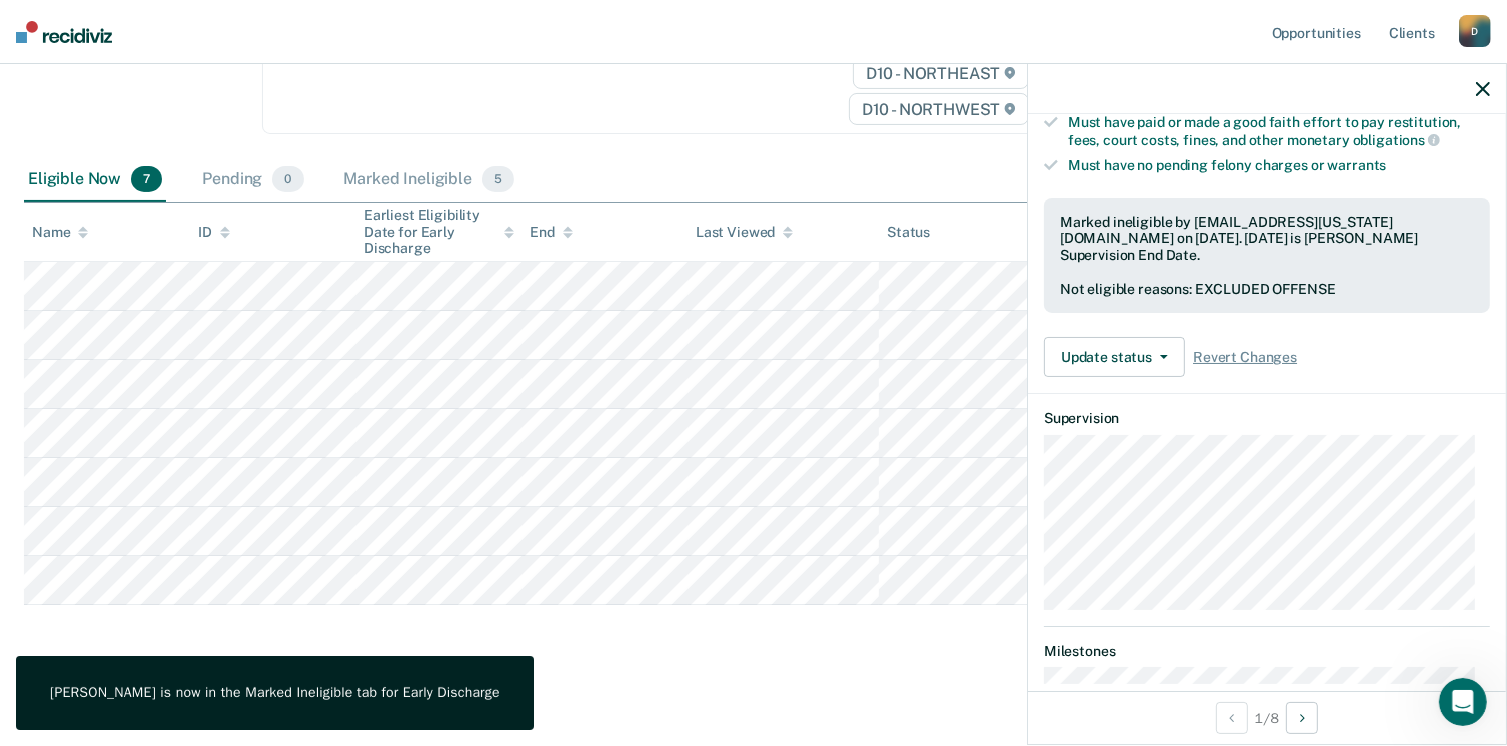 scroll, scrollTop: 520, scrollLeft: 0, axis: vertical 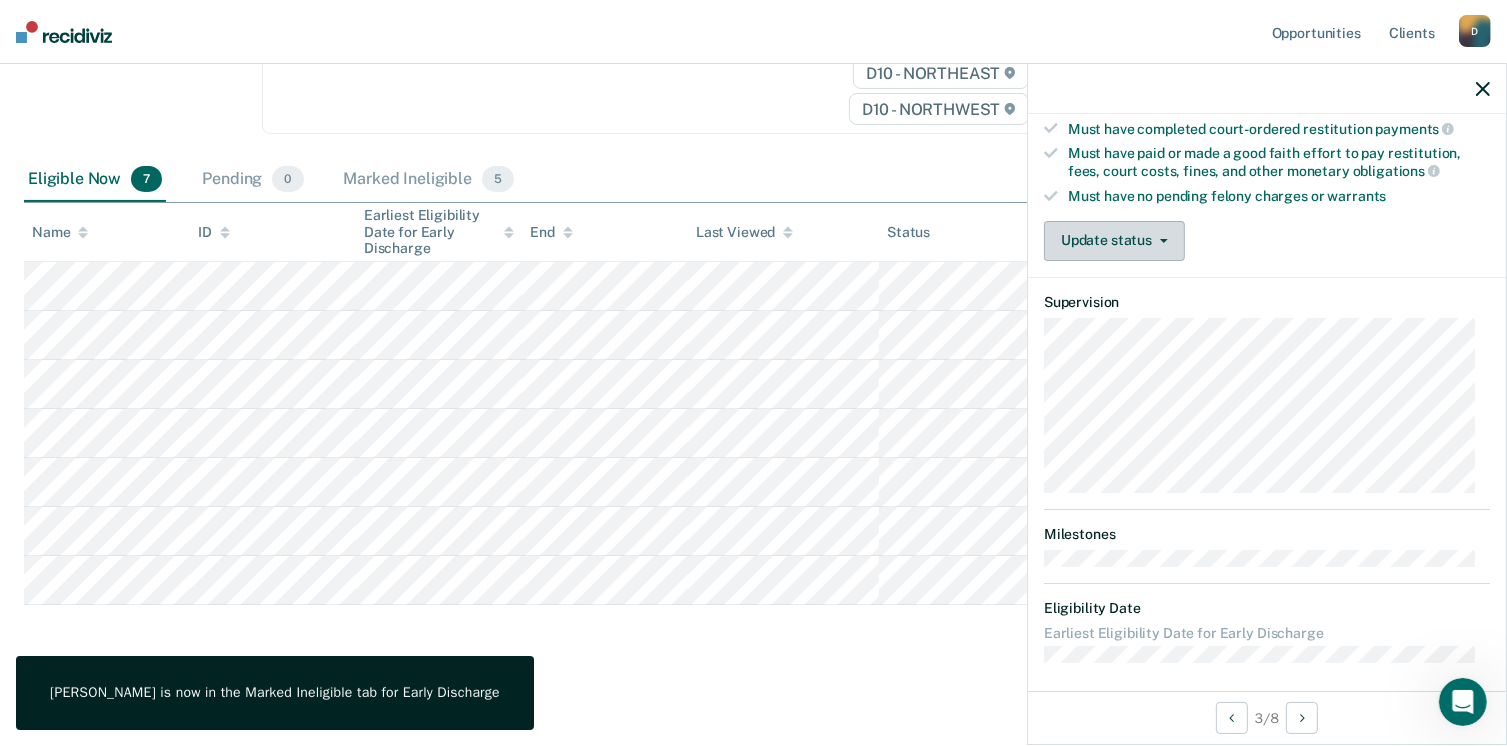 click 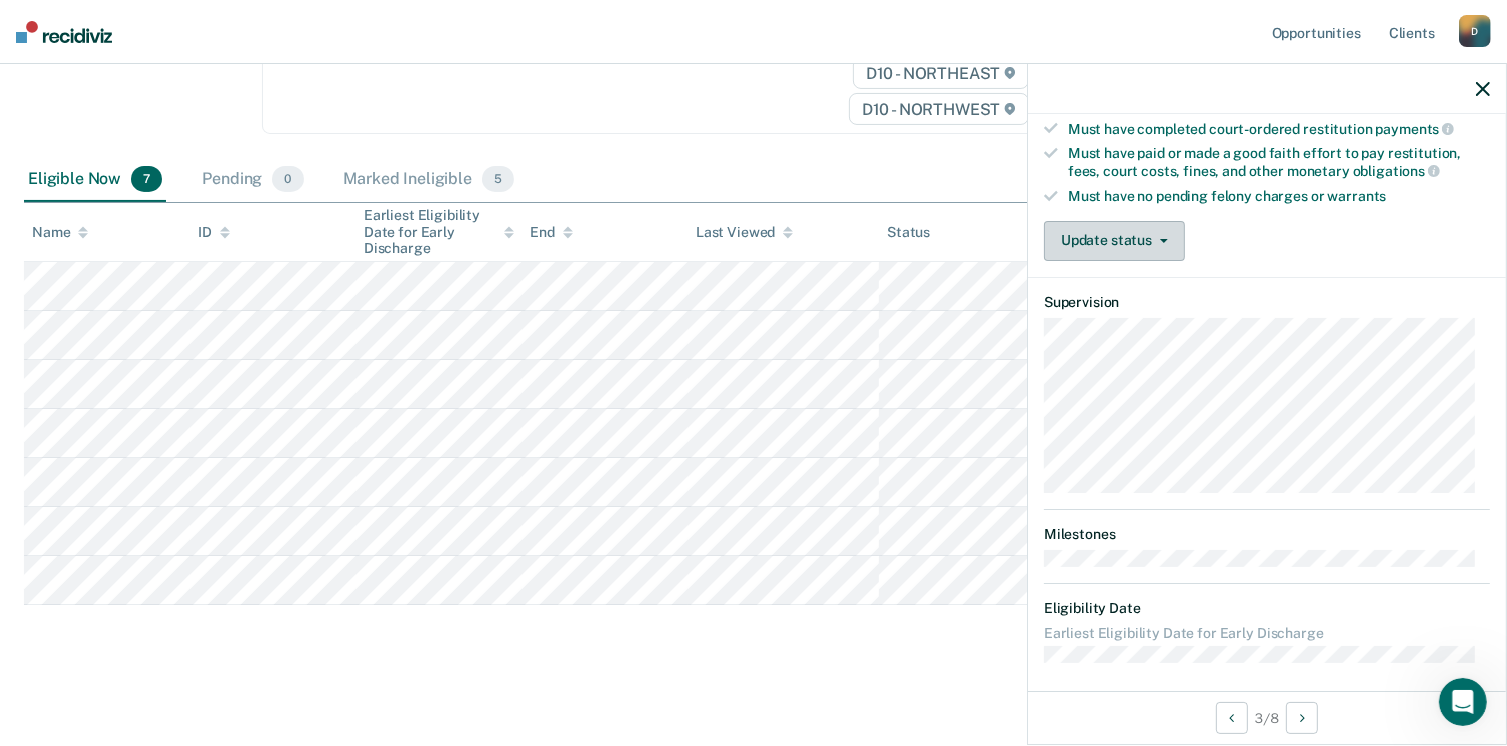 click on "Update status" at bounding box center (1114, 241) 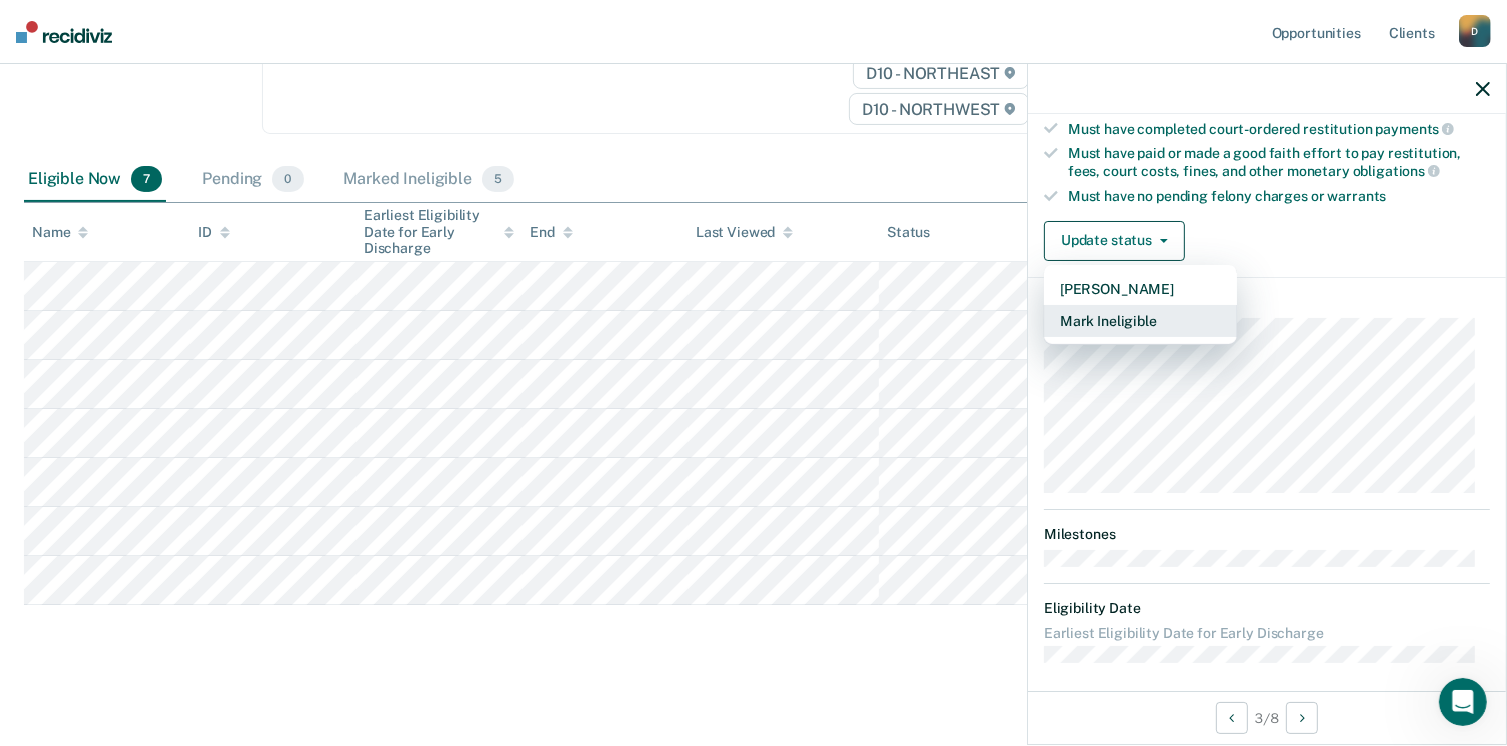 click on "Mark Ineligible" at bounding box center [1140, 321] 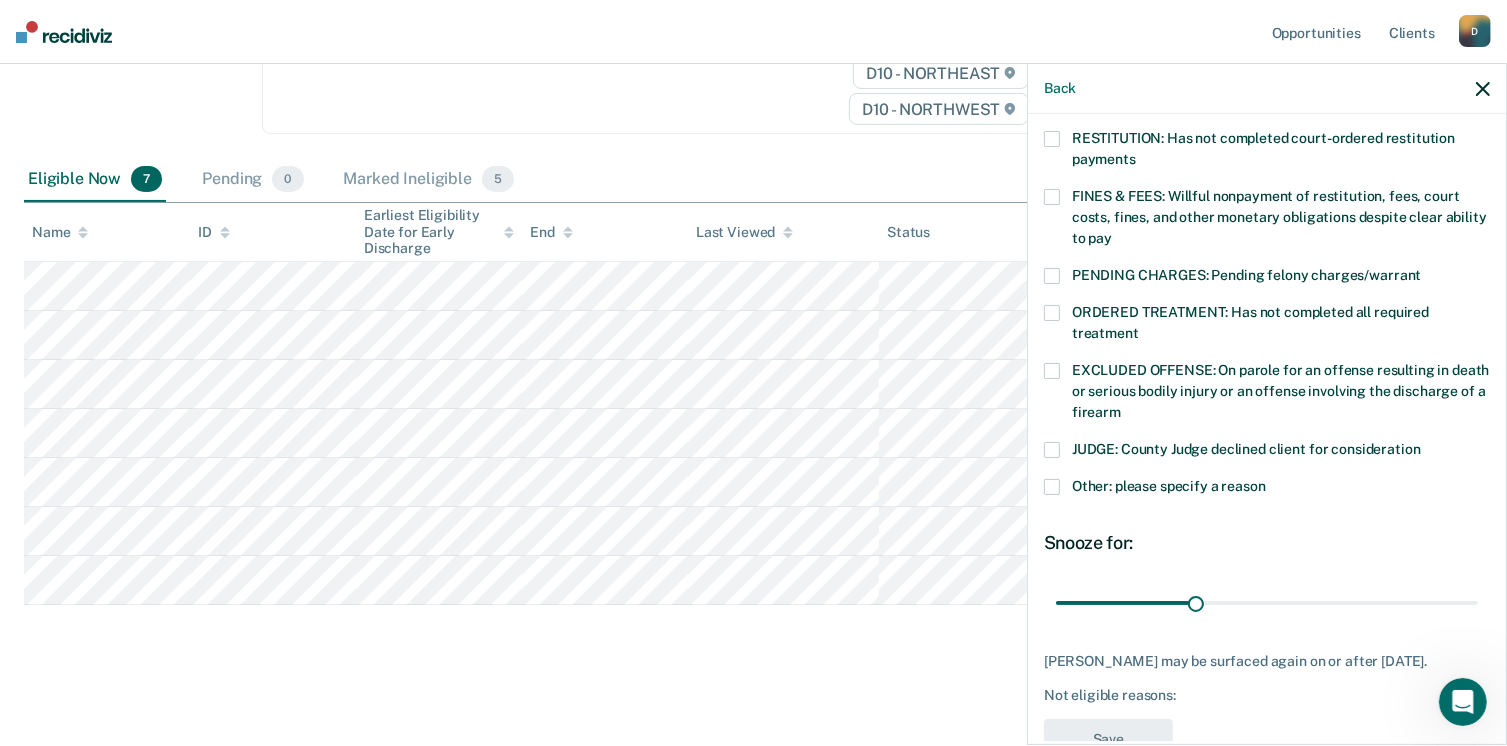 click on "EXCLUDED OFFENSE: On parole for an offense resulting in death or serious bodily injury or an offense involving the discharge of a firearm" at bounding box center (1267, 394) 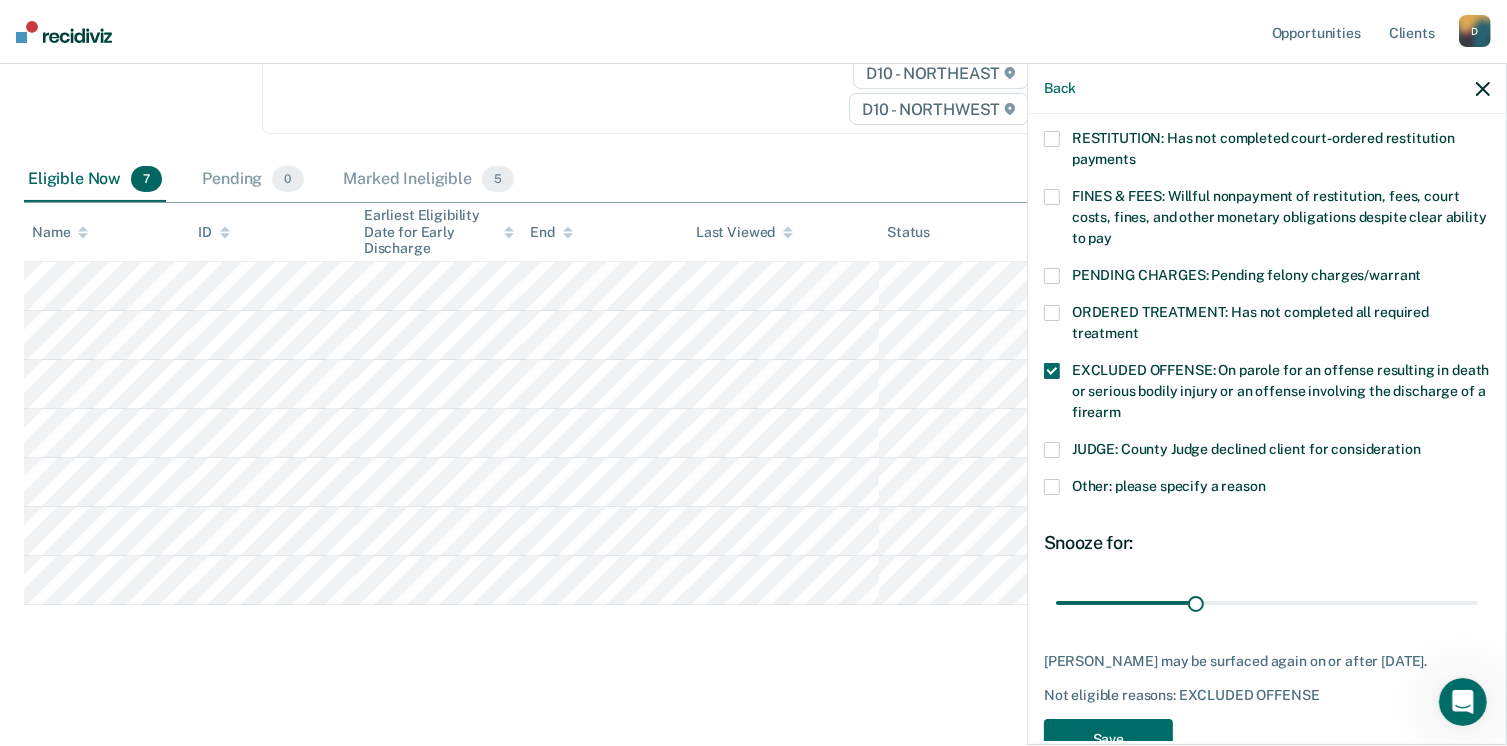 scroll, scrollTop: 551, scrollLeft: 0, axis: vertical 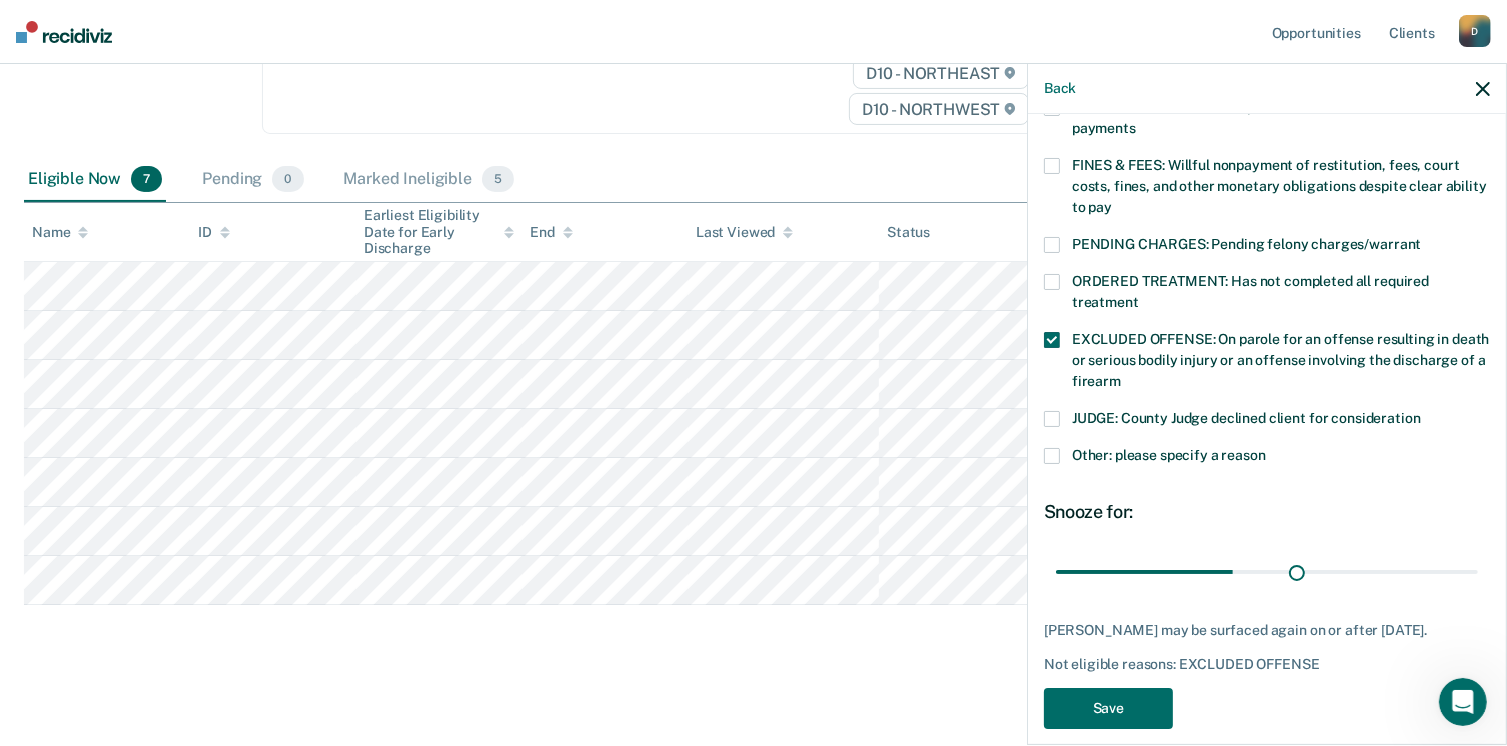 type on "90" 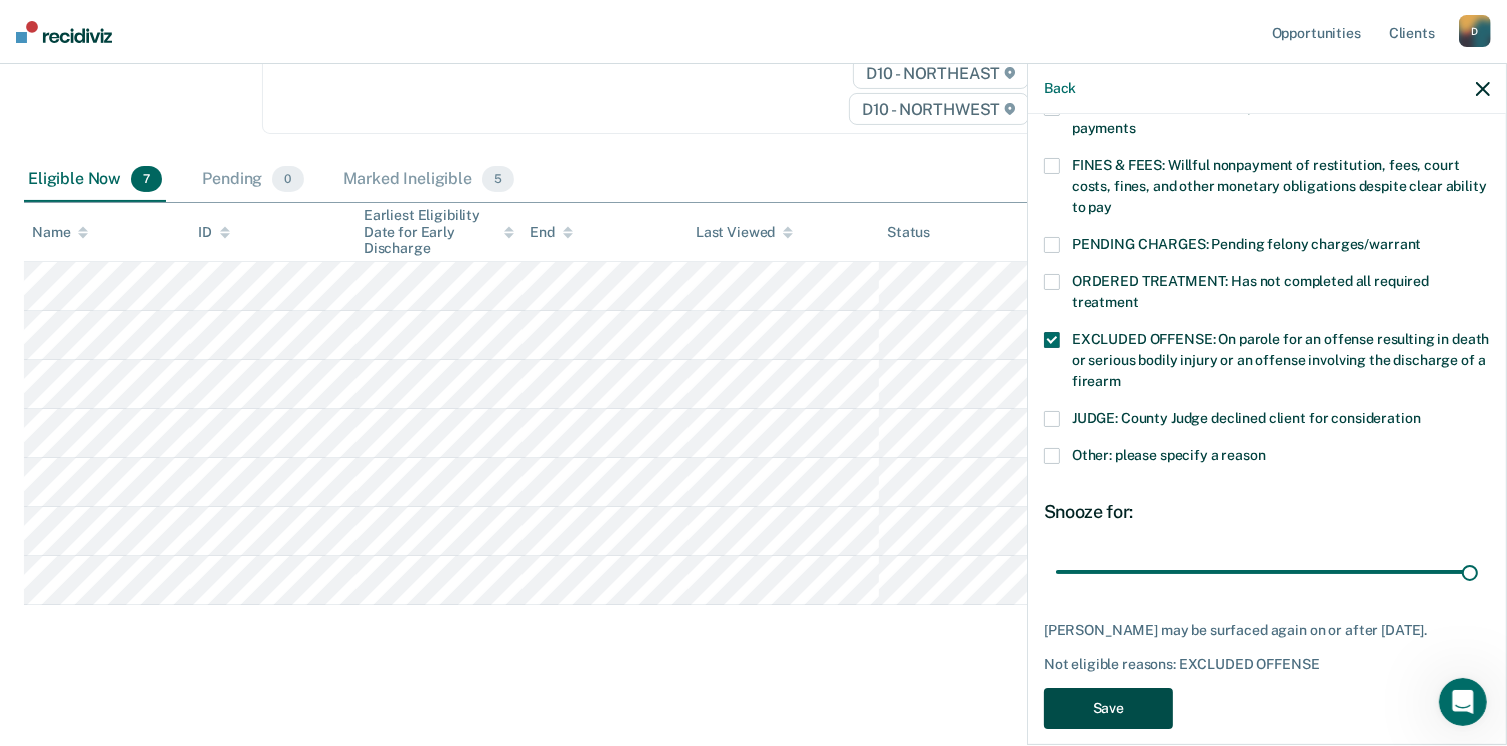 click on "Save" at bounding box center [1108, 708] 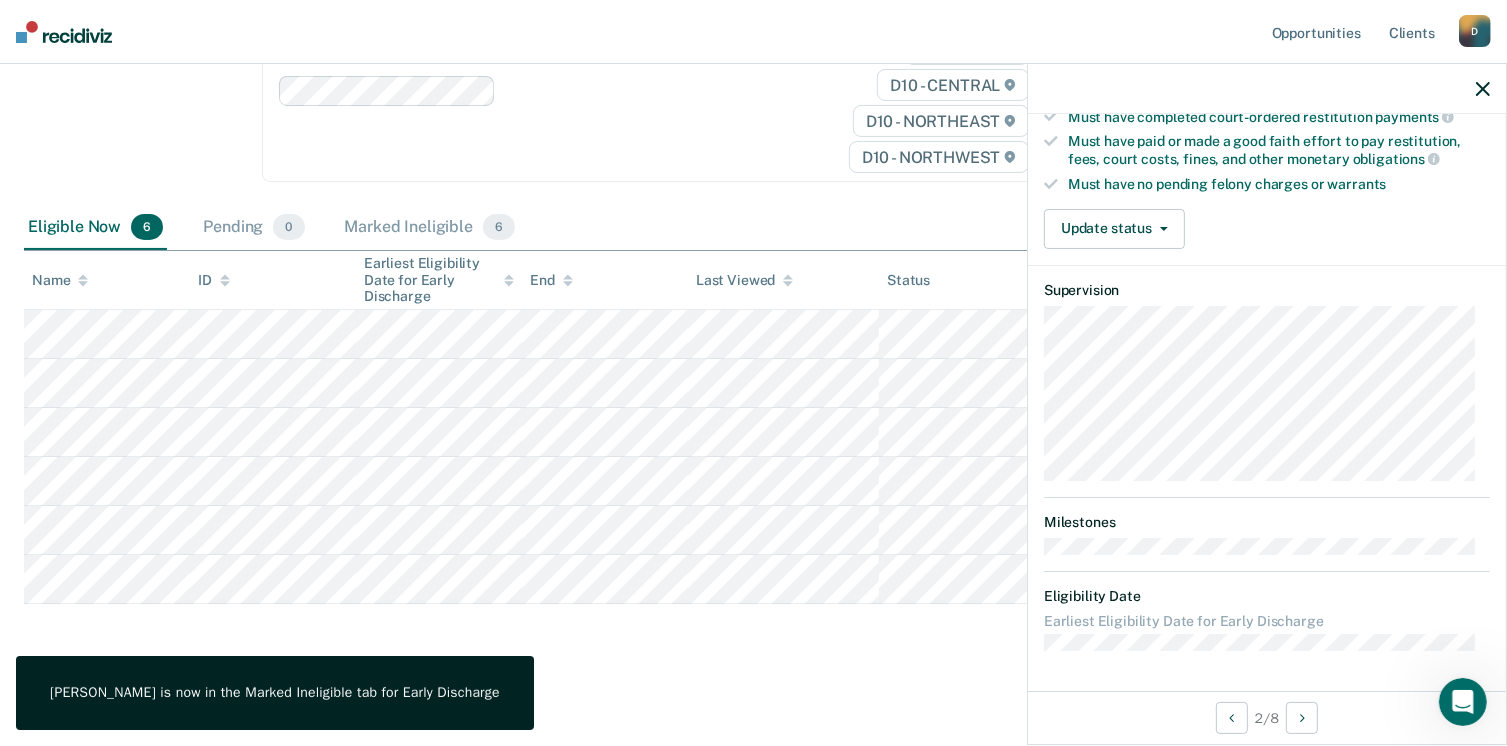 scroll, scrollTop: 520, scrollLeft: 0, axis: vertical 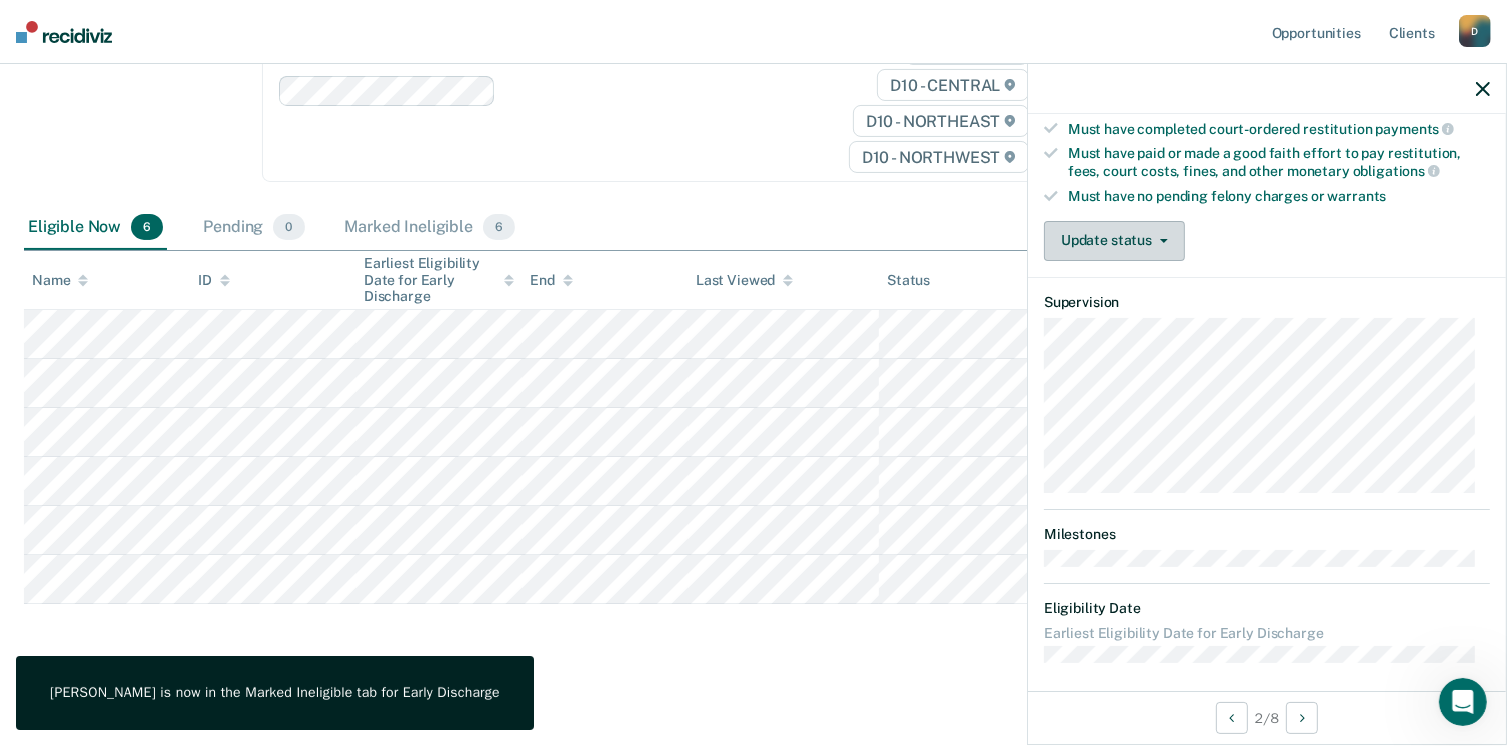 click on "Update status" at bounding box center [1114, 241] 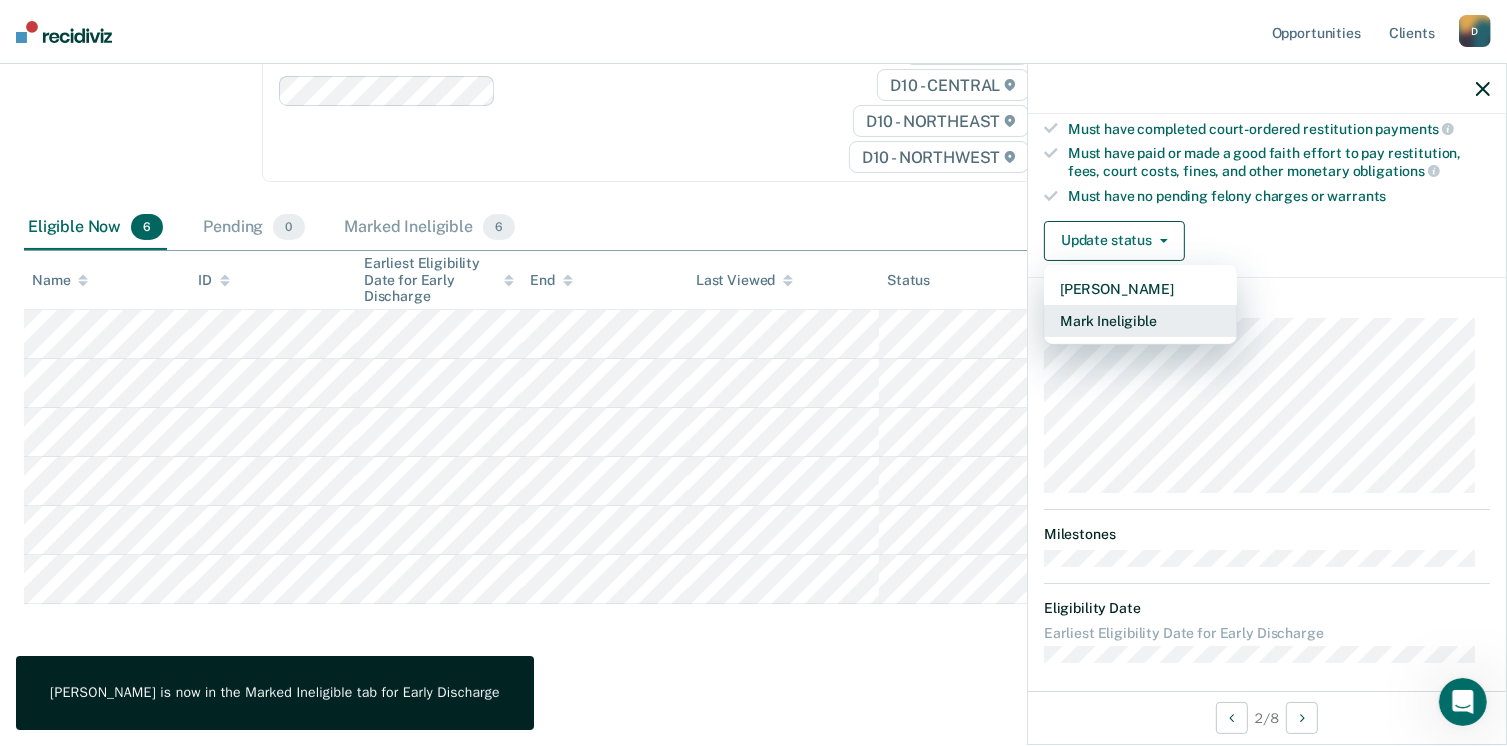 click on "Mark Ineligible" at bounding box center (1140, 321) 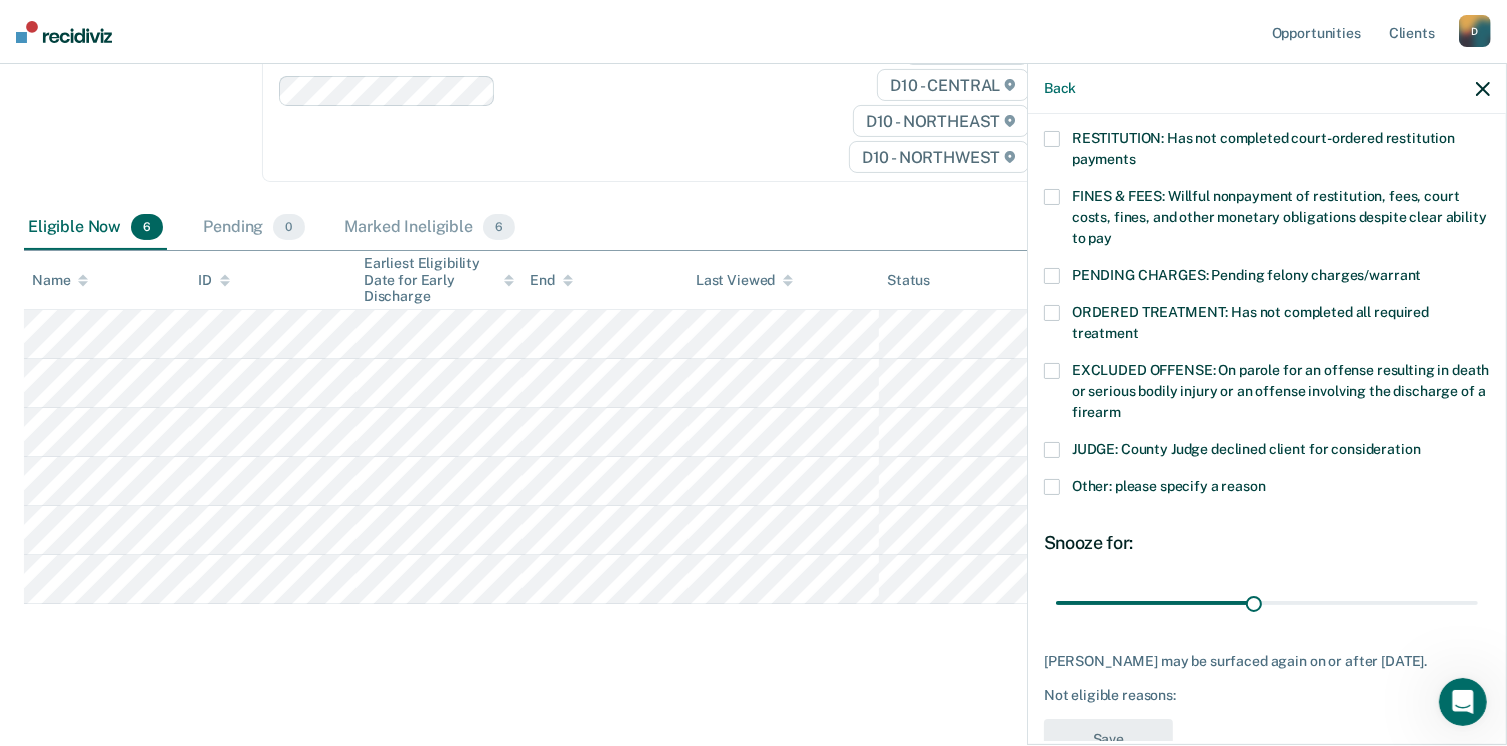 click at bounding box center (1052, 371) 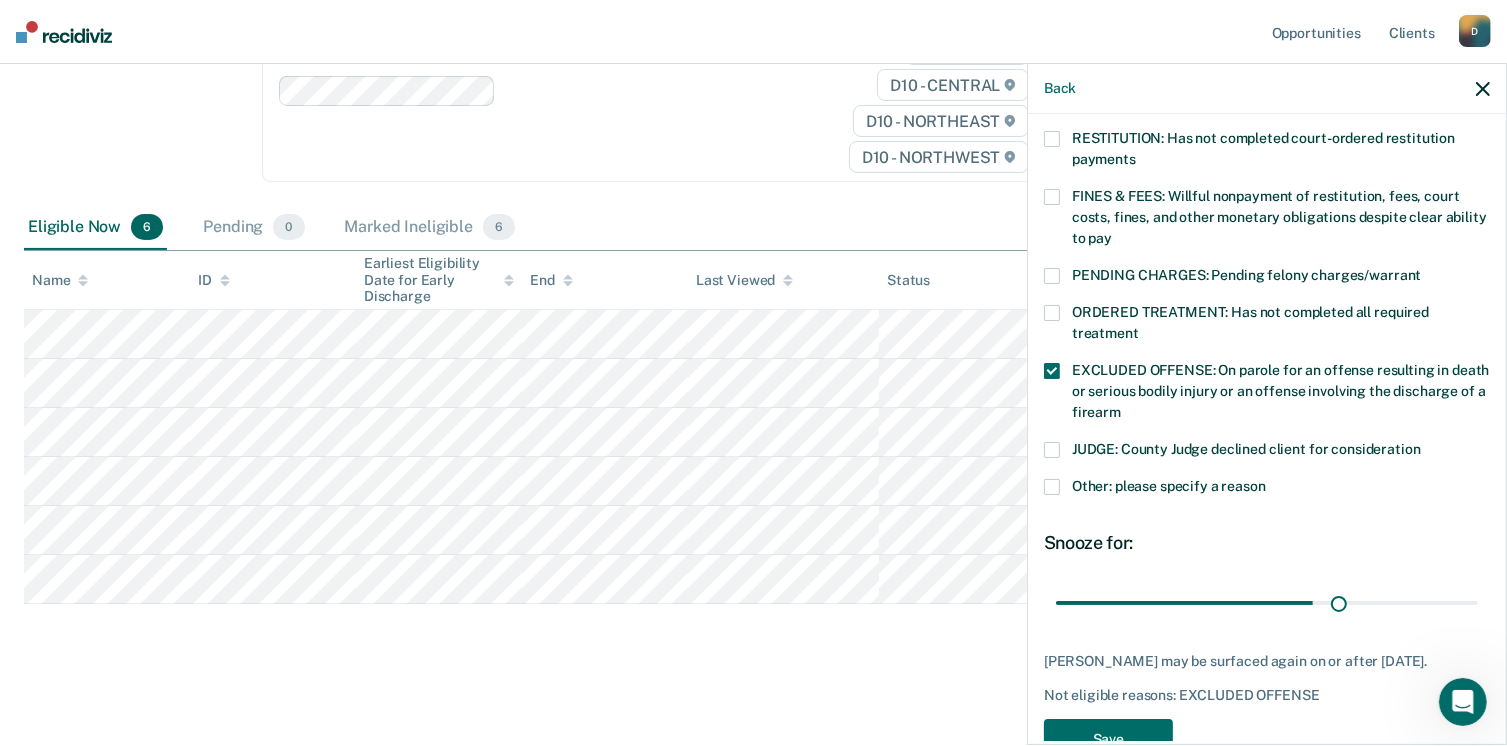 type on "63" 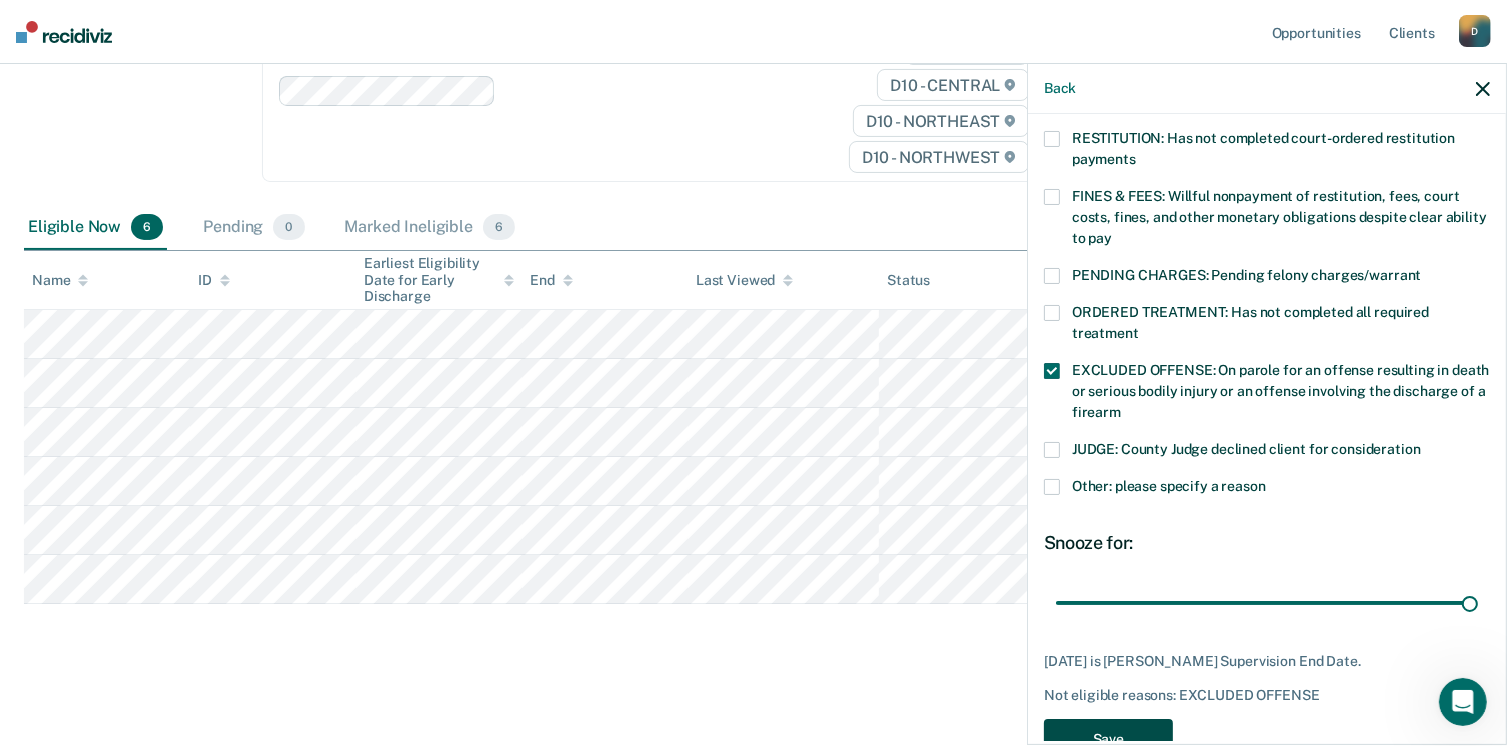 click on "Save" at bounding box center (1108, 739) 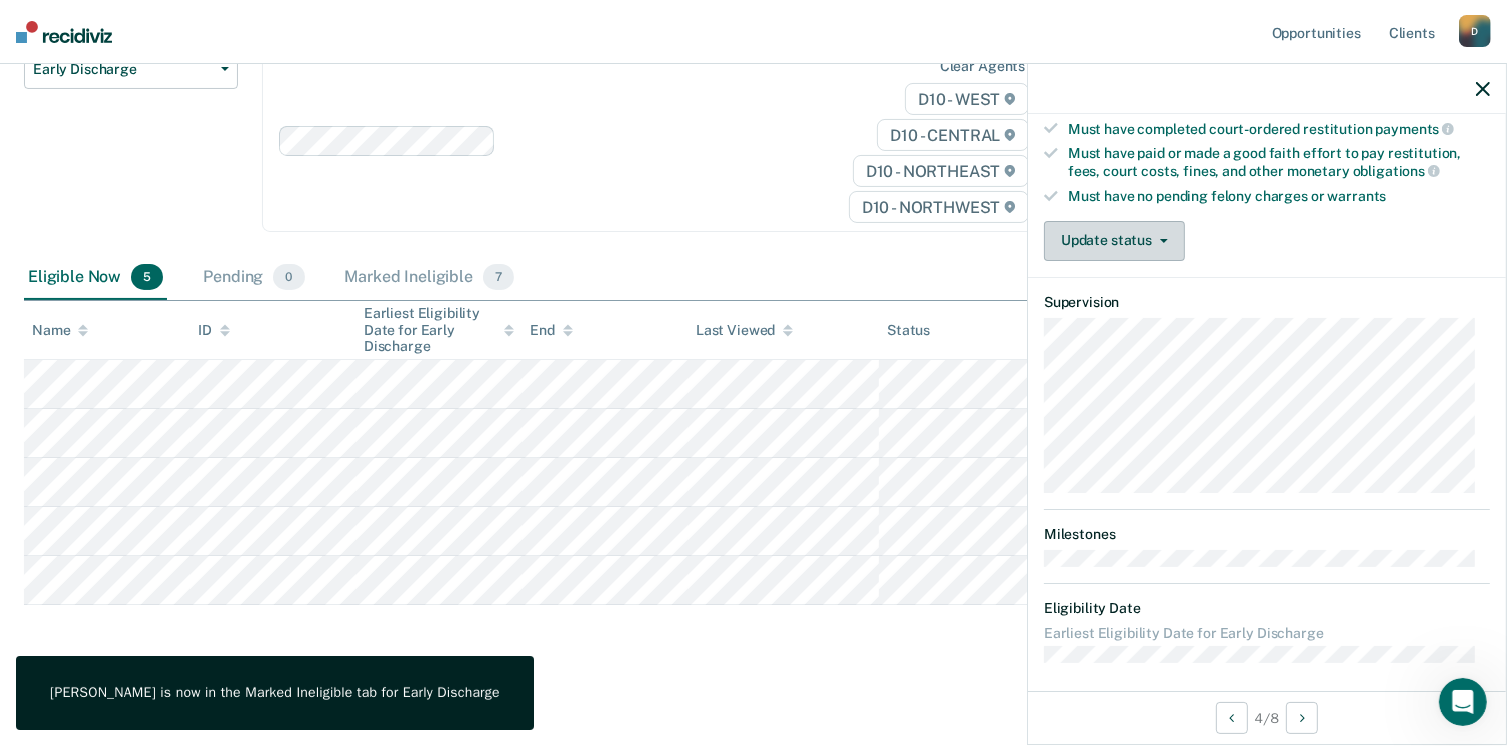 click on "Update status" at bounding box center (1114, 241) 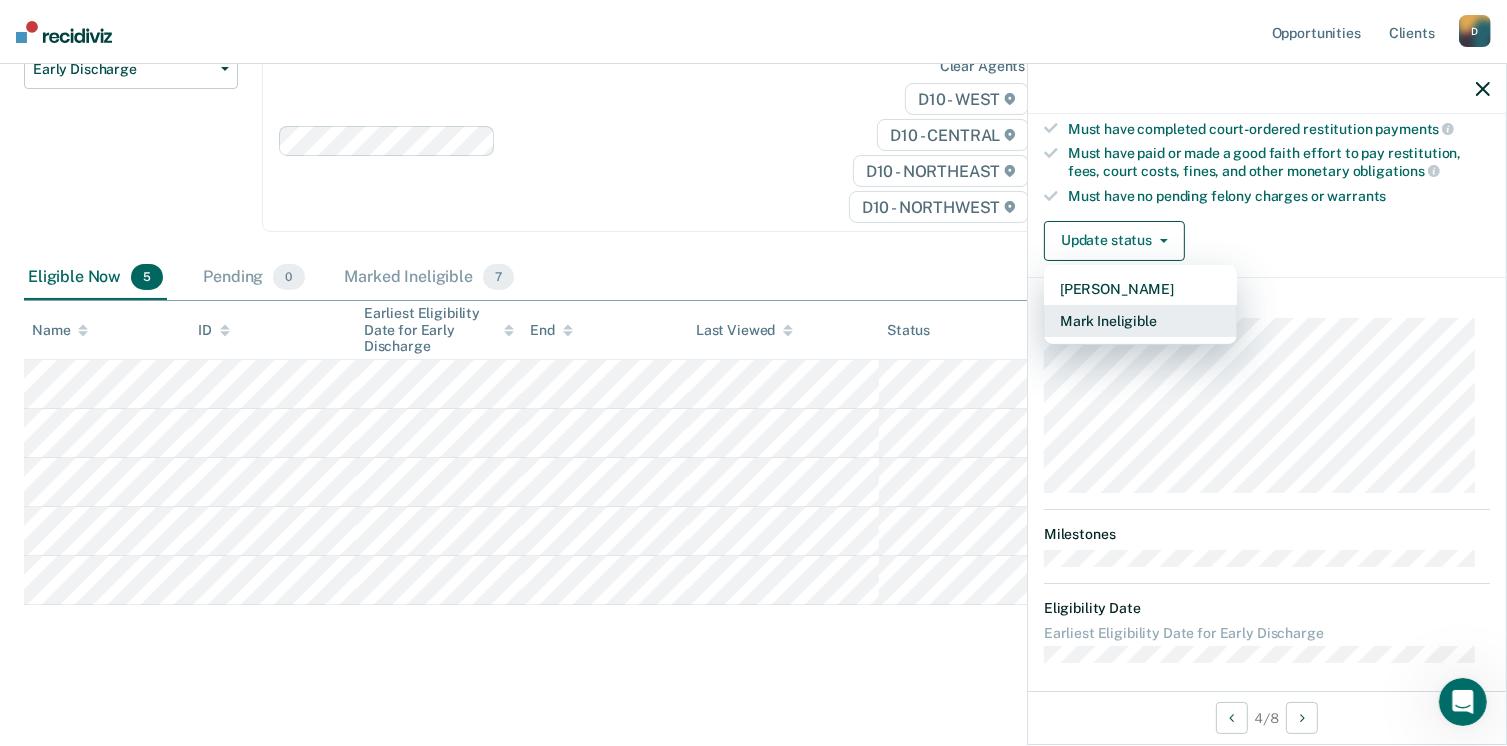 click on "Mark Ineligible" at bounding box center (1140, 321) 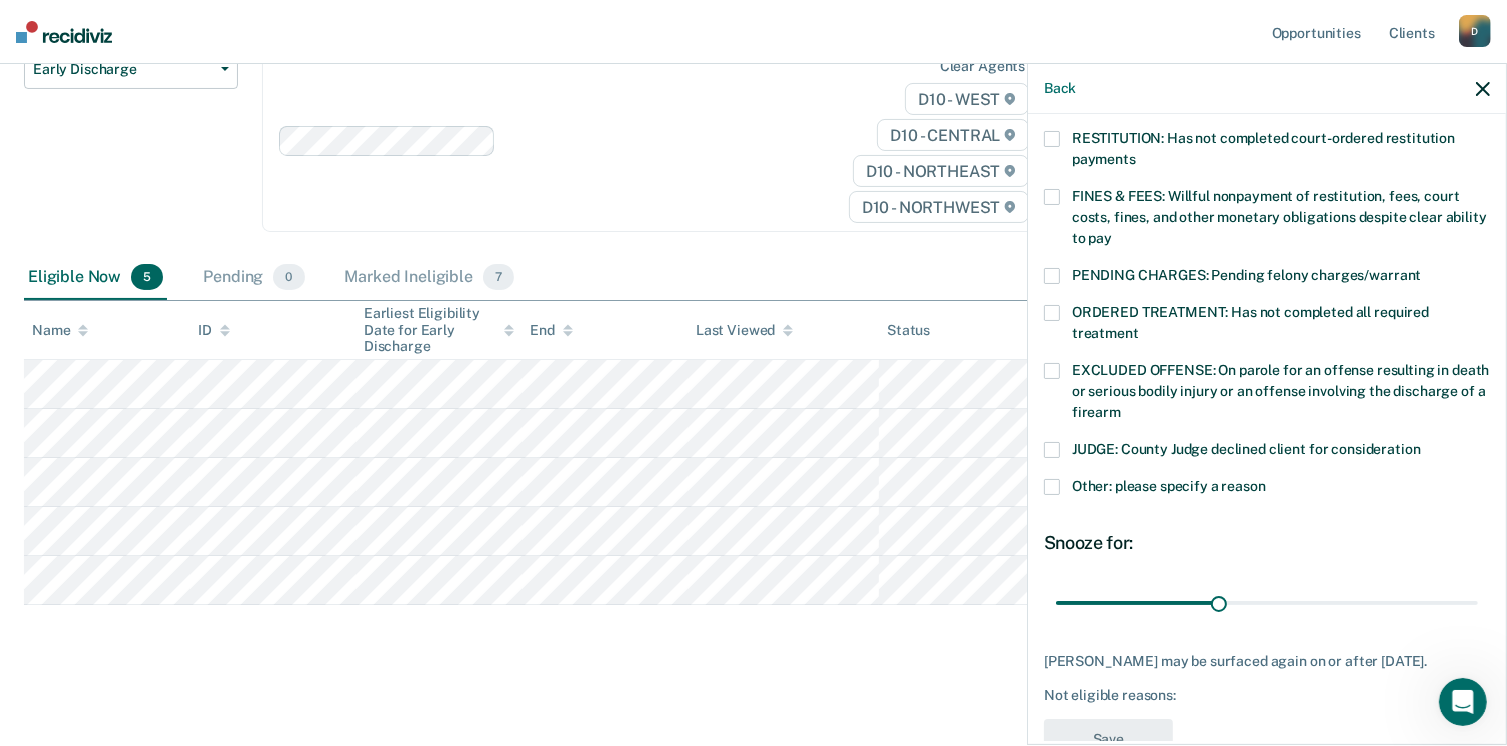 click at bounding box center [1052, 313] 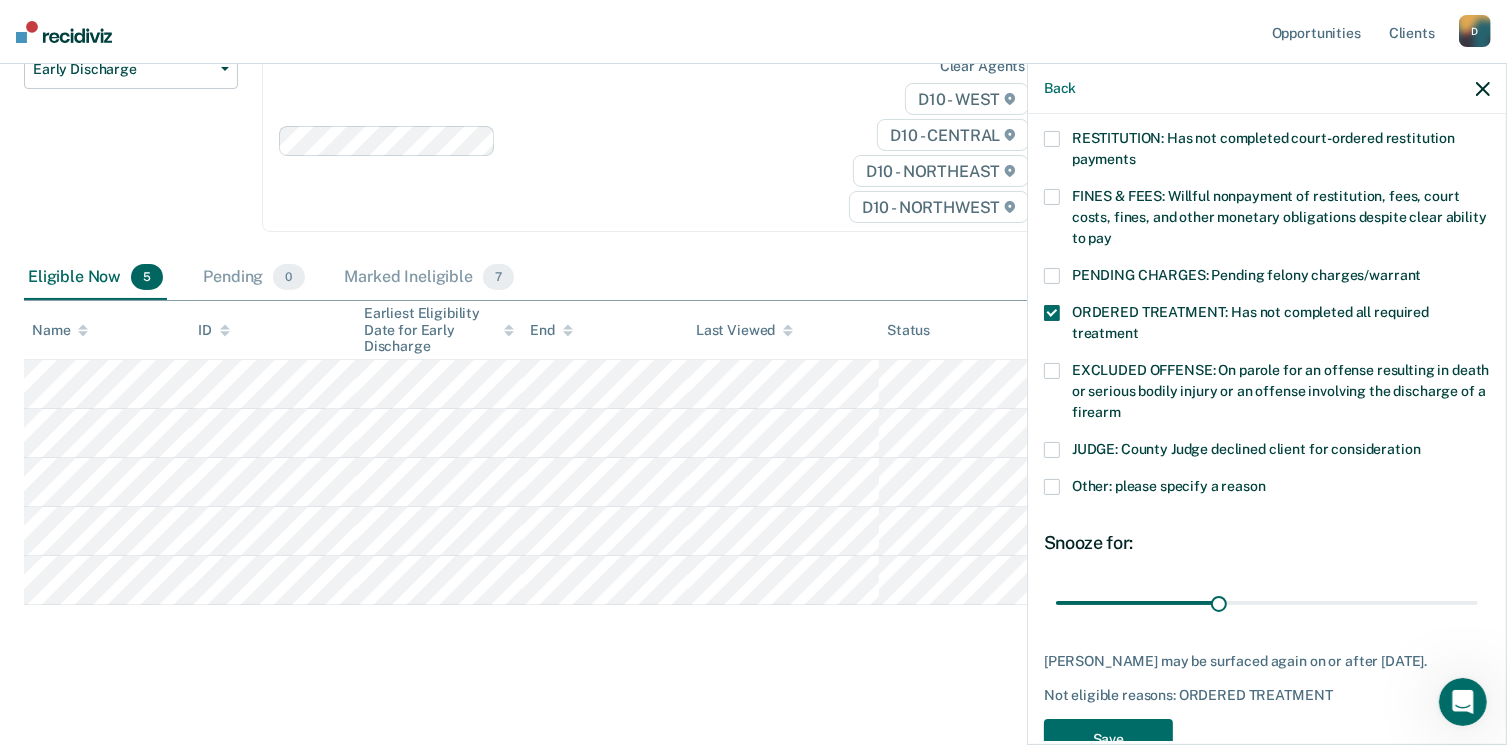 click on "EXCLUDED OFFENSE: On parole for an offense resulting in death or serious bodily injury or an offense involving the discharge of a firearm" at bounding box center (1267, 394) 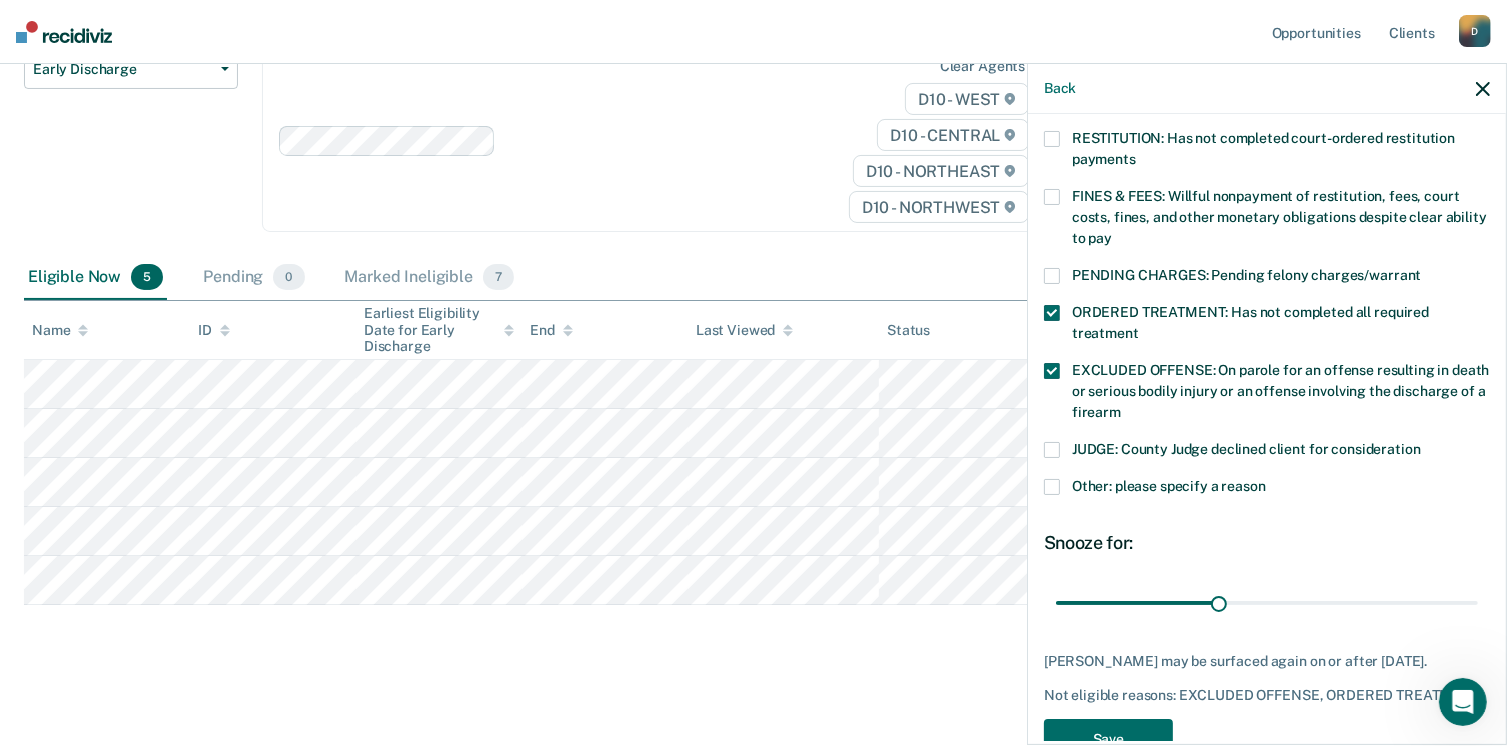 click on "FINES & FEES: Willful nonpayment of restitution, fees, court costs, fines, and other monetary obligations despite clear ability to pay" at bounding box center (1279, 217) 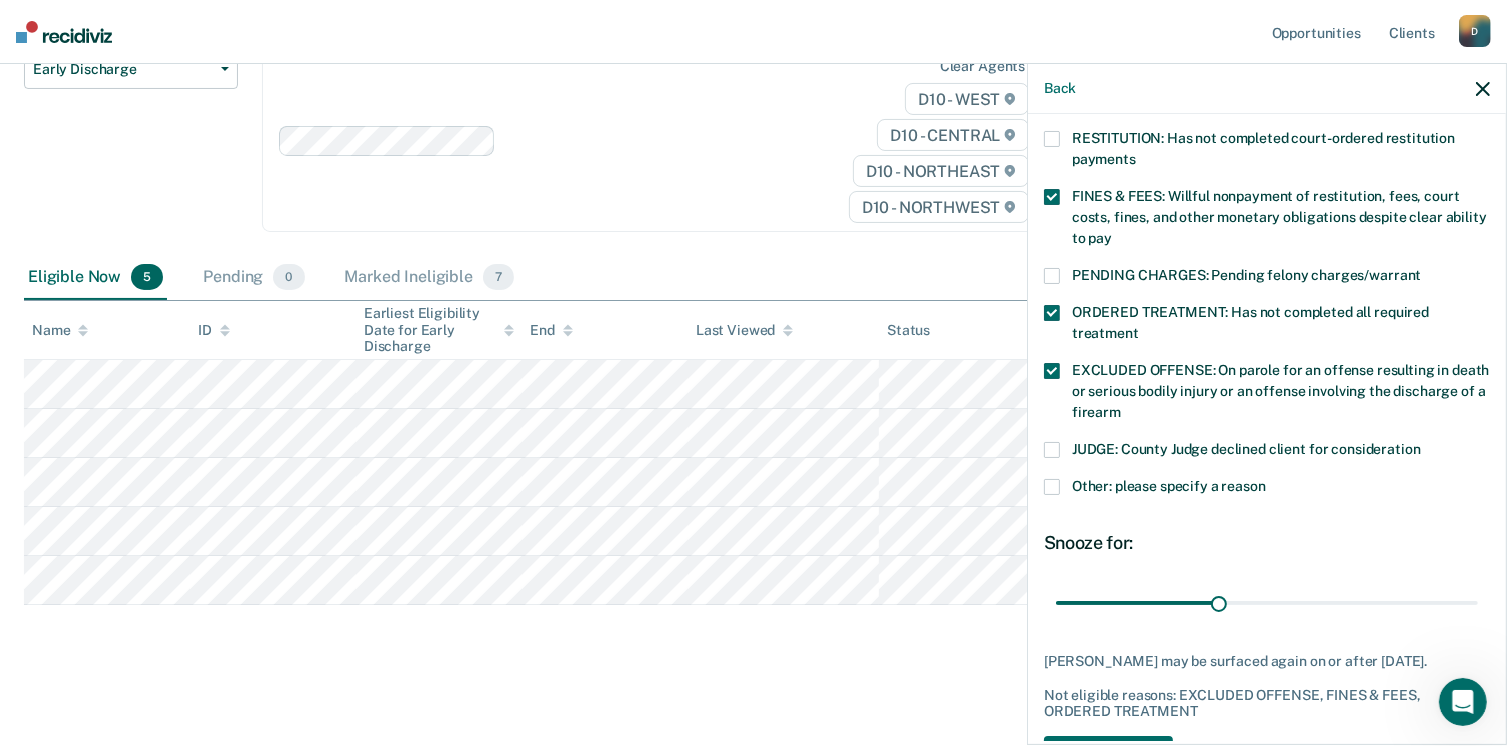 scroll, scrollTop: 584, scrollLeft: 0, axis: vertical 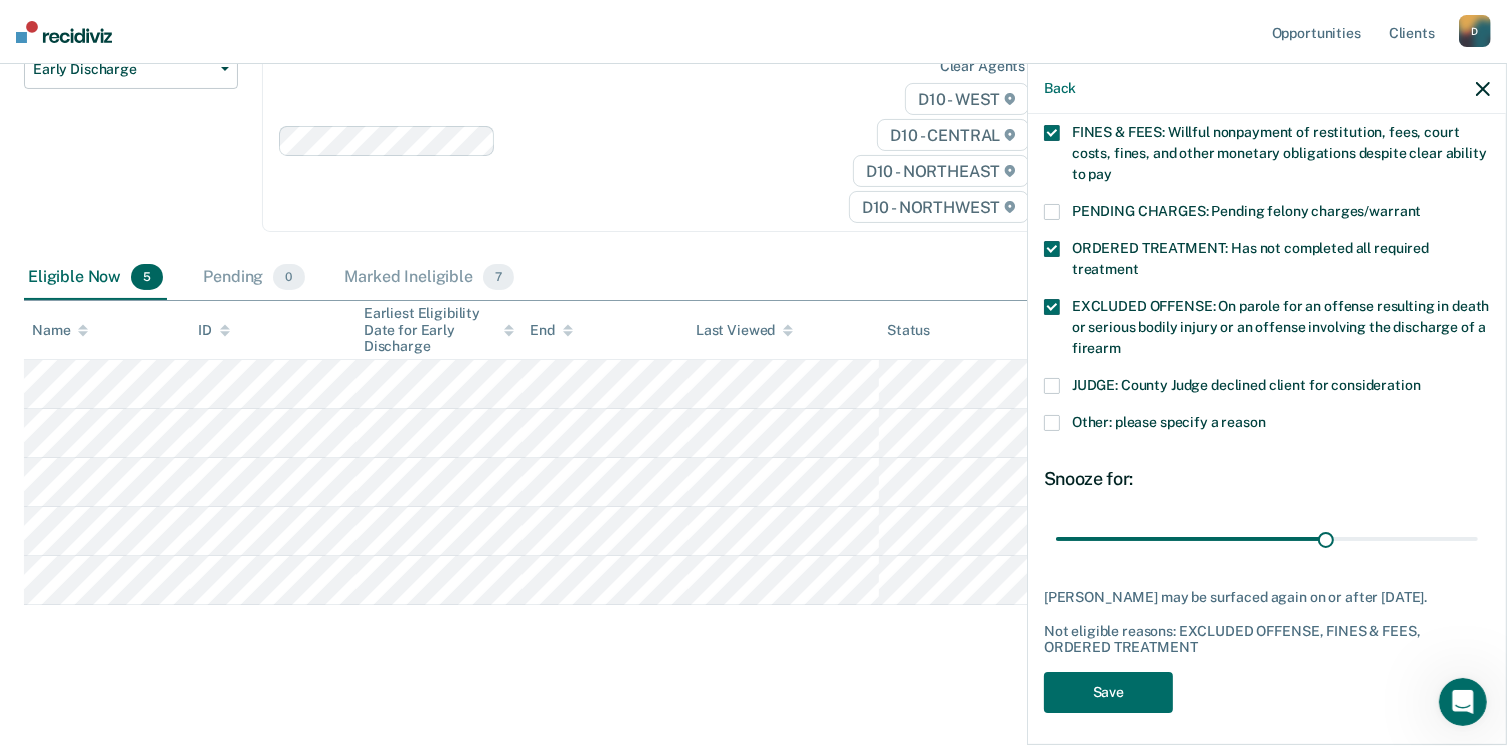 type on "77" 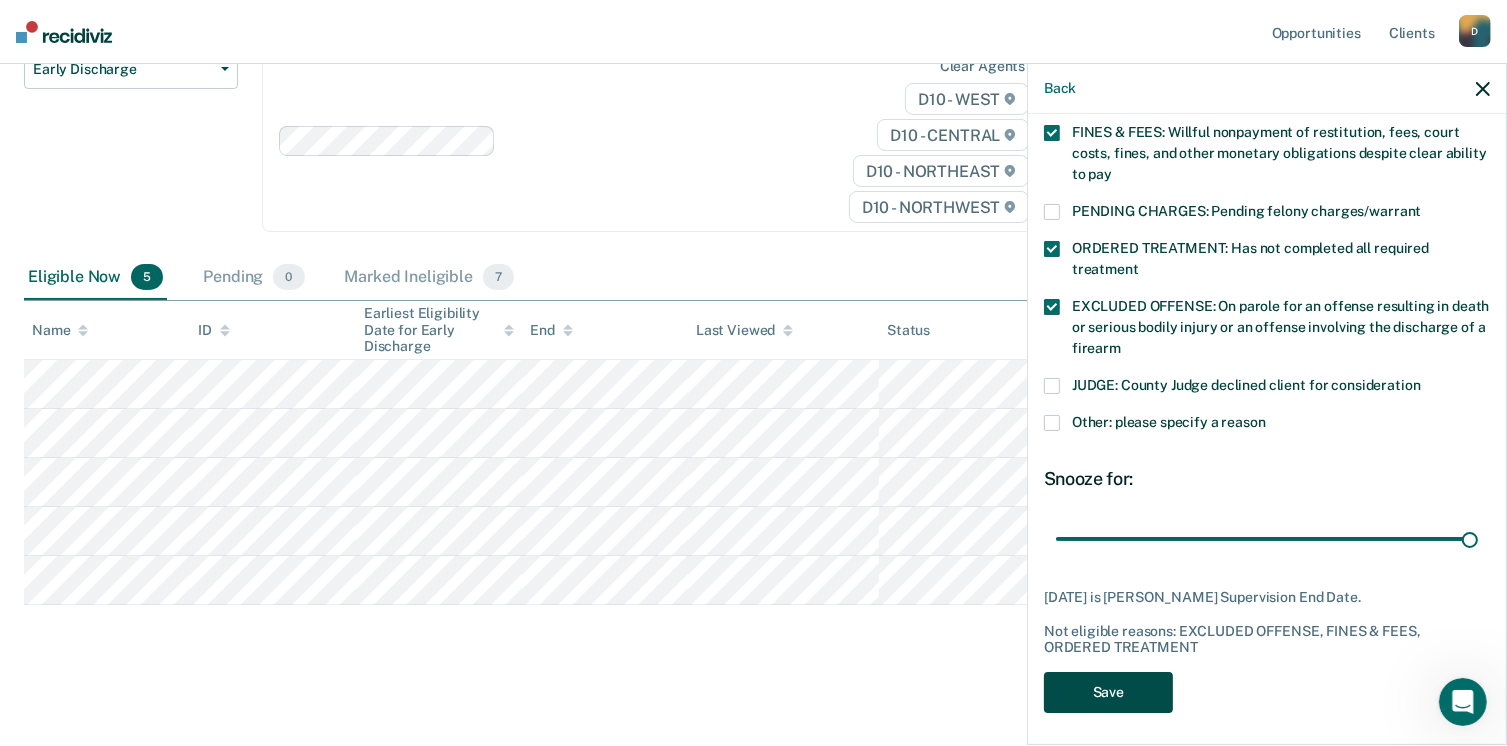 click on "Save" at bounding box center [1108, 692] 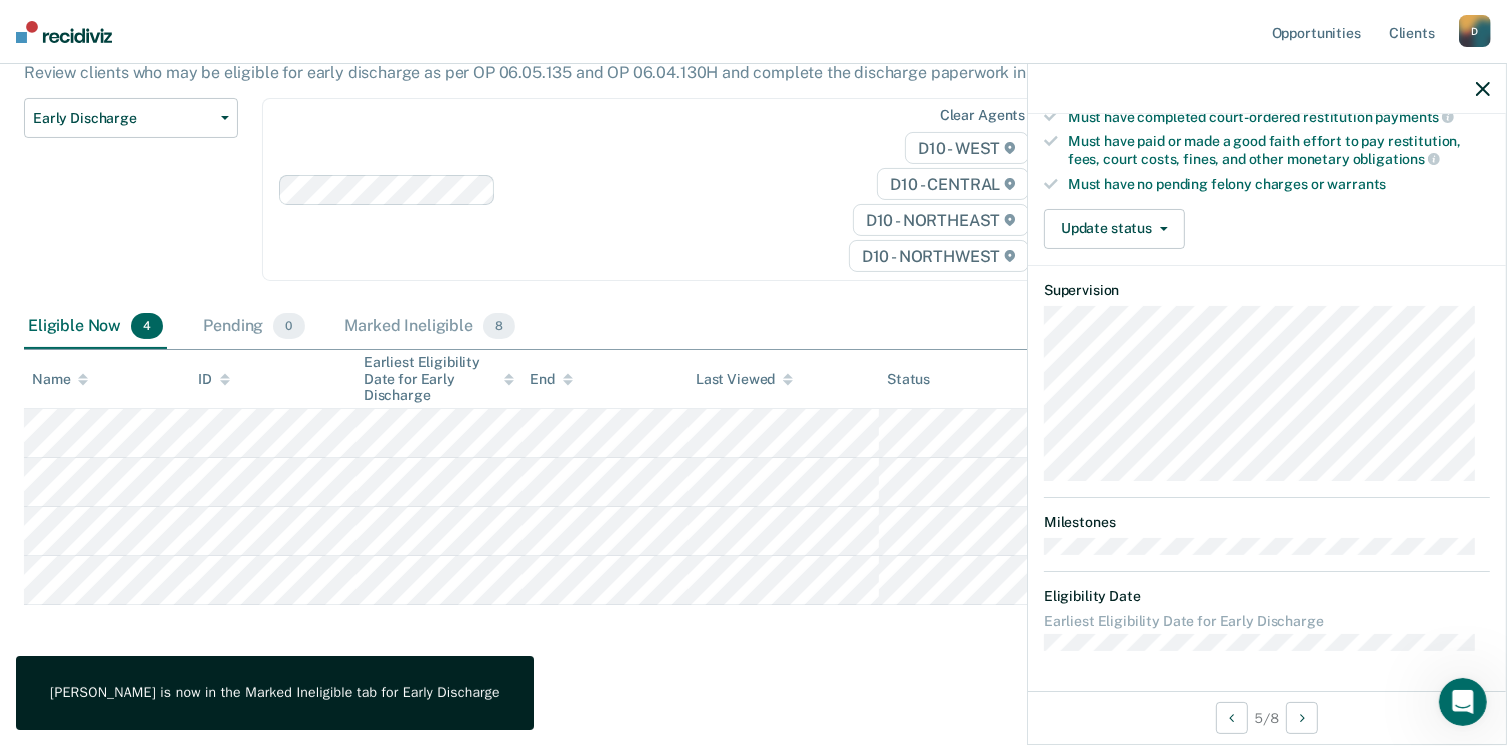 scroll, scrollTop: 520, scrollLeft: 0, axis: vertical 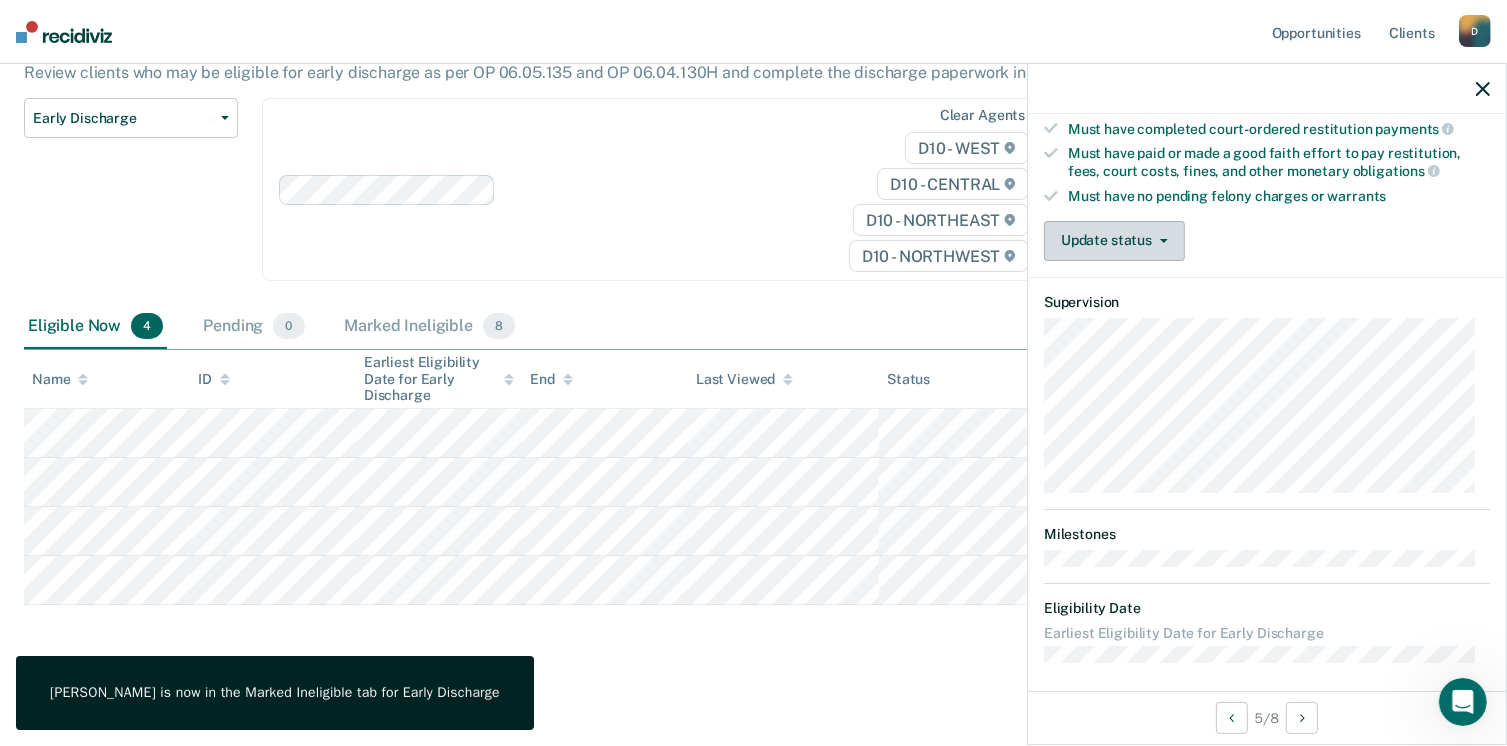 click on "Update status" at bounding box center [1114, 241] 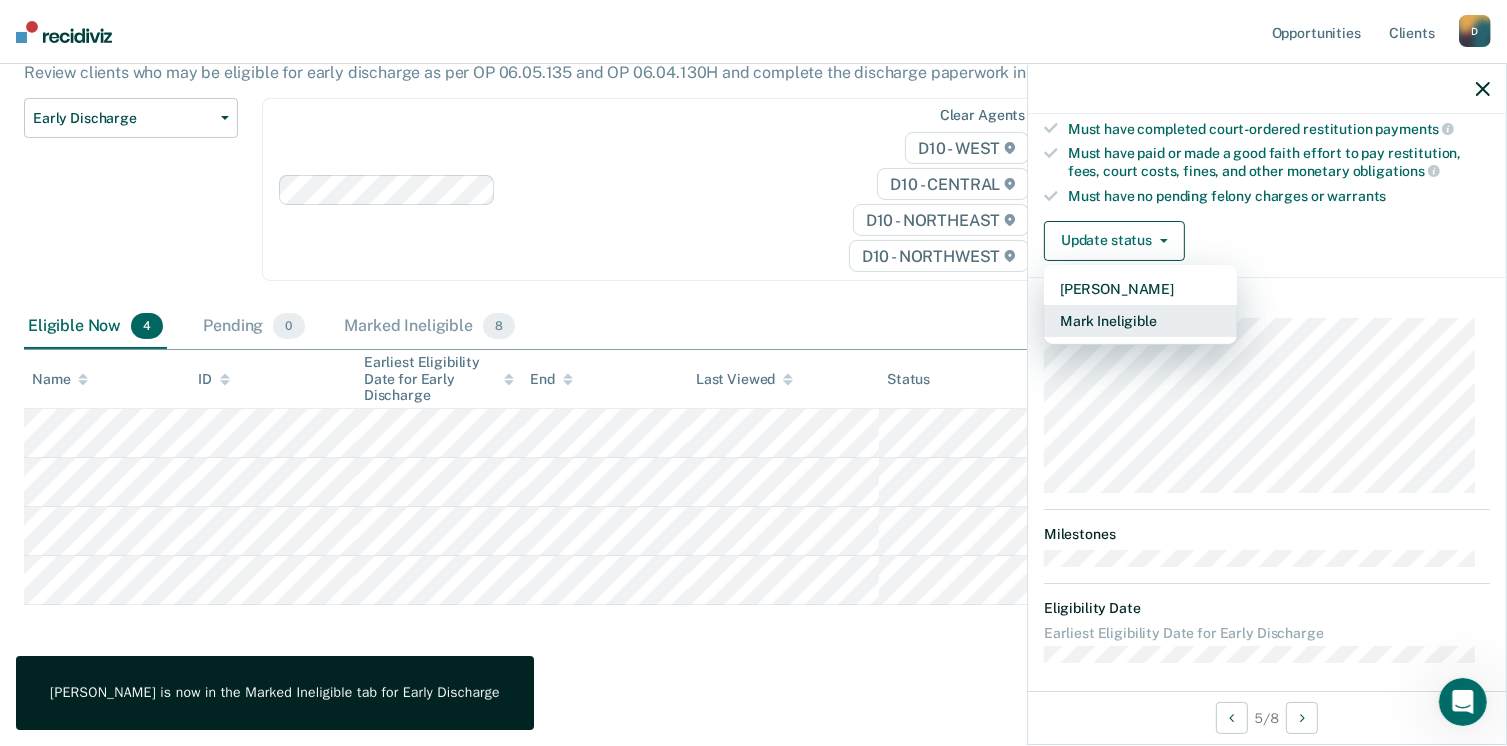 click on "Mark Ineligible" at bounding box center [1140, 321] 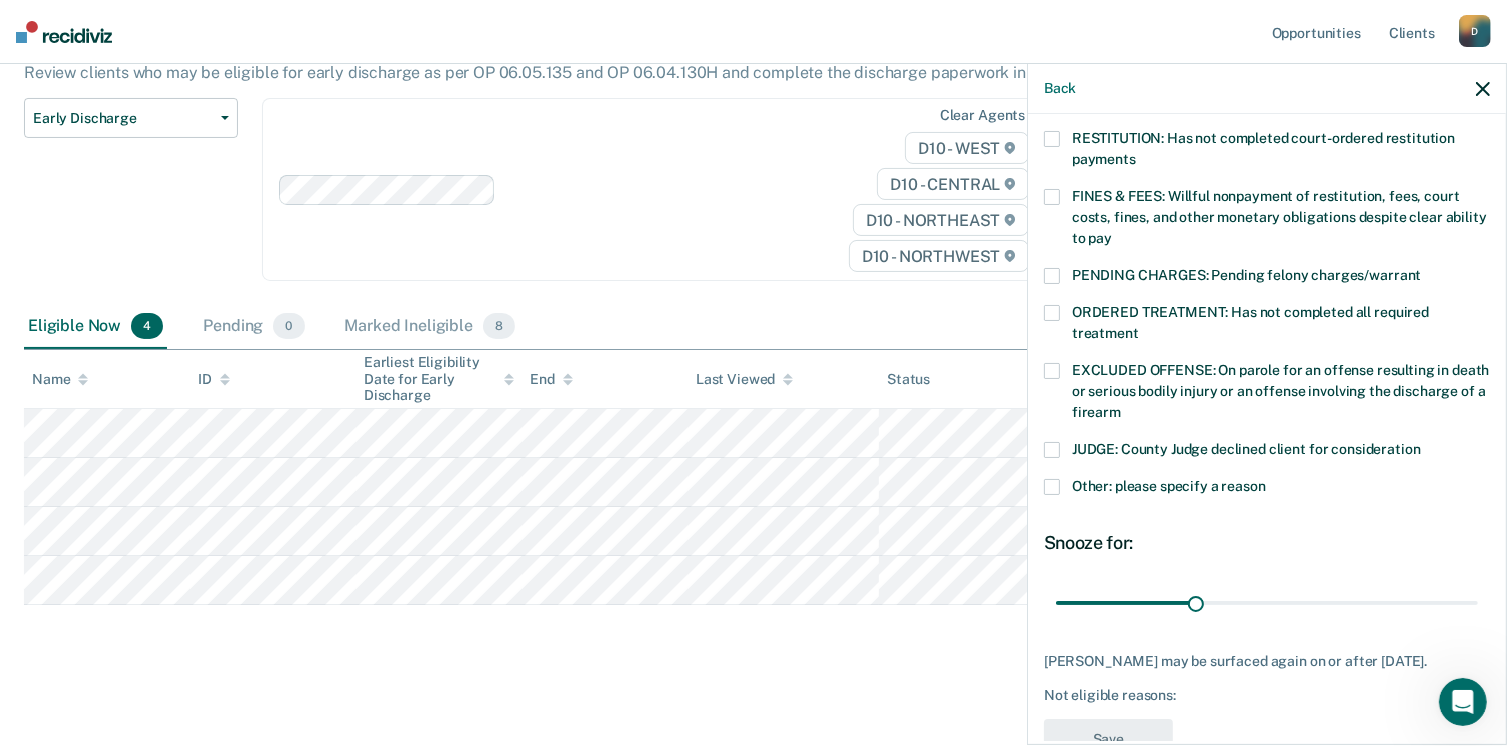 click at bounding box center (1052, 371) 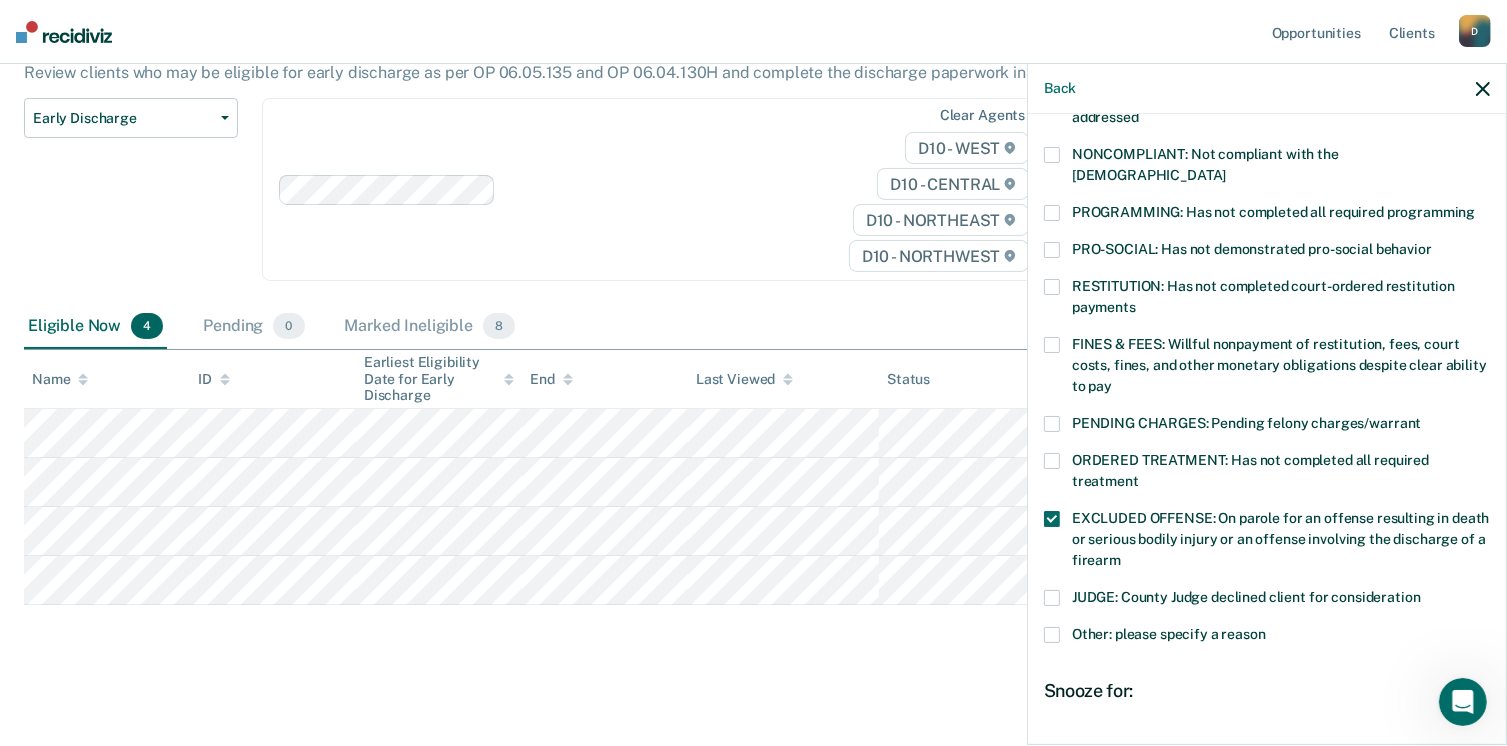 scroll, scrollTop: 371, scrollLeft: 0, axis: vertical 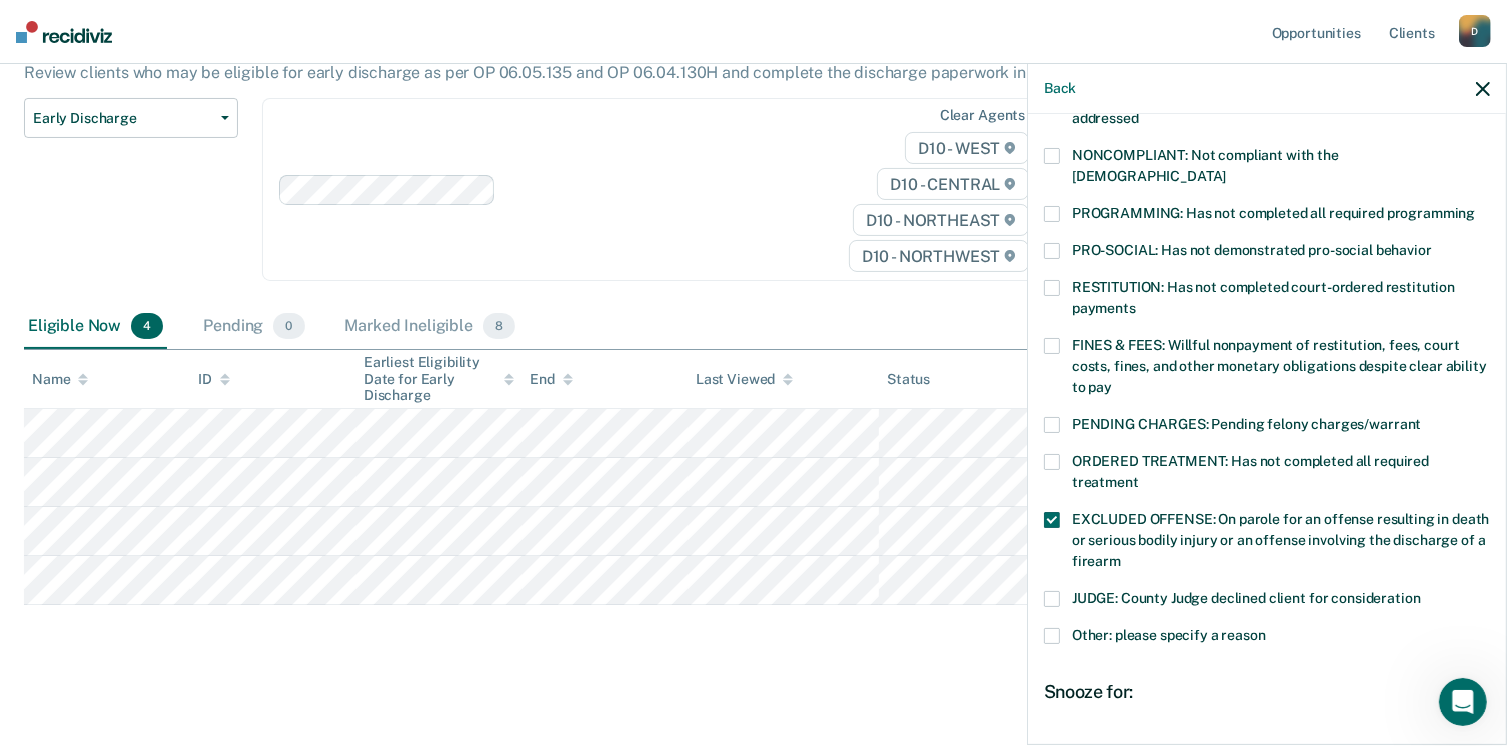 click at bounding box center [1052, 251] 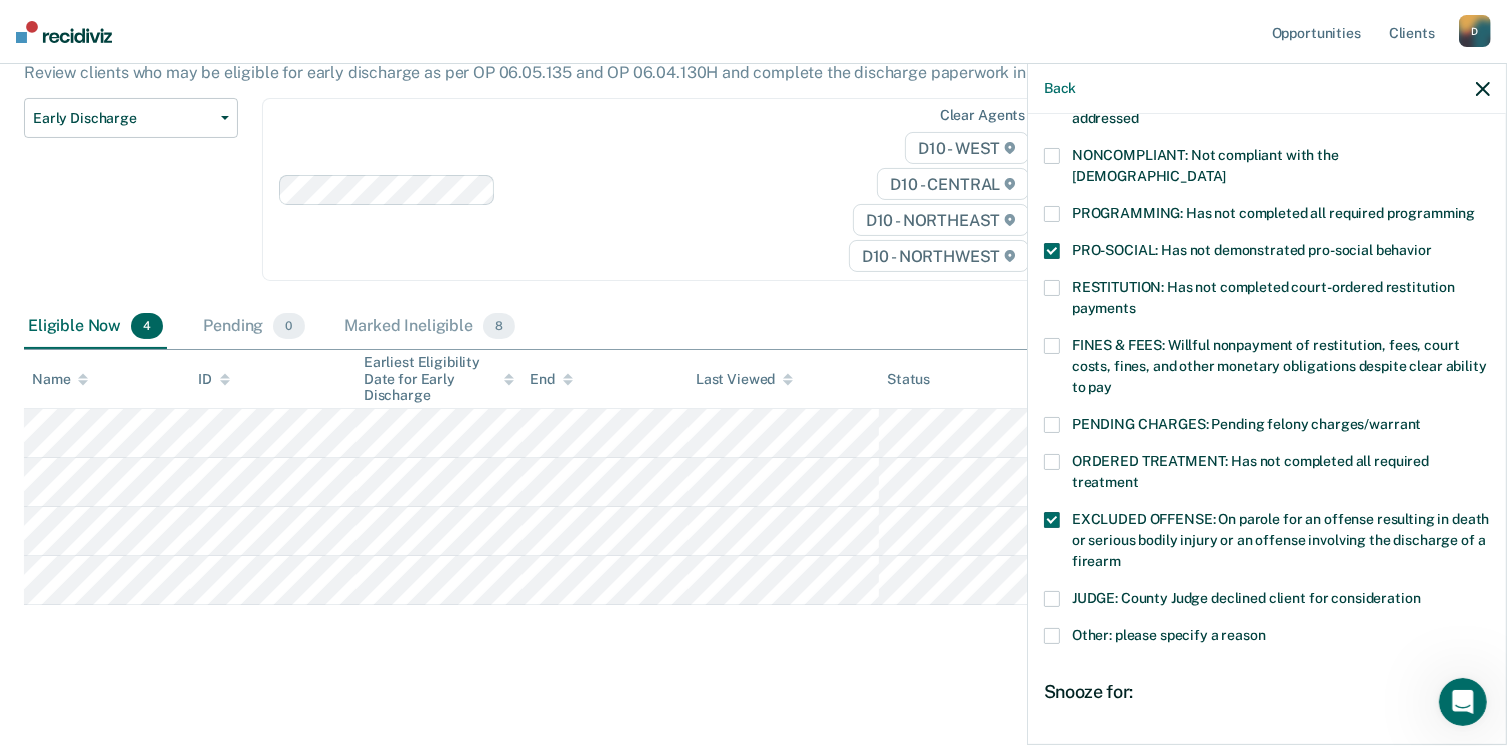 click on "EXCLUDED OFFENSE: On parole for an offense resulting in death or serious bodily injury or an offense involving the discharge of a firearm" at bounding box center [1267, 543] 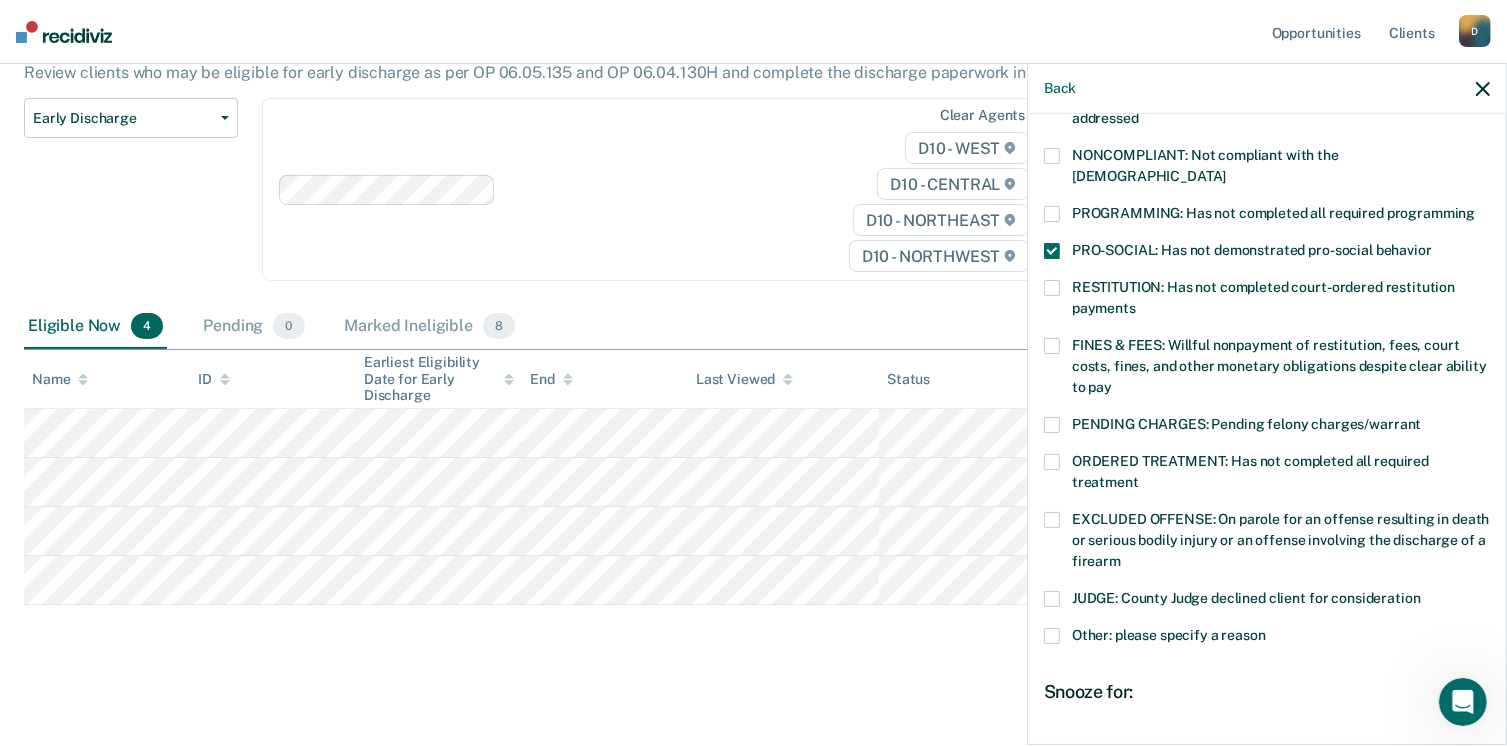 type on "90" 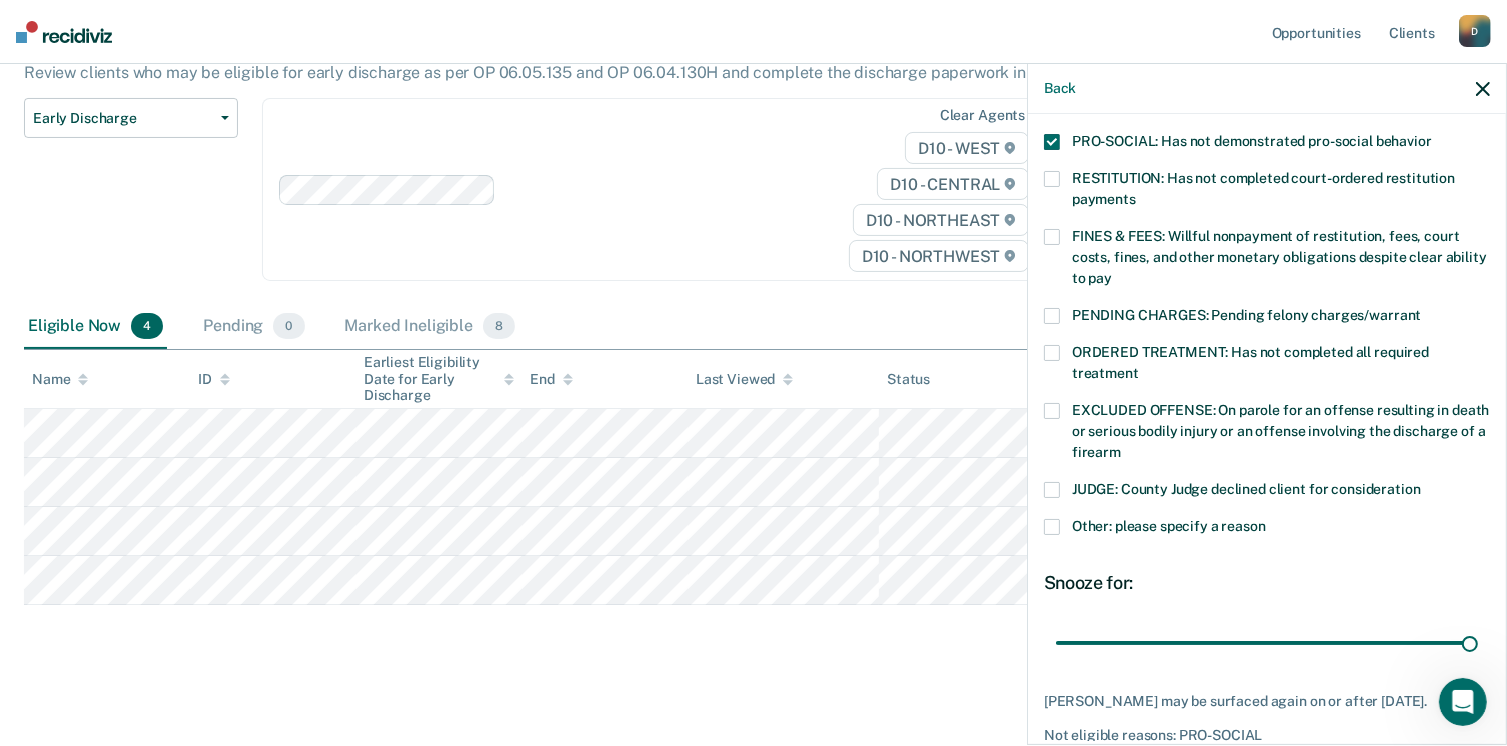 scroll, scrollTop: 568, scrollLeft: 0, axis: vertical 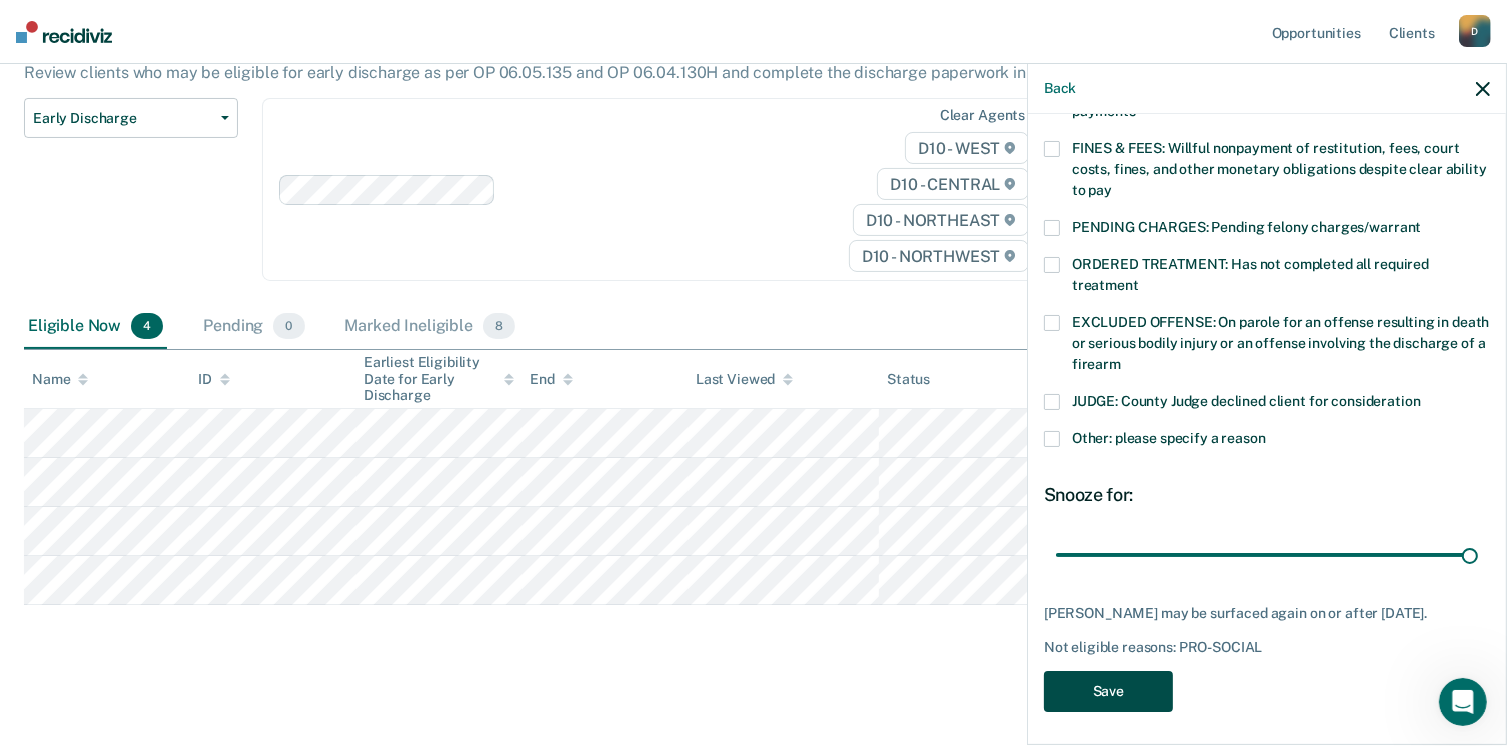 click on "Save" at bounding box center (1108, 691) 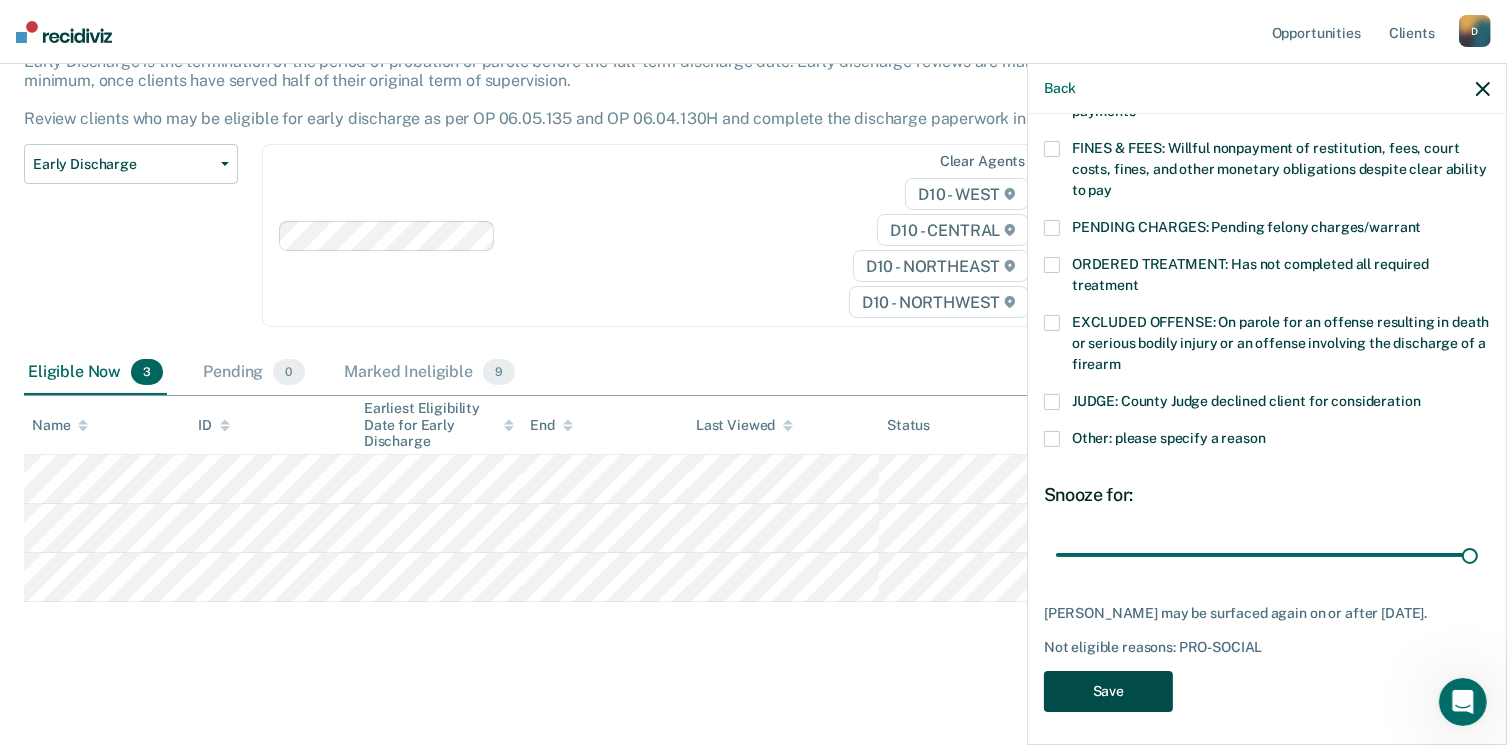 scroll, scrollTop: 140, scrollLeft: 0, axis: vertical 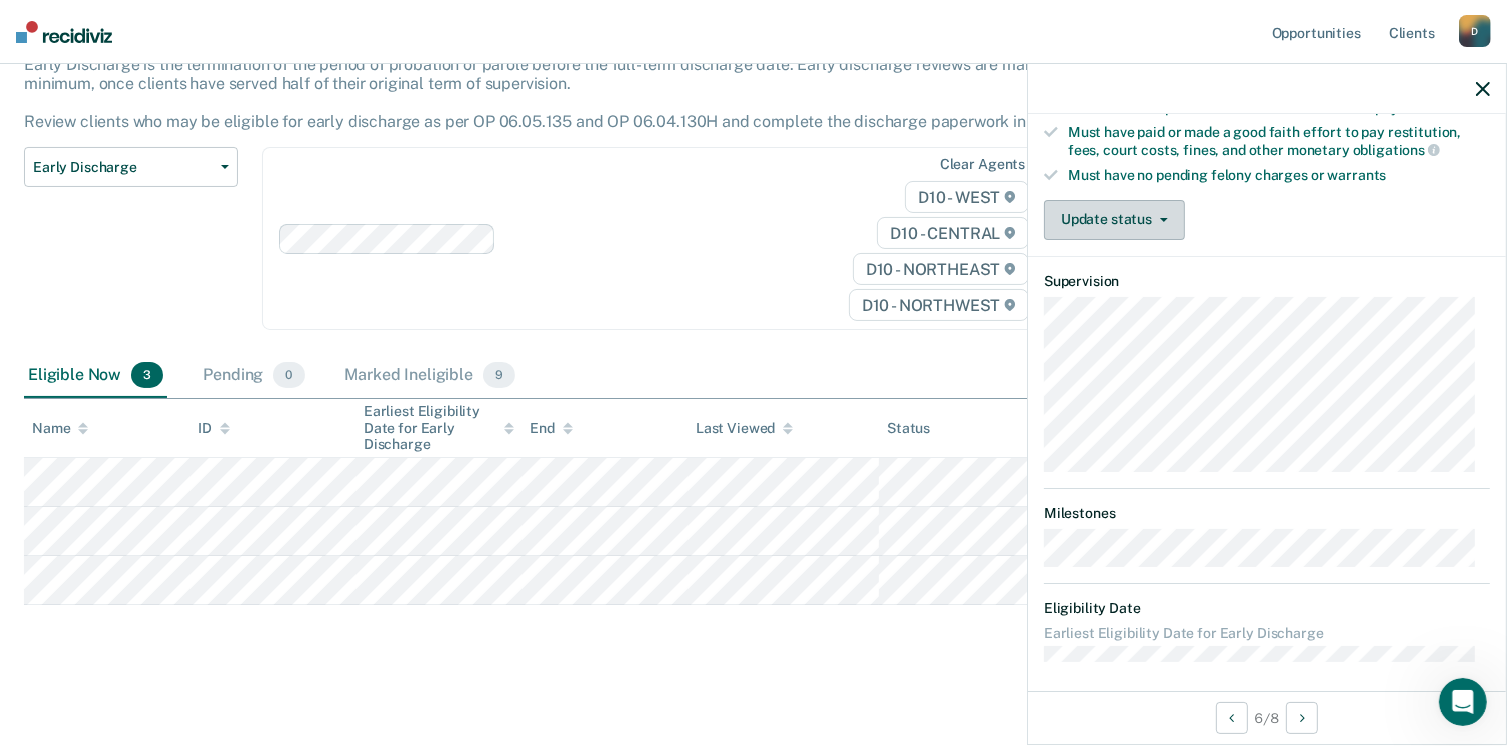 click on "Update status" at bounding box center (1114, 220) 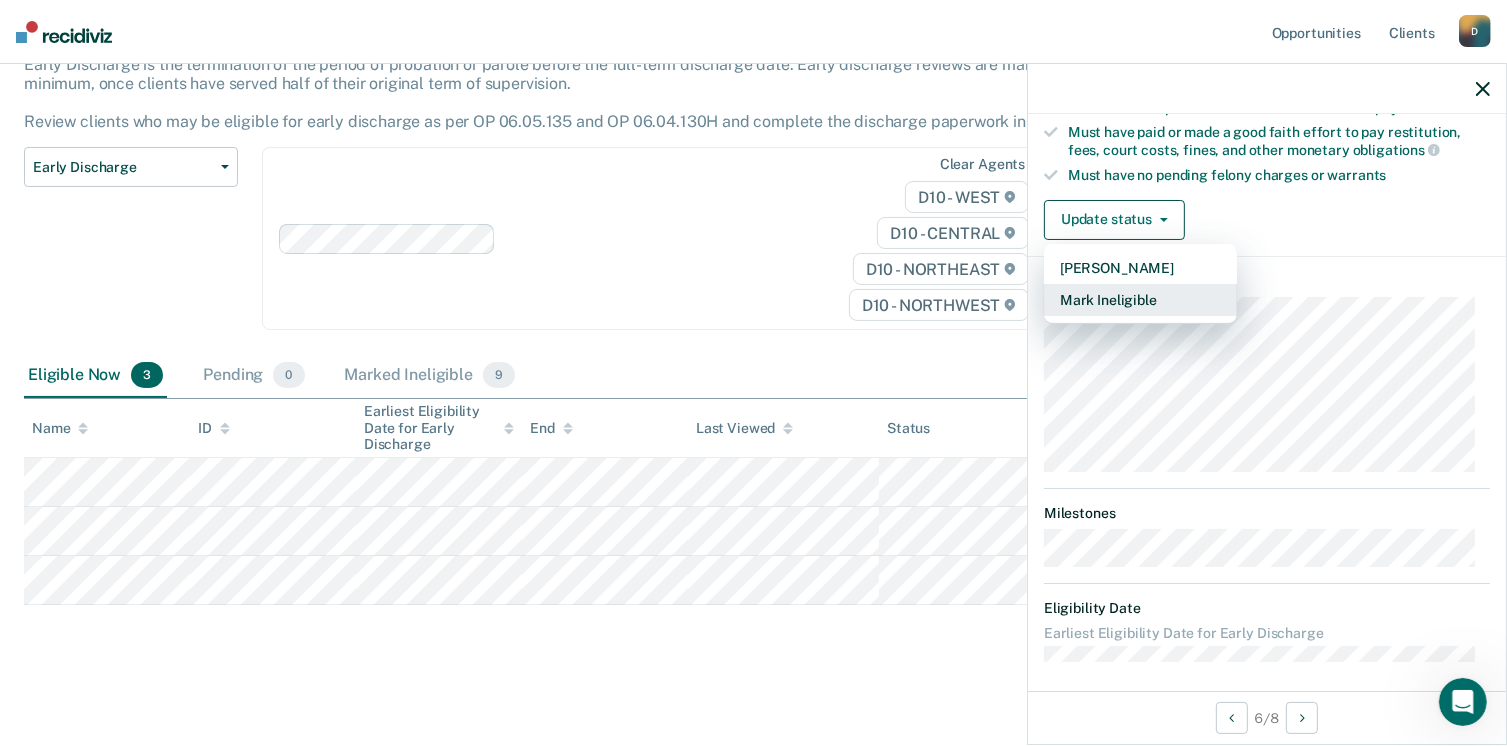 click on "Mark Ineligible" at bounding box center [1140, 300] 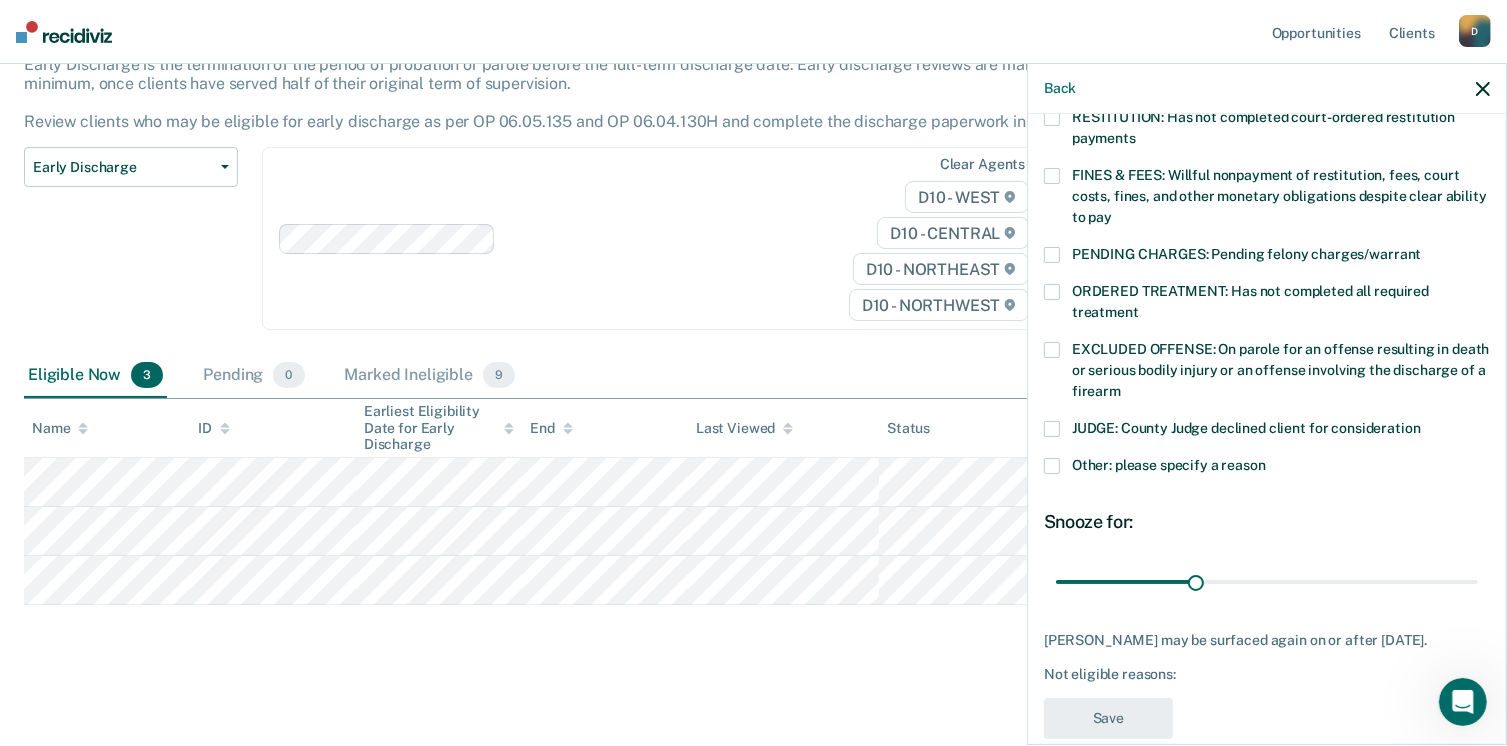 click on "EXCLUDED OFFENSE: On parole for an offense resulting in death or serious bodily injury or an offense involving the discharge of a firearm" at bounding box center (1267, 373) 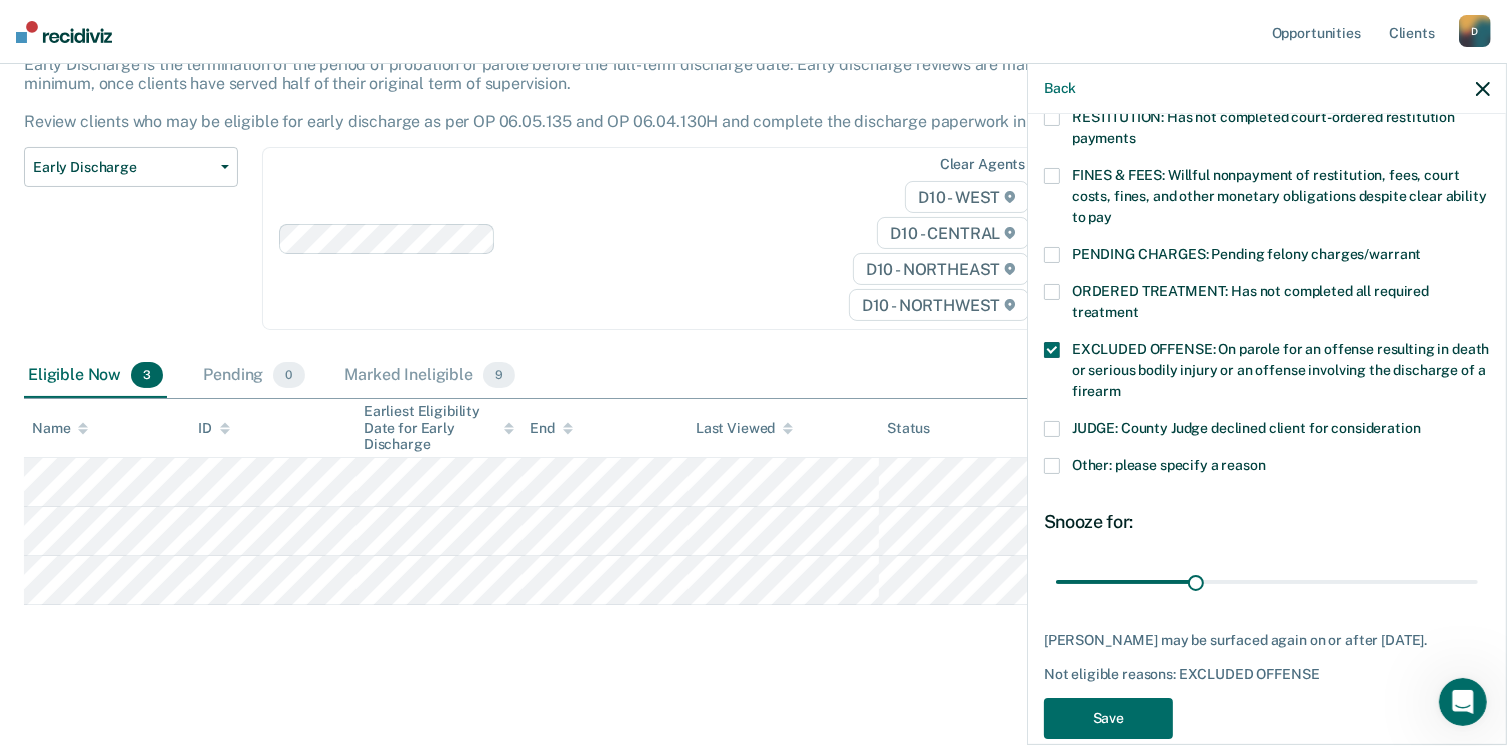 scroll, scrollTop: 551, scrollLeft: 0, axis: vertical 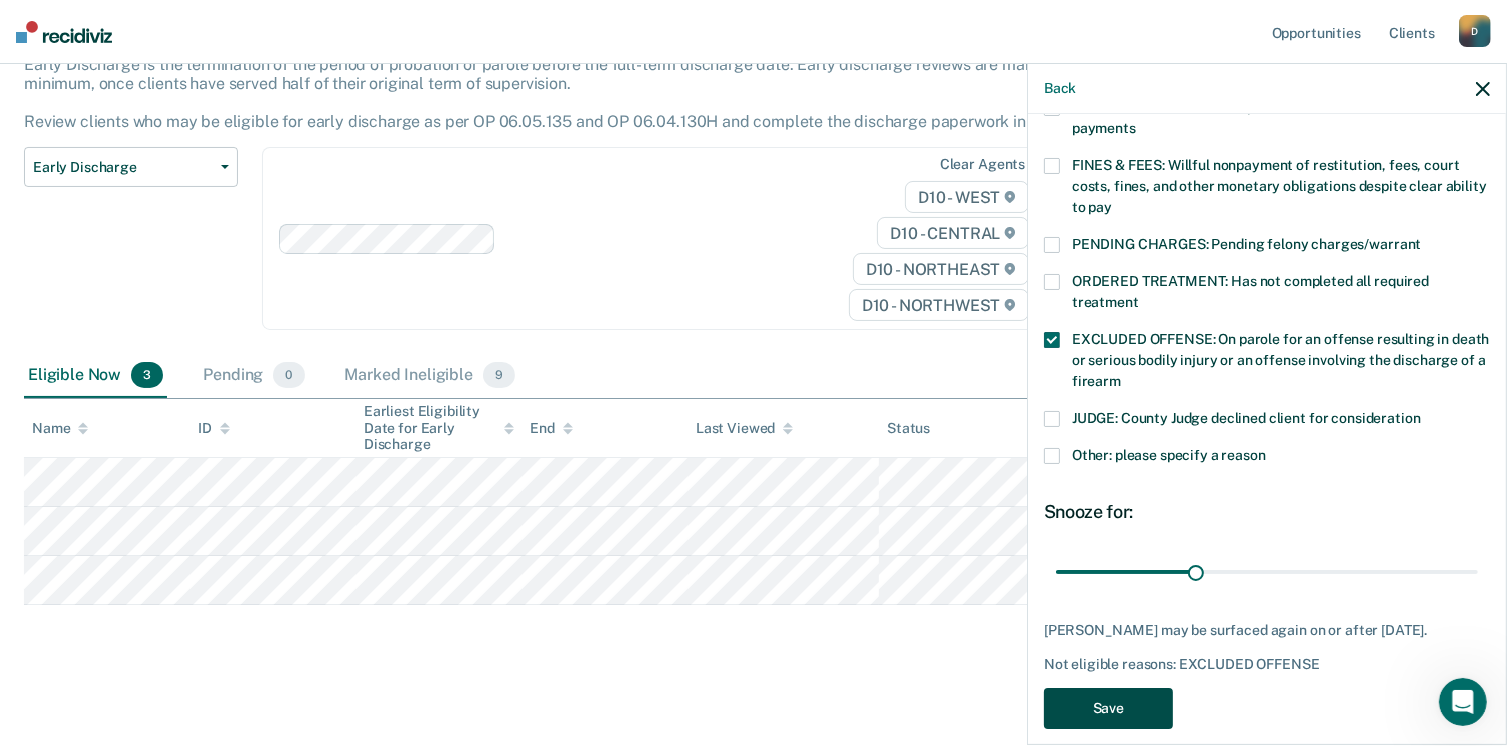 click on "Save" at bounding box center (1108, 708) 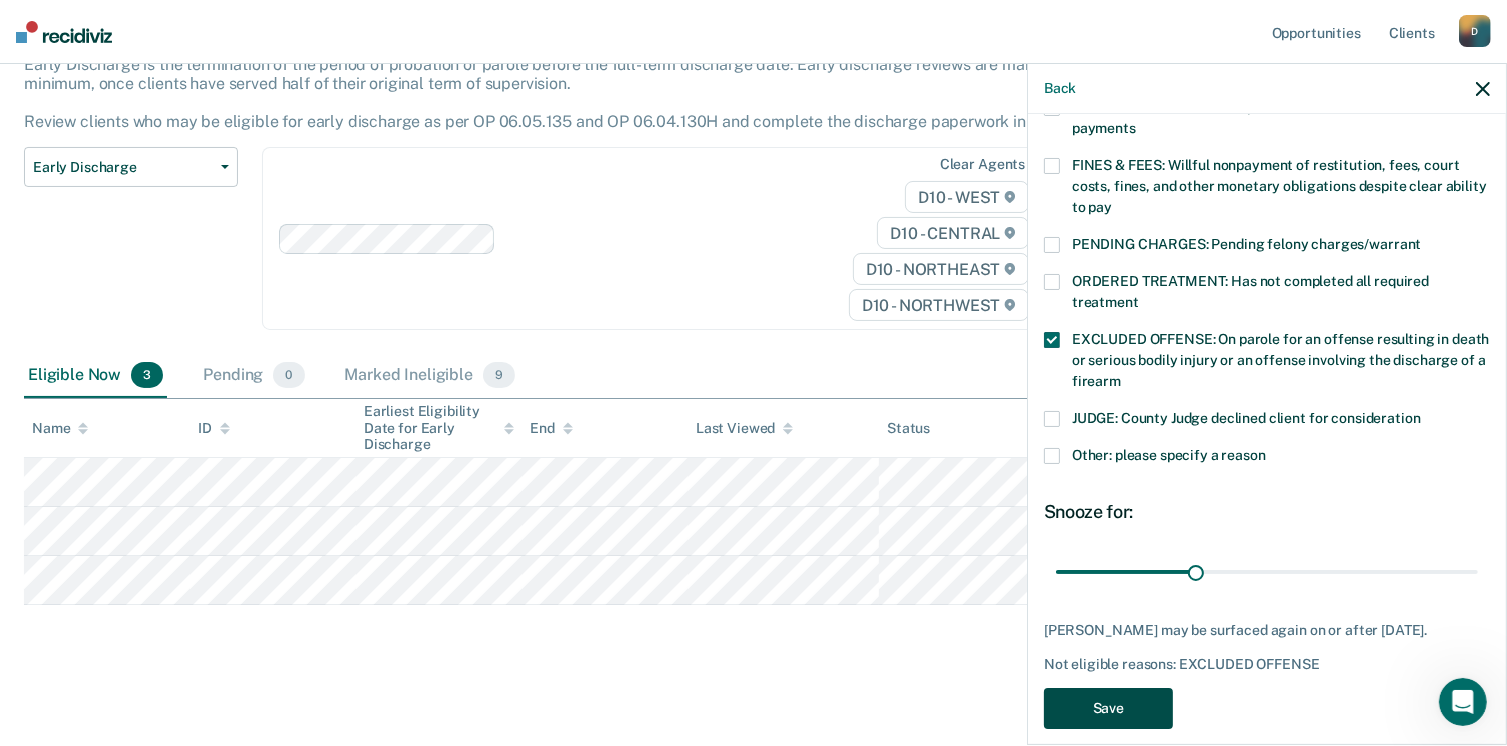 scroll, scrollTop: 92, scrollLeft: 0, axis: vertical 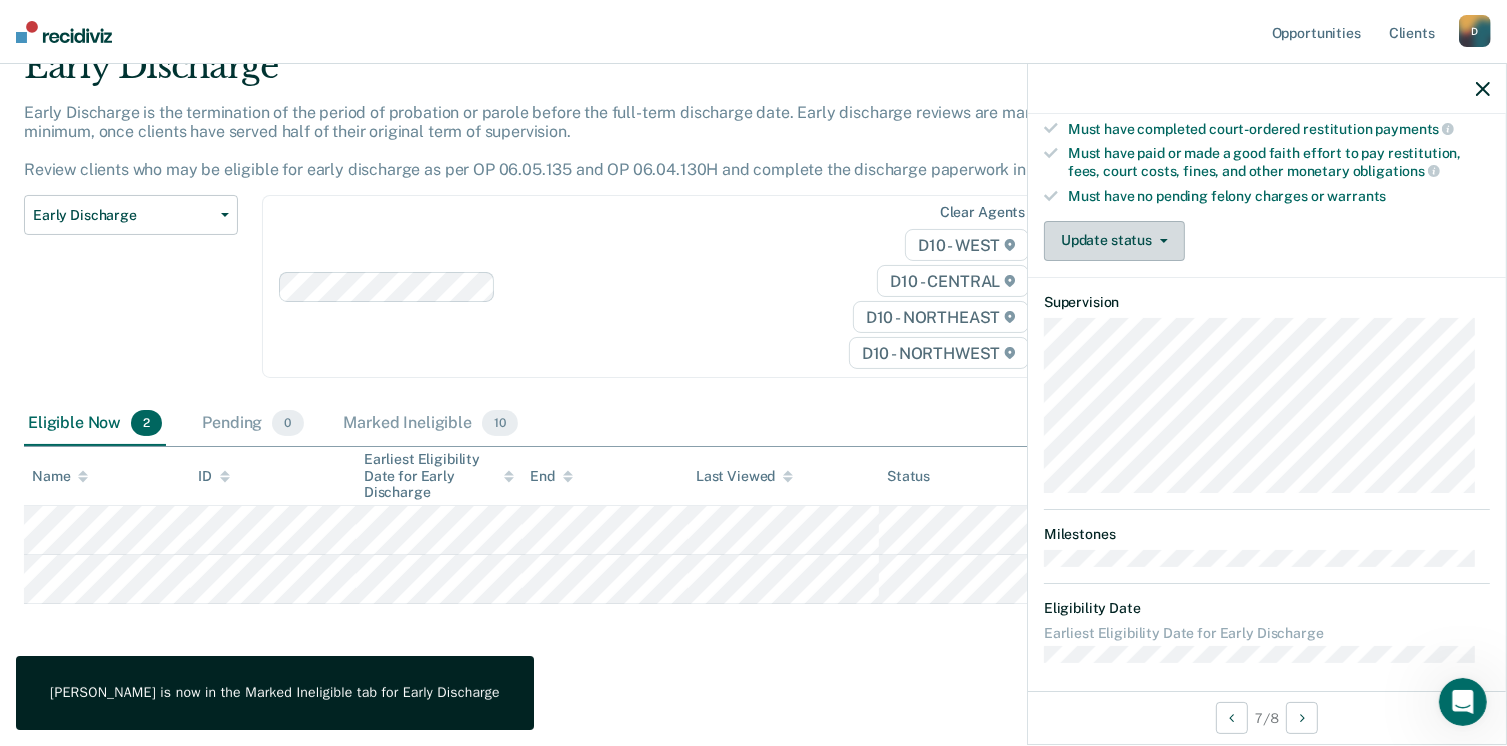 click on "Update status" at bounding box center [1114, 241] 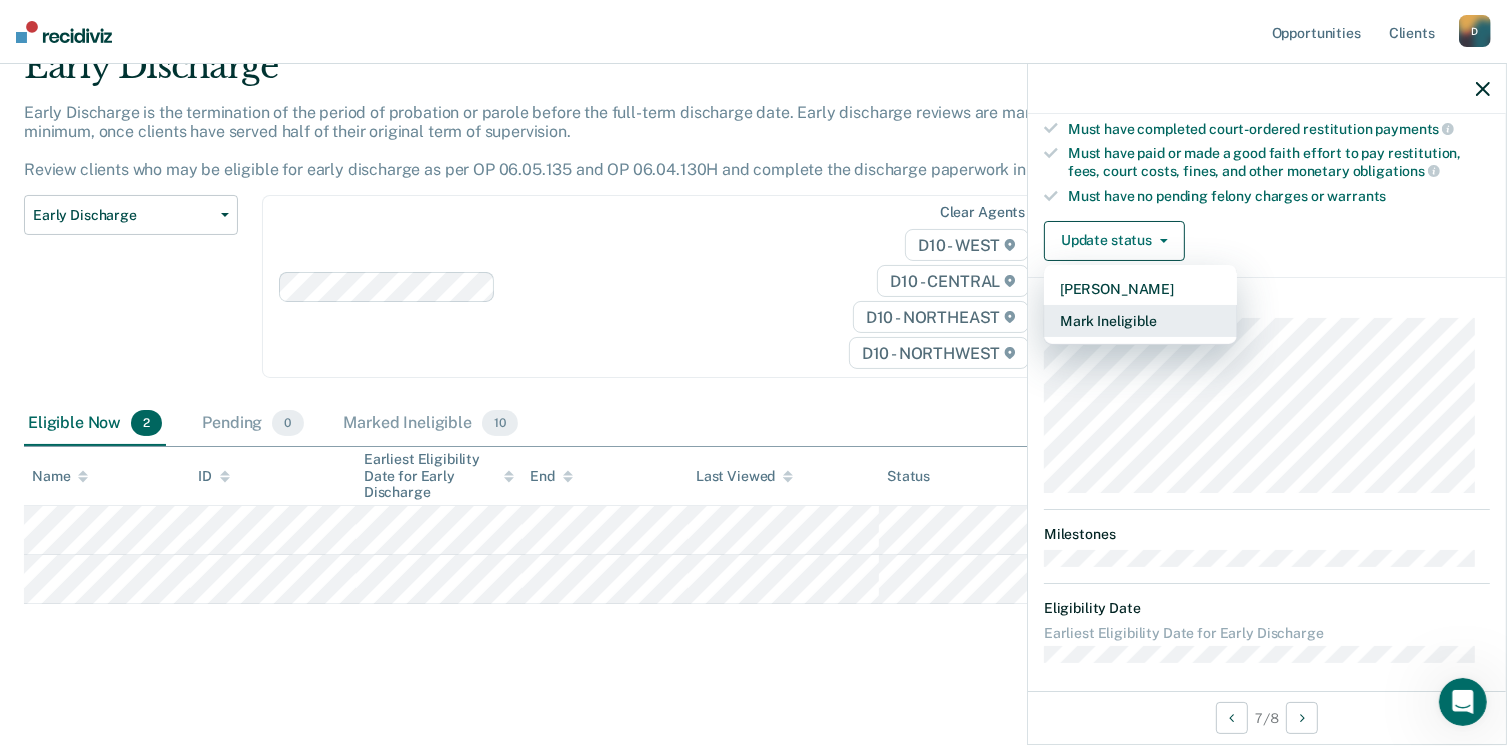 click on "Mark Ineligible" at bounding box center [1140, 321] 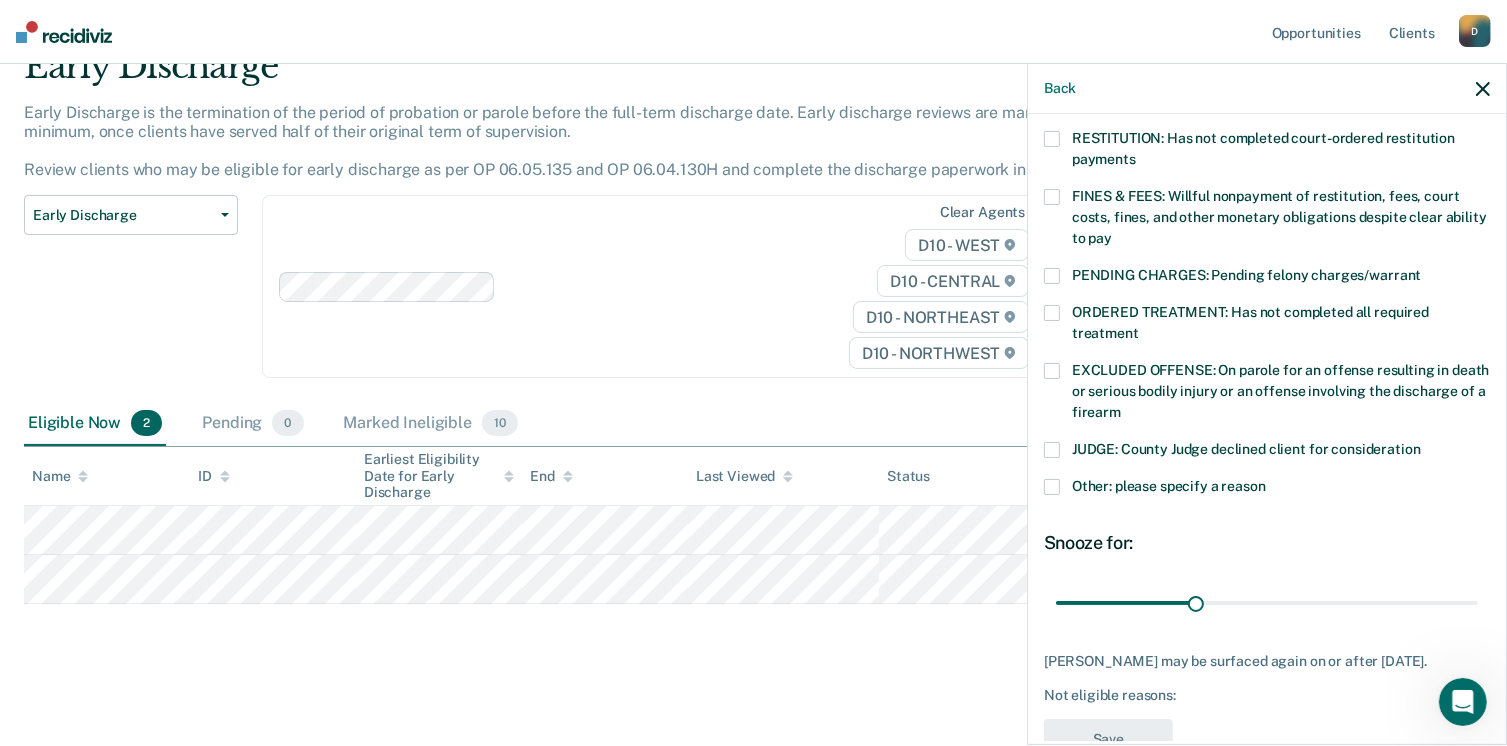 click at bounding box center [1052, 371] 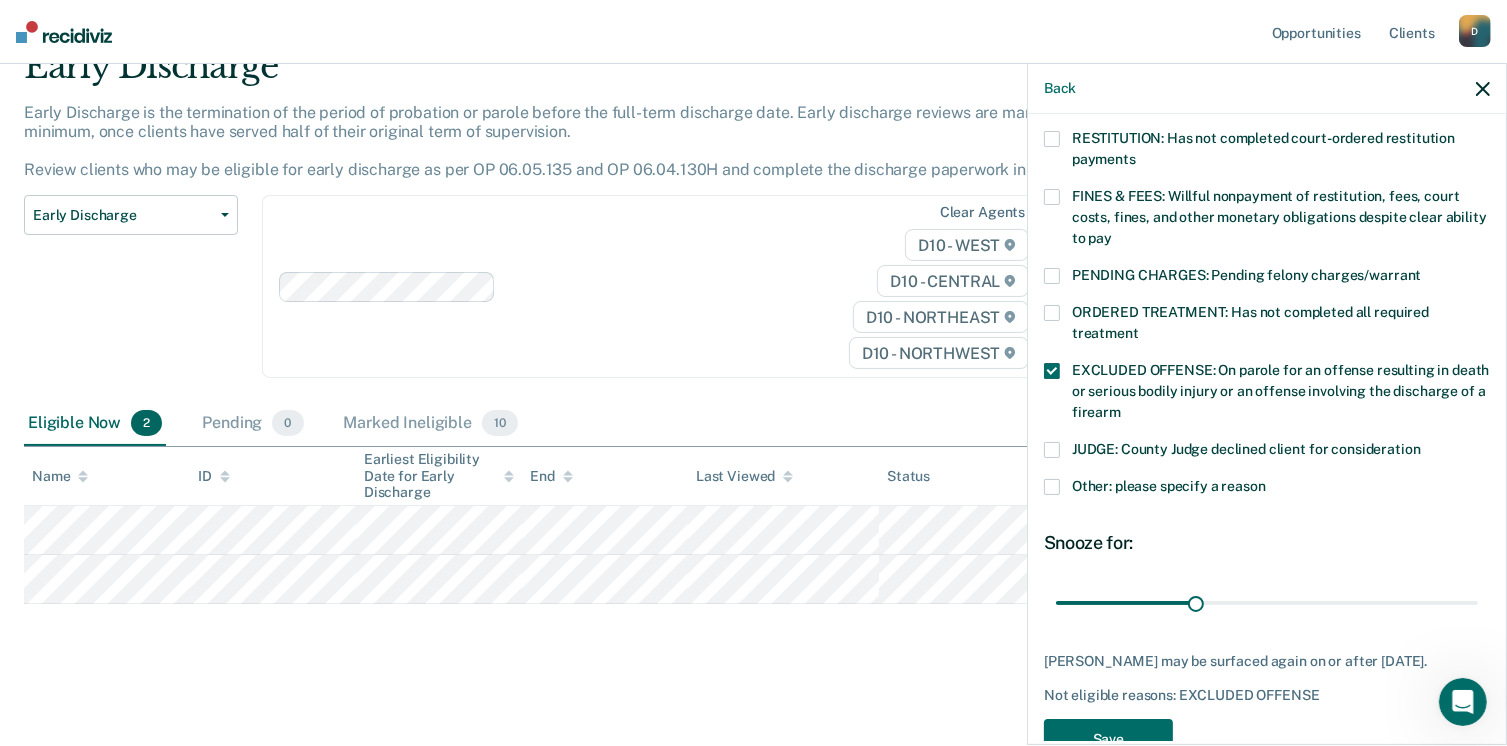 scroll, scrollTop: 568, scrollLeft: 0, axis: vertical 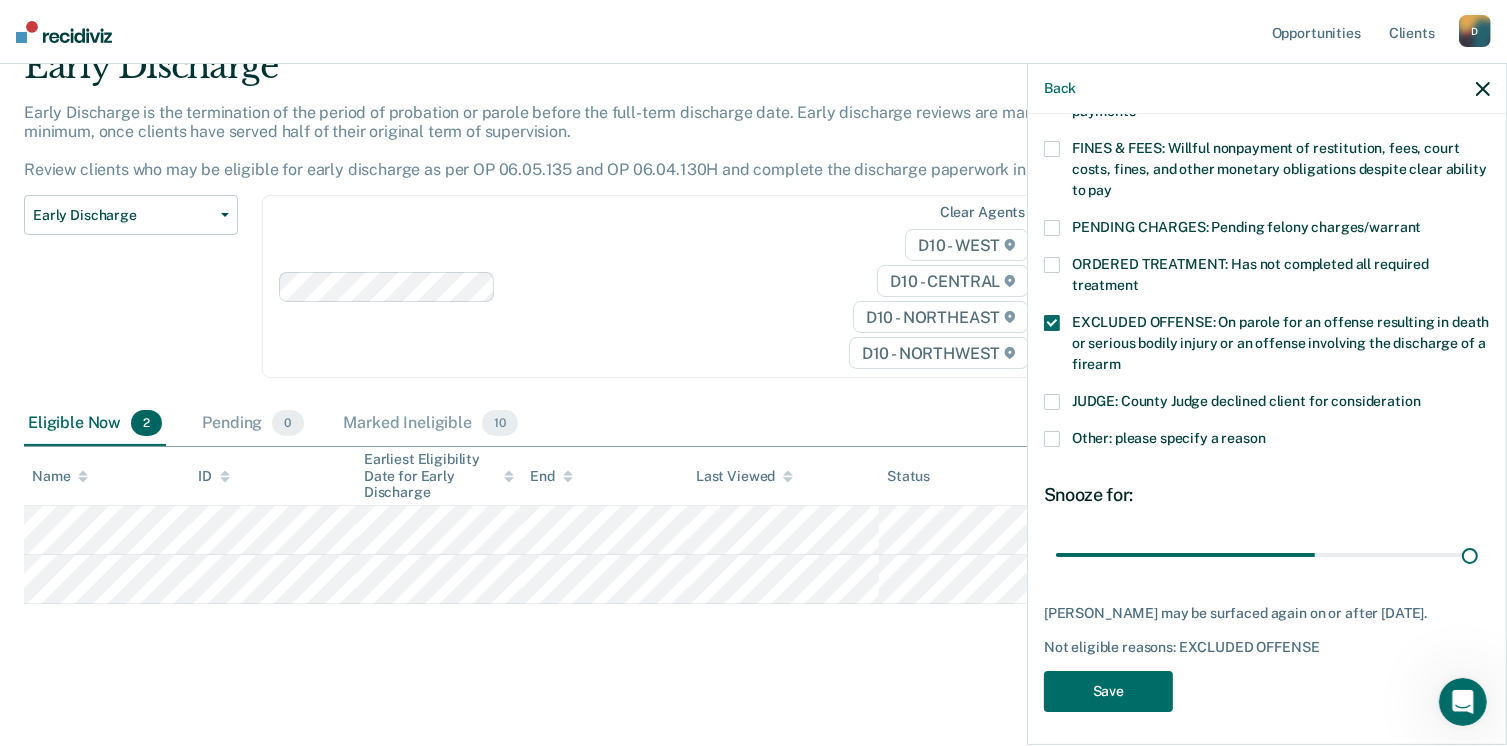type on "90" 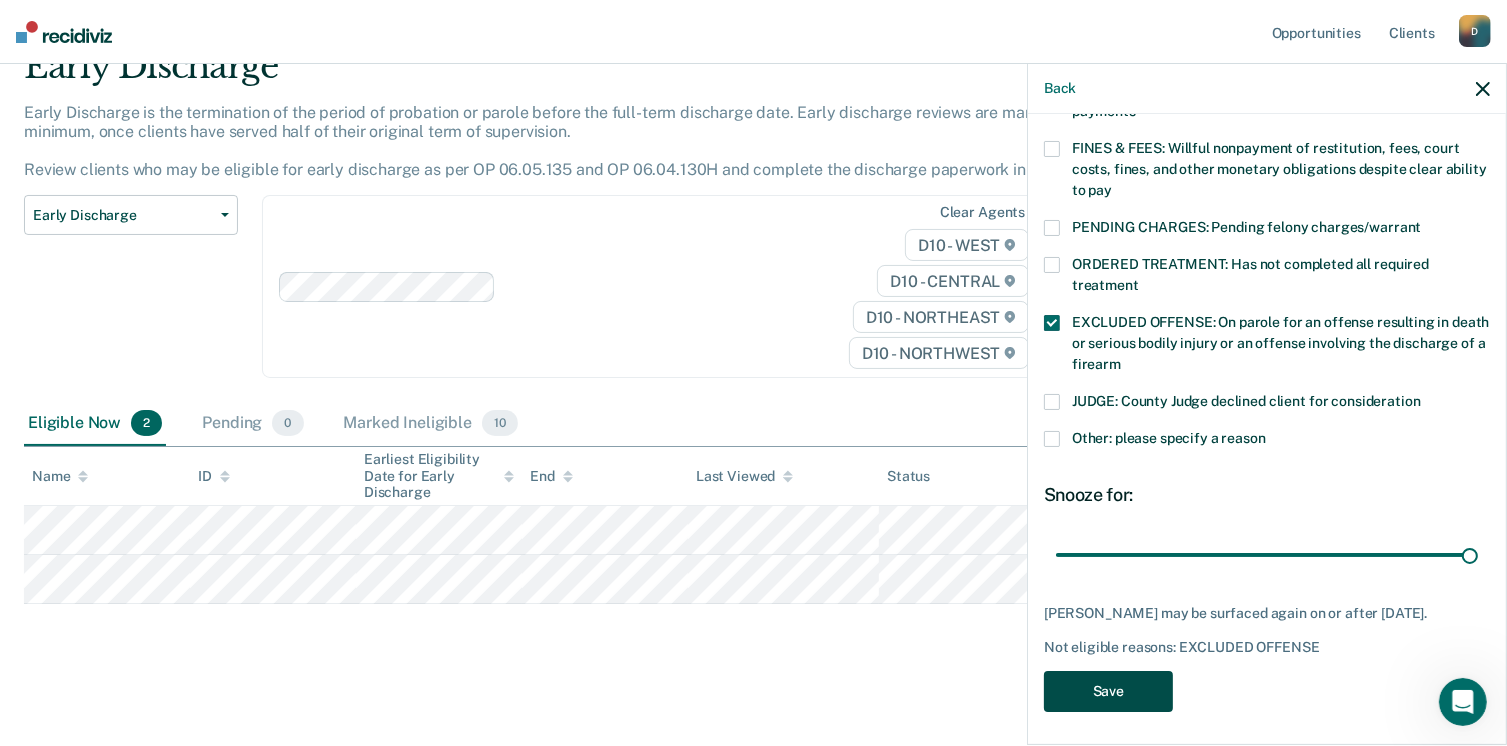 click on "Save" at bounding box center (1108, 691) 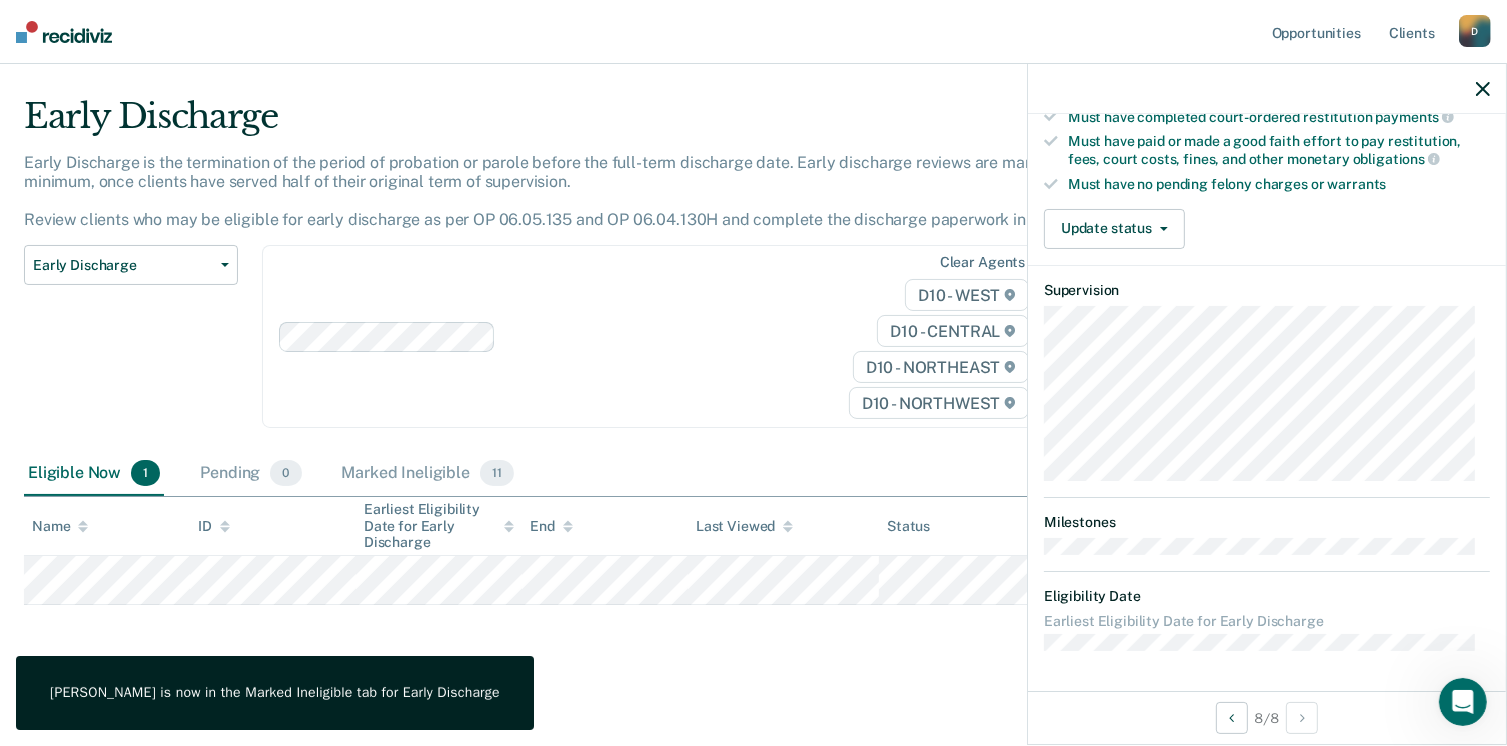 scroll, scrollTop: 520, scrollLeft: 0, axis: vertical 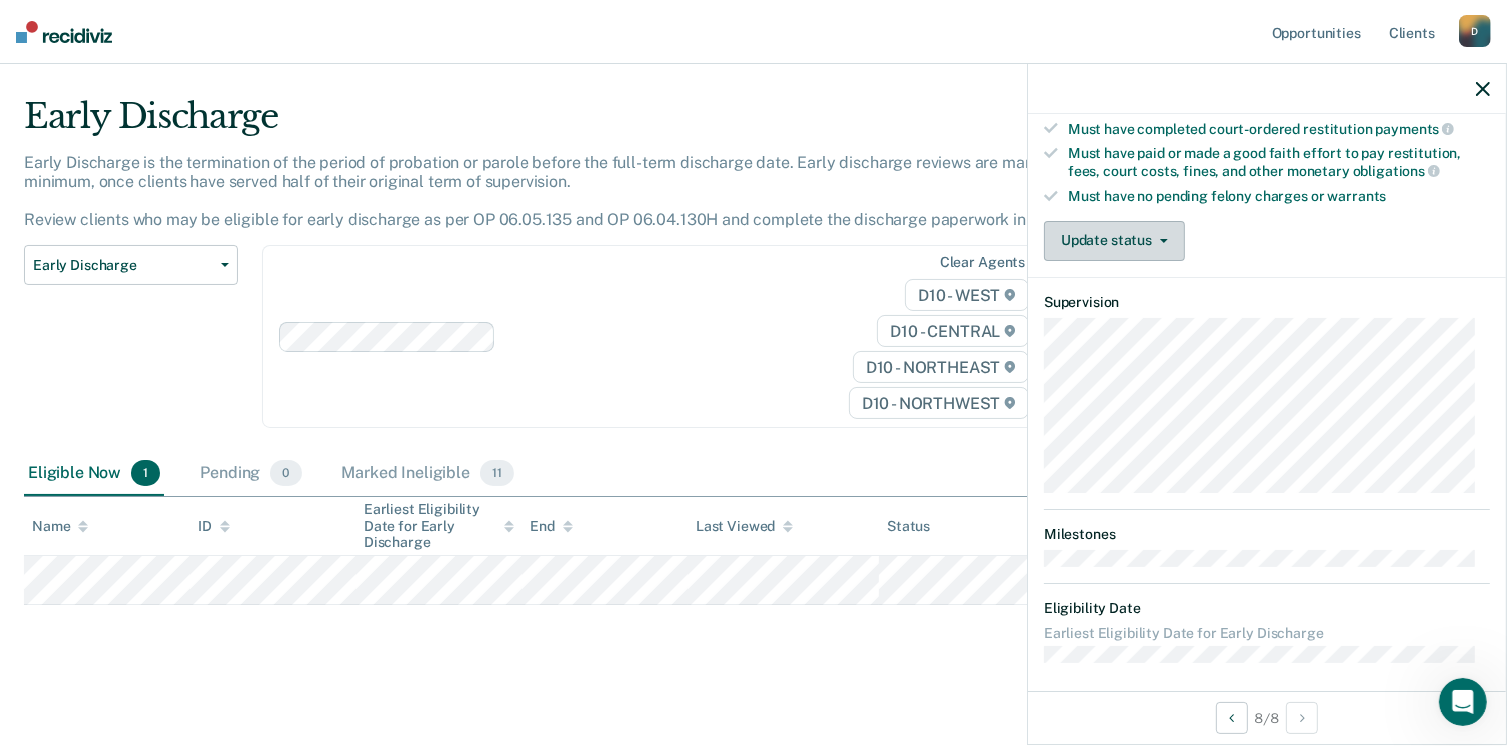 click on "Update status" at bounding box center (1114, 241) 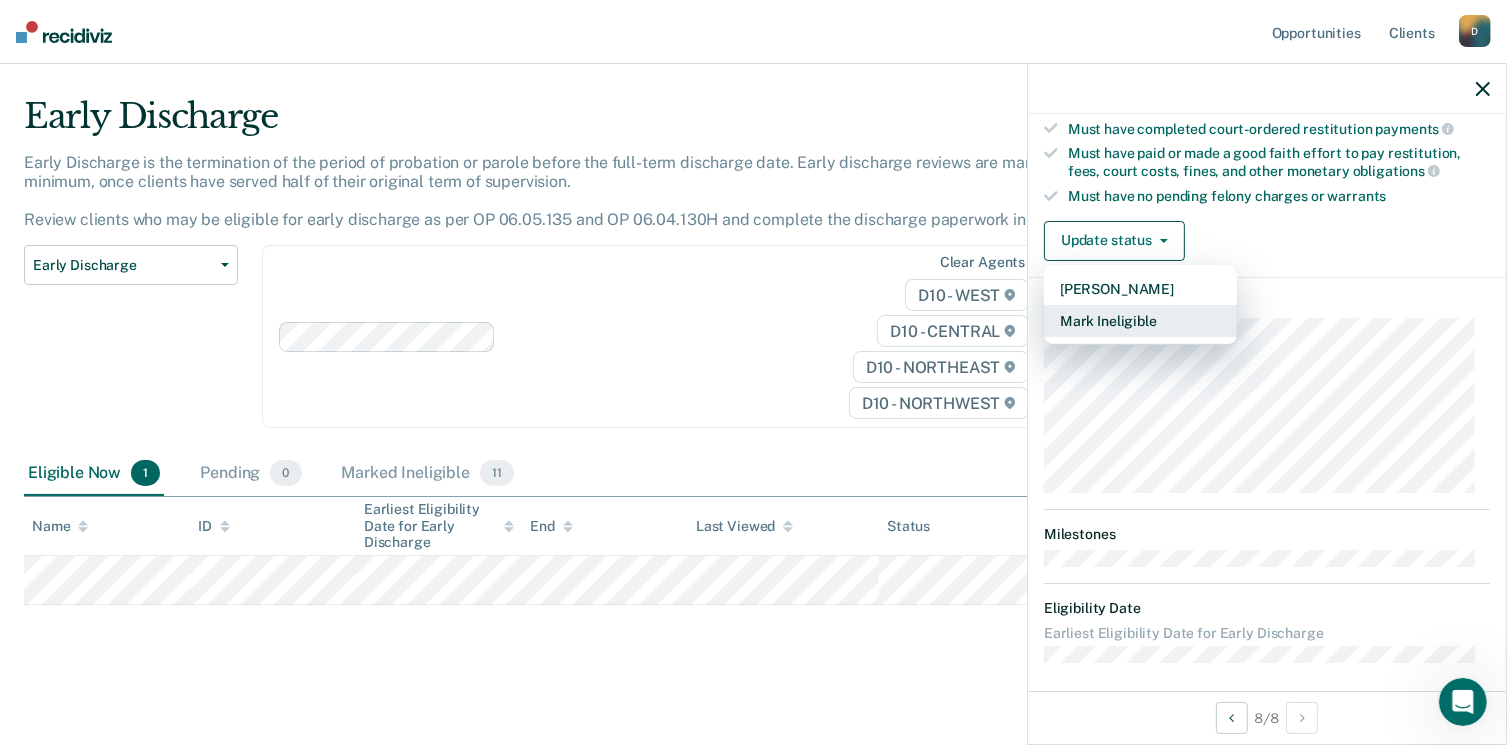 click on "Mark Ineligible" at bounding box center (1140, 321) 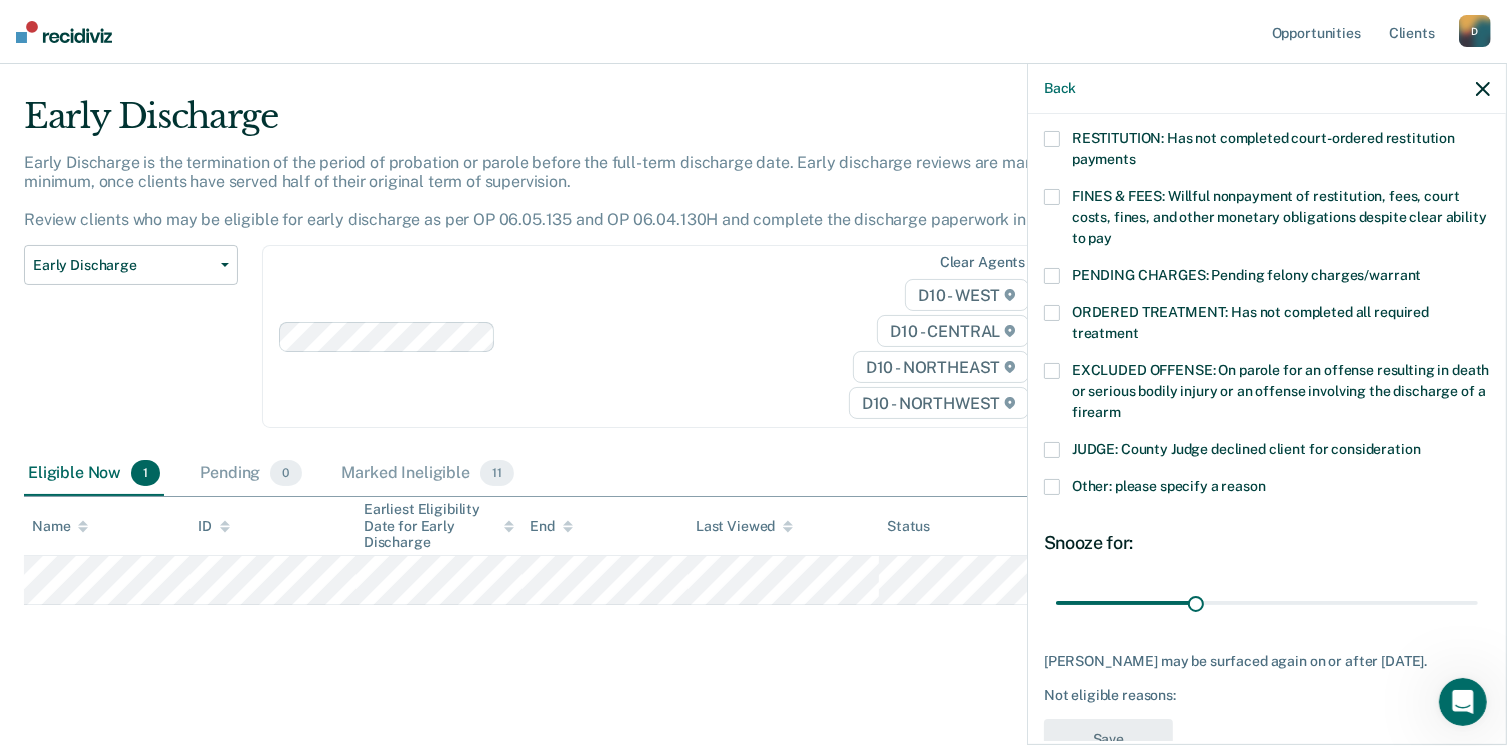click on "EXCLUDED OFFENSE: On parole for an offense resulting in death or serious bodily injury or an offense involving the discharge of a firearm" at bounding box center [1267, 394] 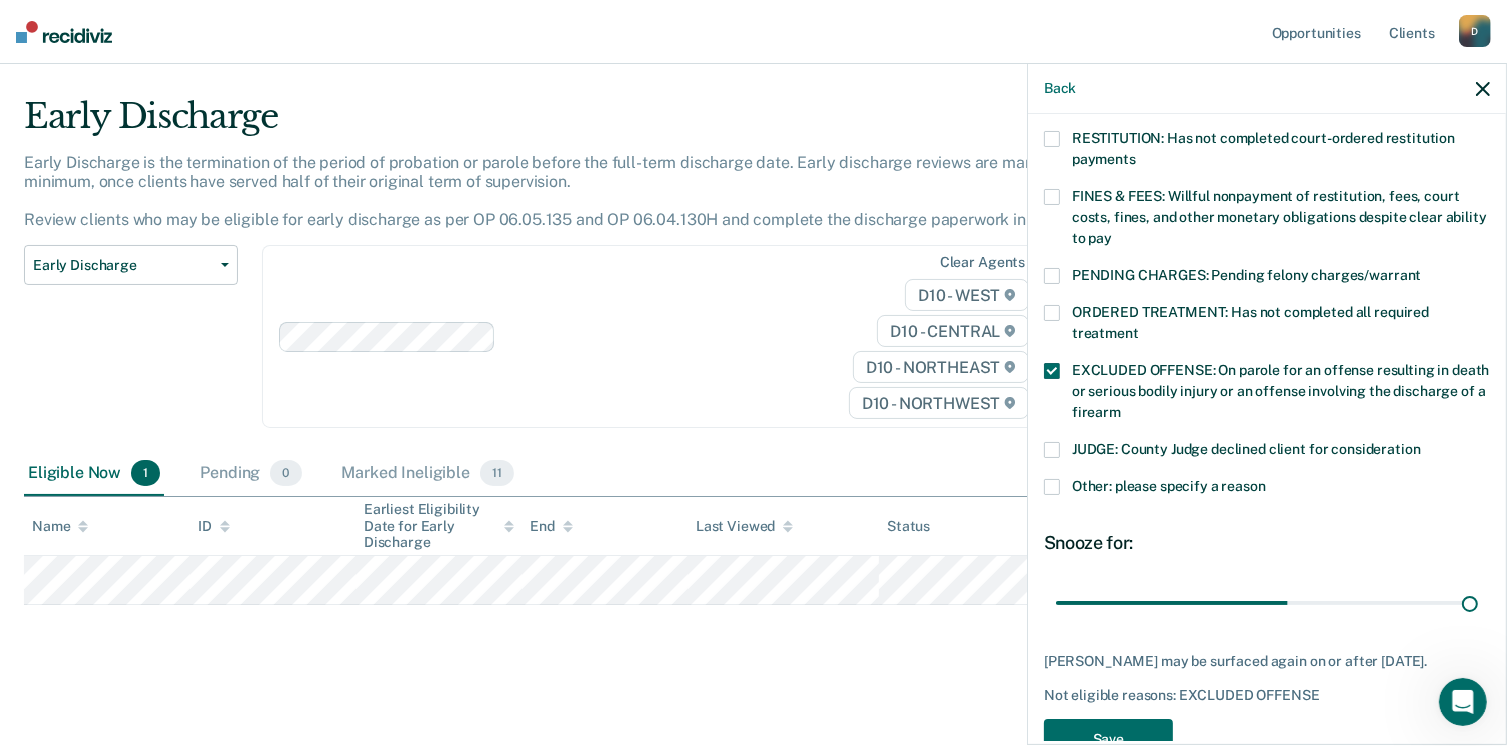 type on "90" 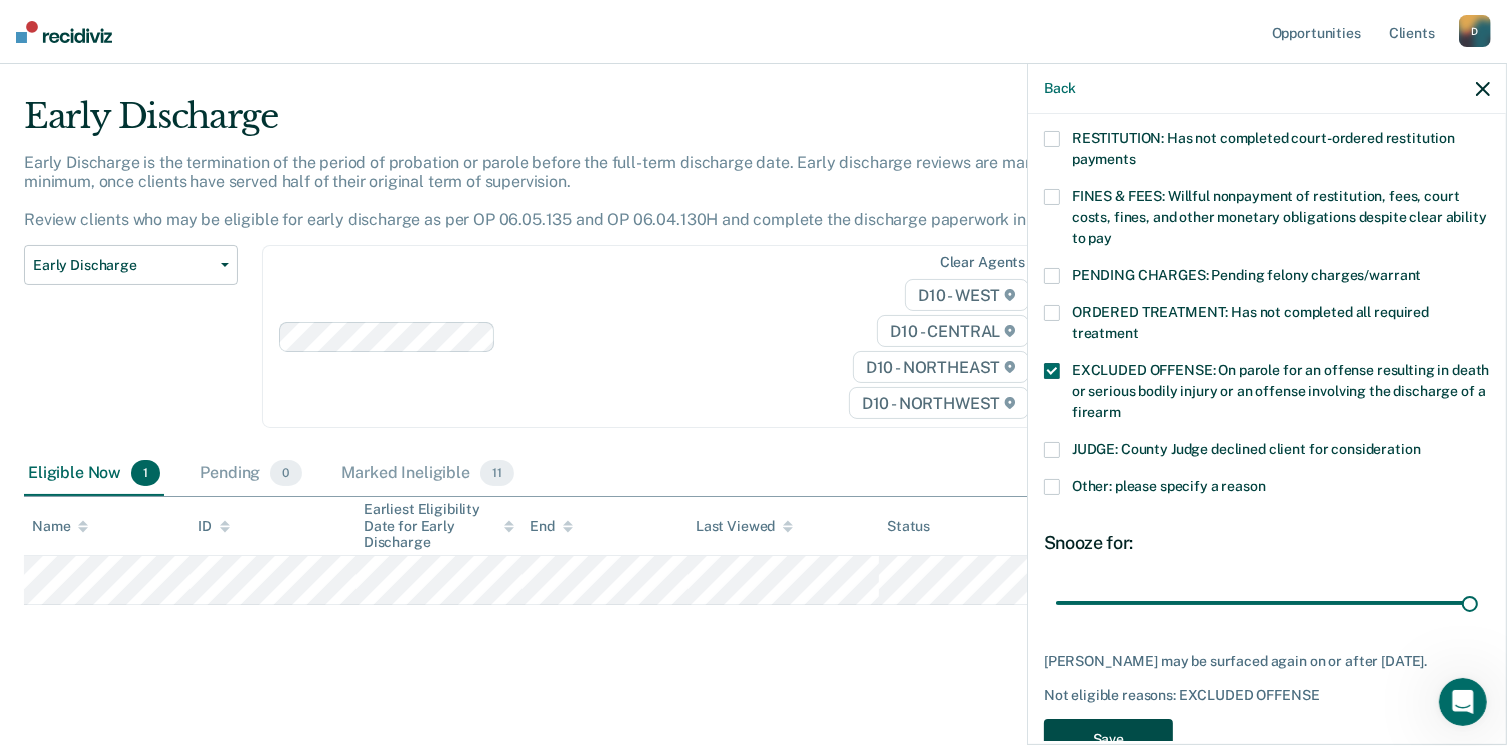 click on "Save" at bounding box center [1108, 739] 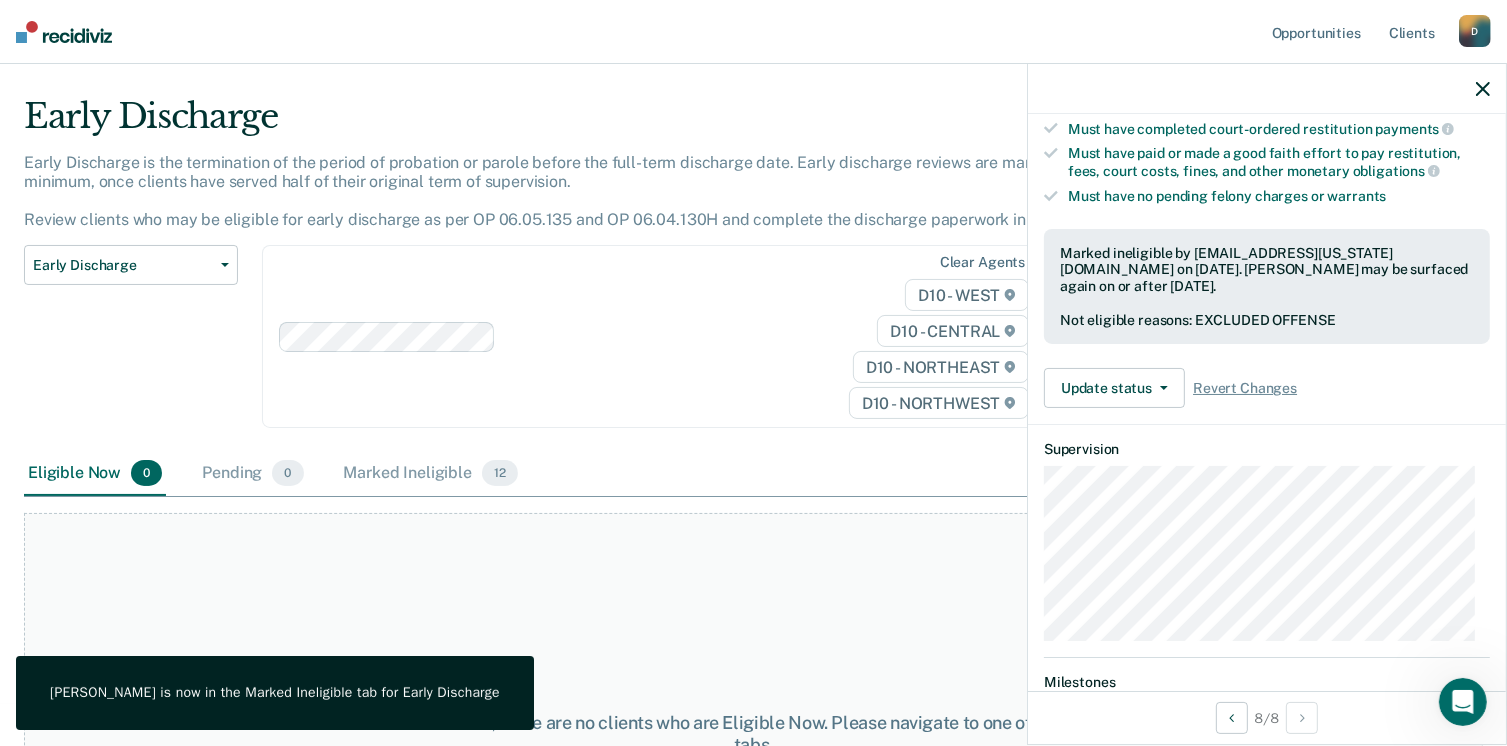 scroll, scrollTop: 0, scrollLeft: 0, axis: both 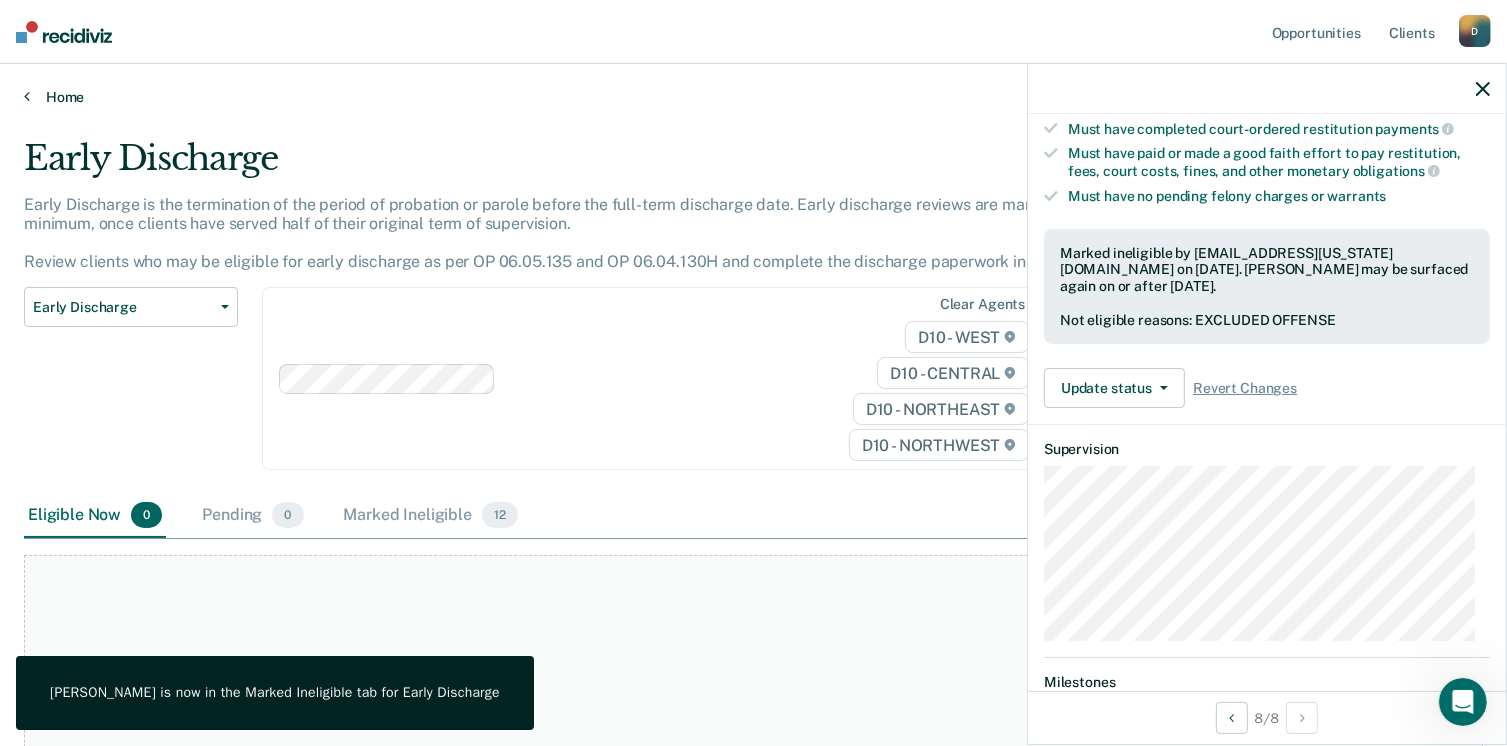 click on "Home" at bounding box center (753, 97) 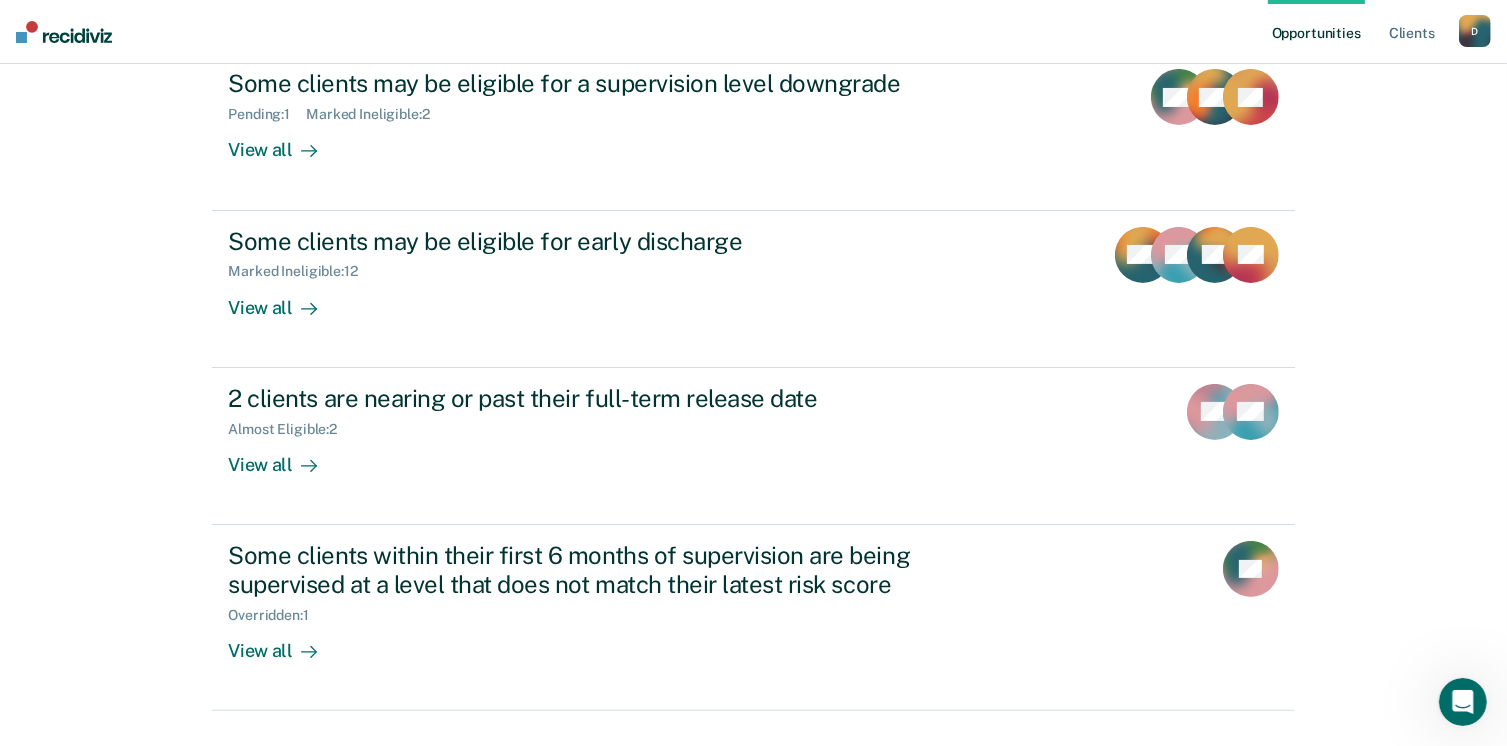 scroll, scrollTop: 345, scrollLeft: 0, axis: vertical 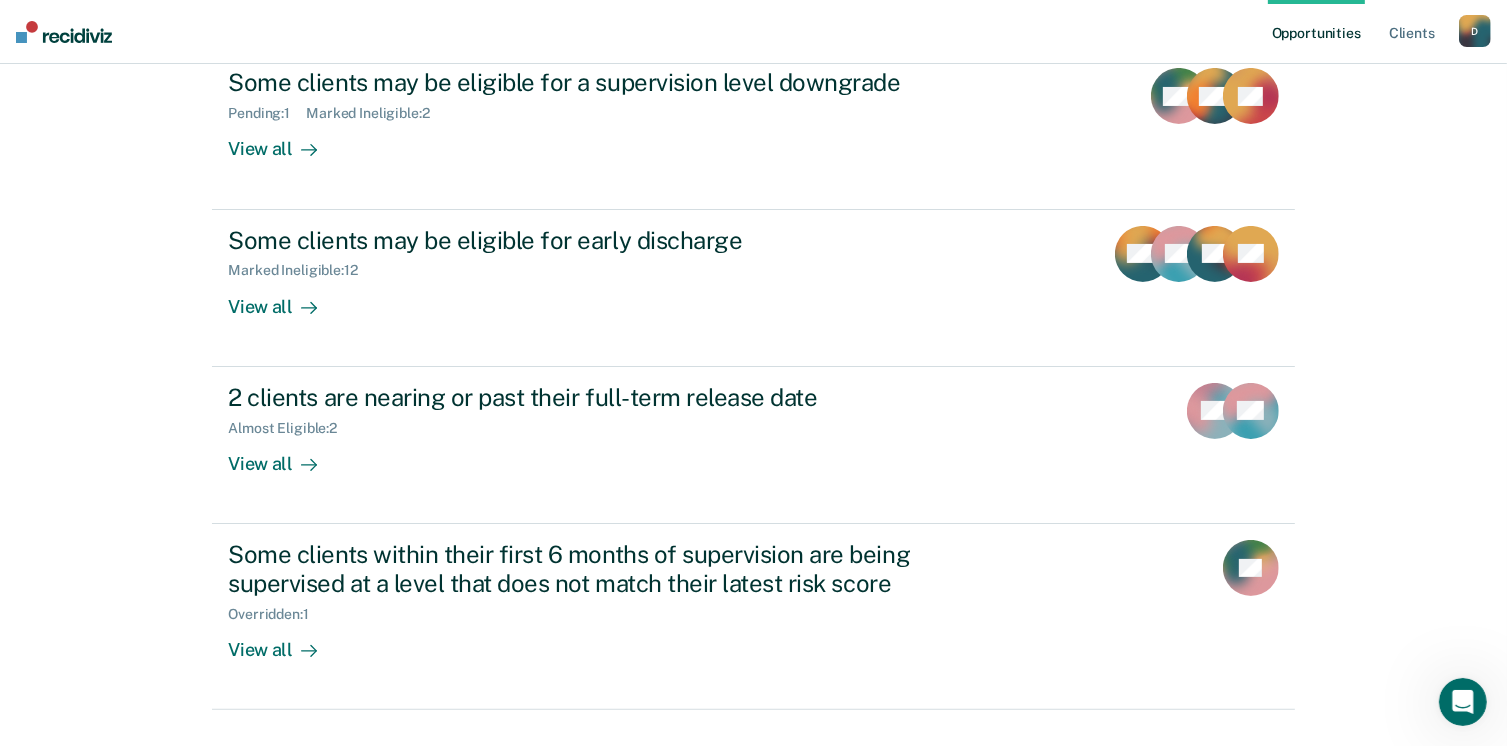 click on "2 clients are nearing or past their full-term release date Almost Eligible :  2 View all   AG KC" at bounding box center [753, 445] 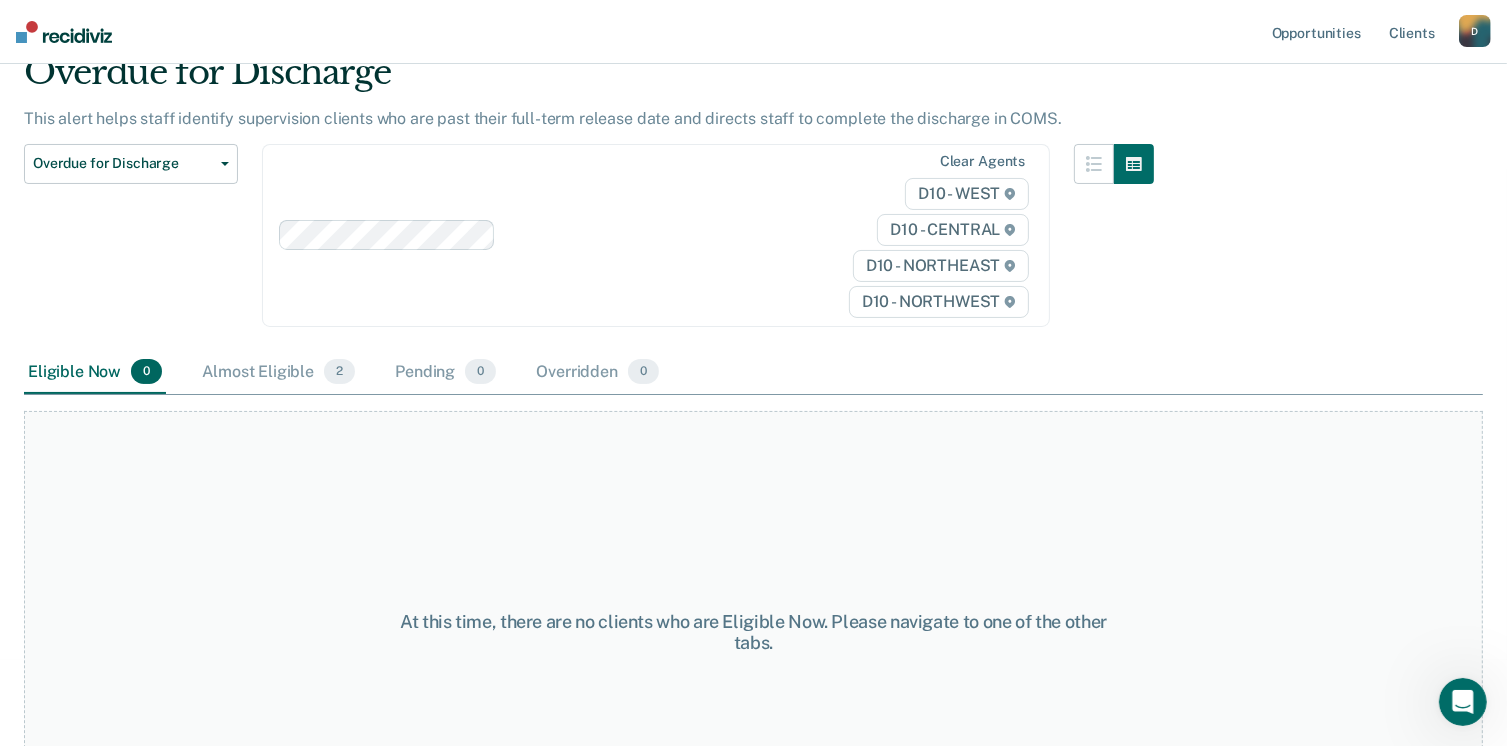 scroll, scrollTop: 0, scrollLeft: 0, axis: both 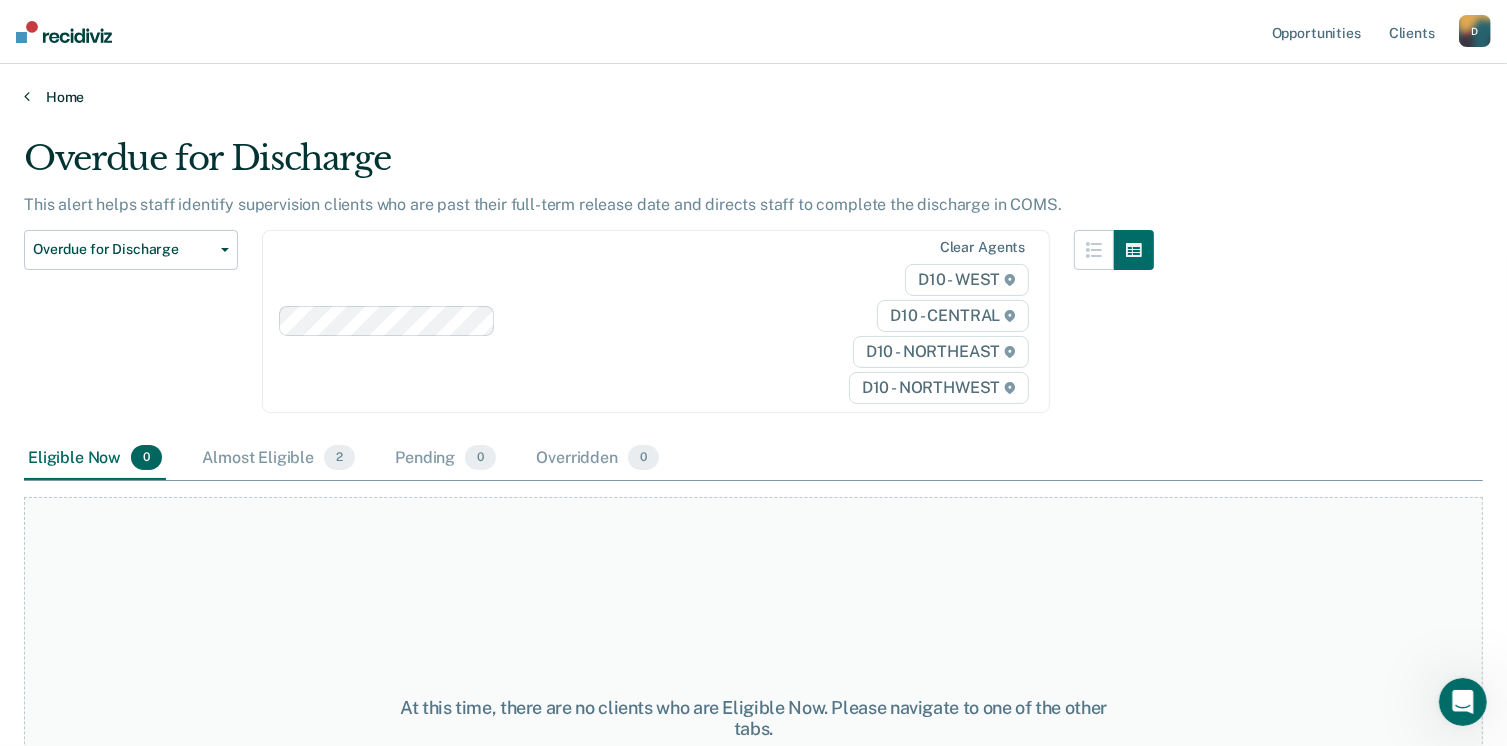 click on "Home" at bounding box center (753, 97) 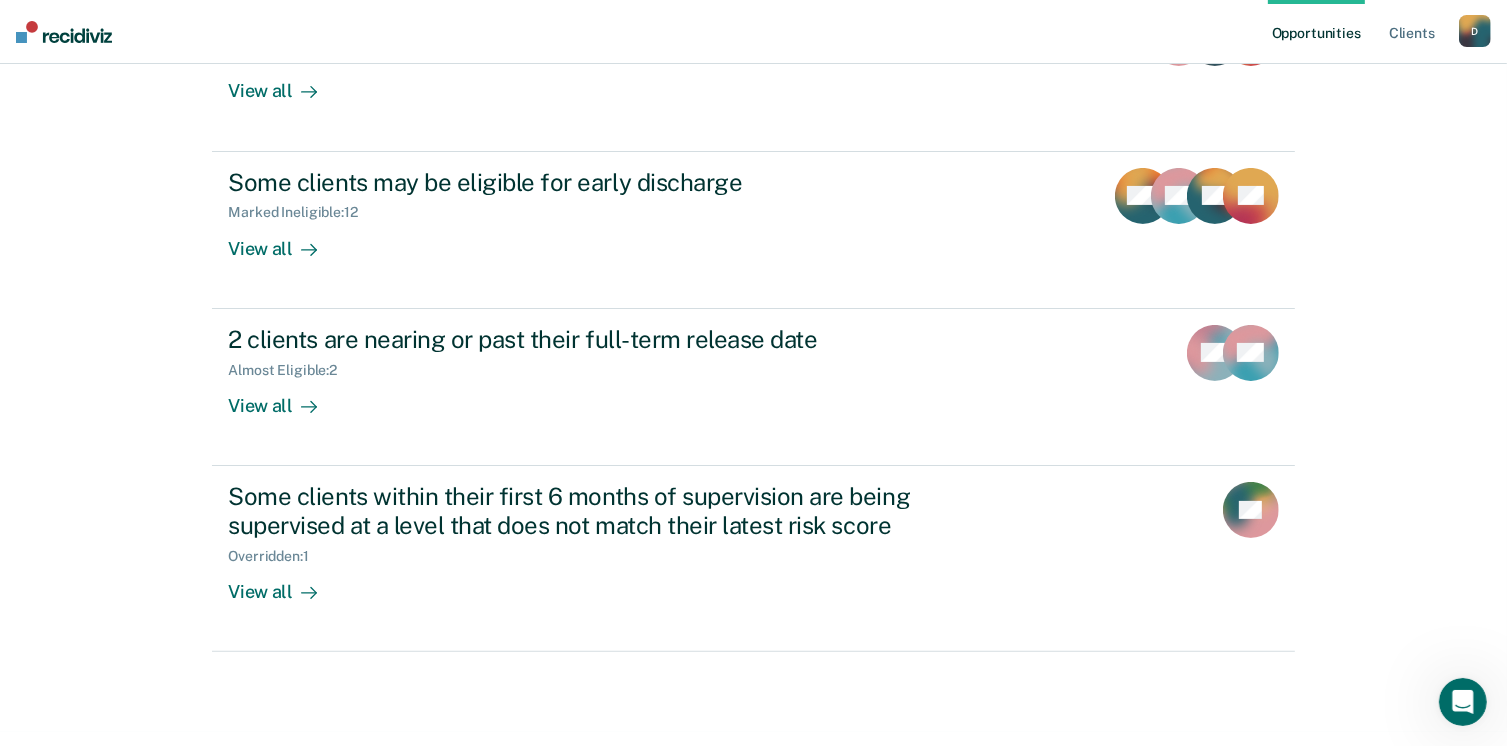 scroll, scrollTop: 429, scrollLeft: 0, axis: vertical 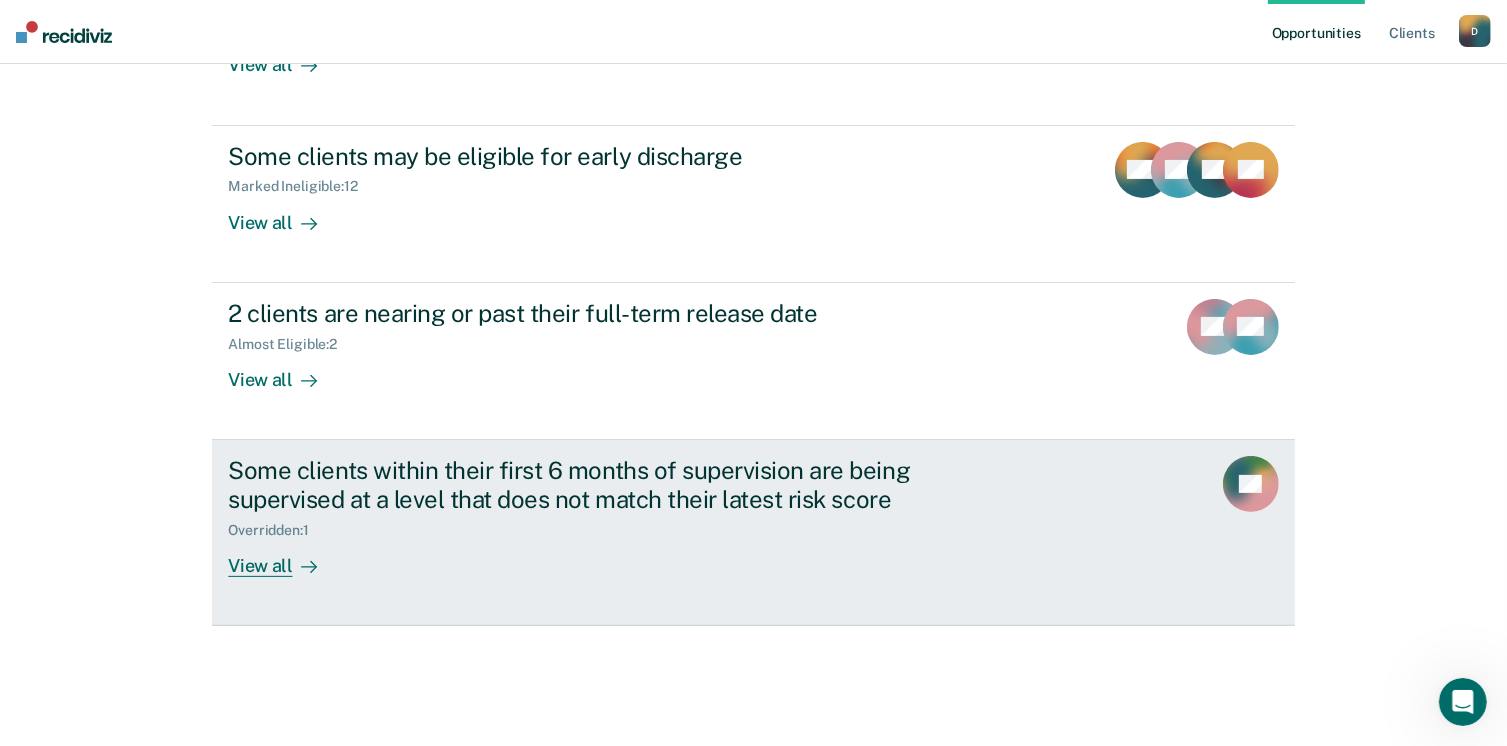 click on "View all" at bounding box center (284, 557) 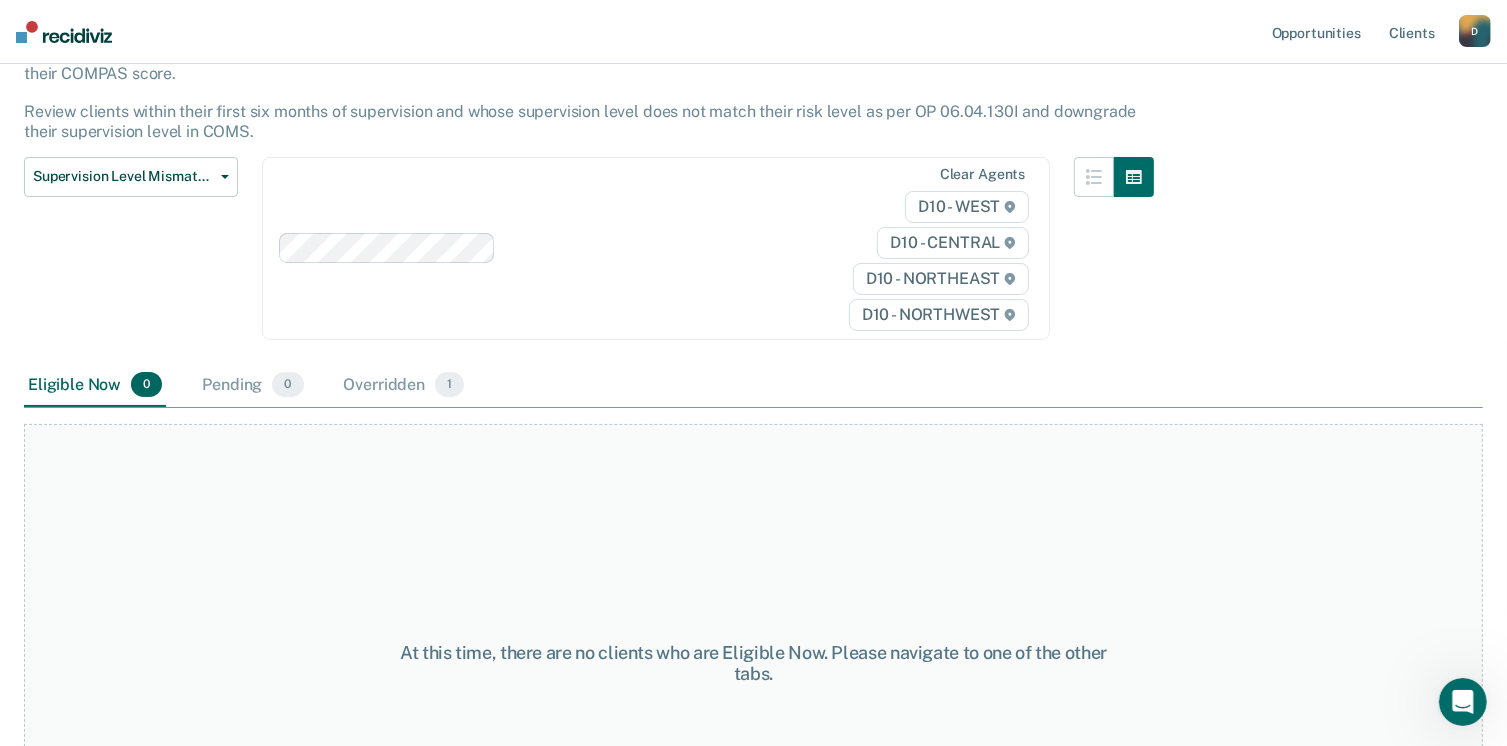 scroll, scrollTop: 0, scrollLeft: 0, axis: both 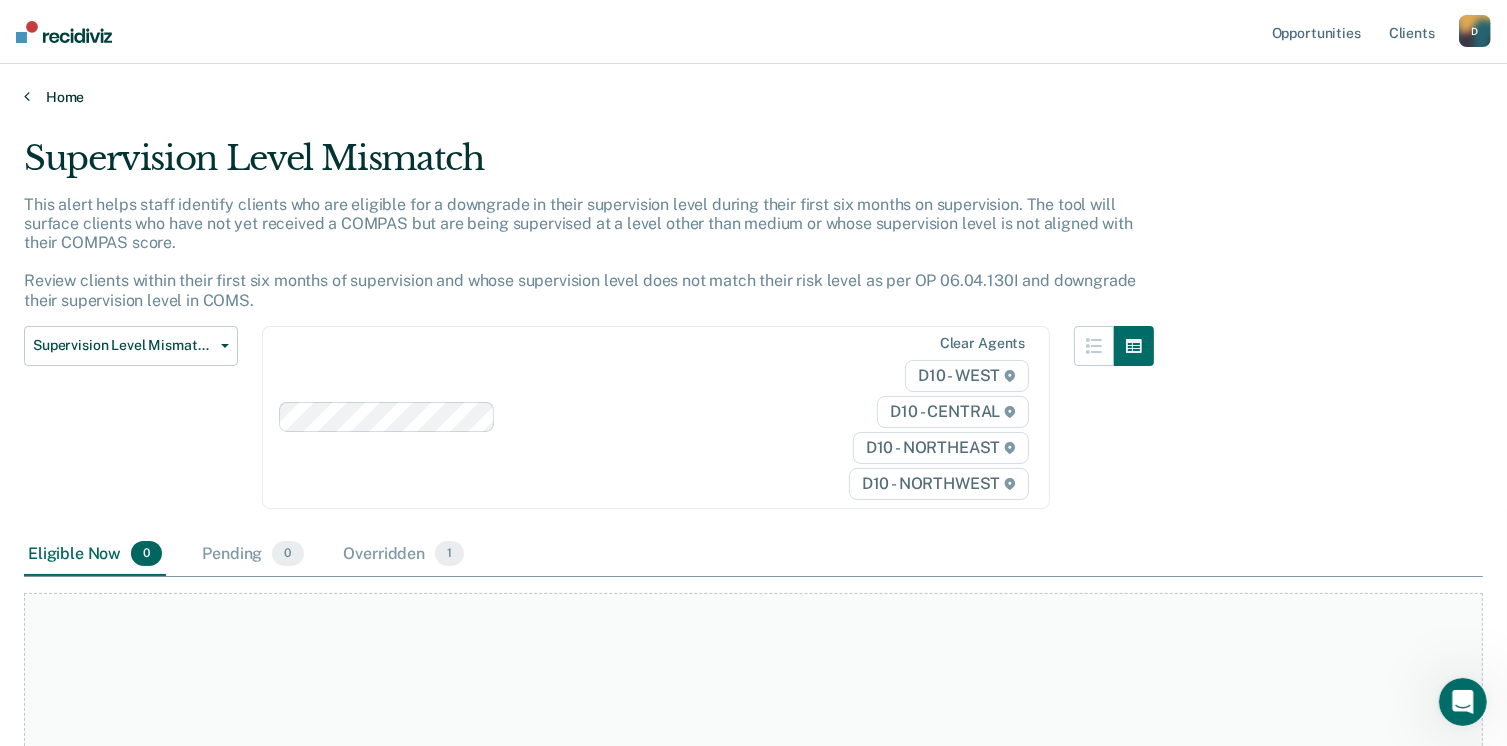 click on "Home" at bounding box center [753, 97] 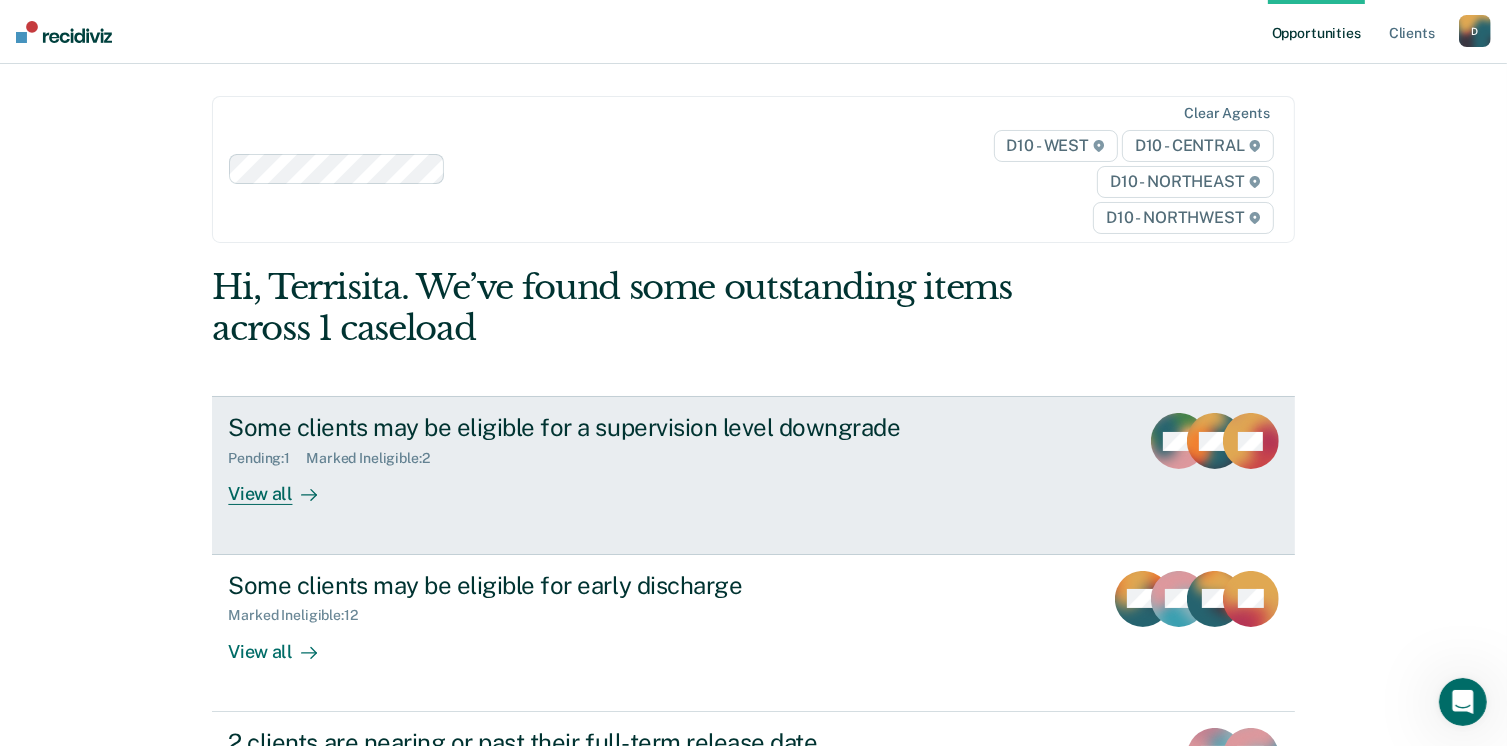 click on "Some clients may be eligible for a supervision level downgrade Pending :  1 Marked Ineligible :  2 View all   MH KW TO" at bounding box center [753, 475] 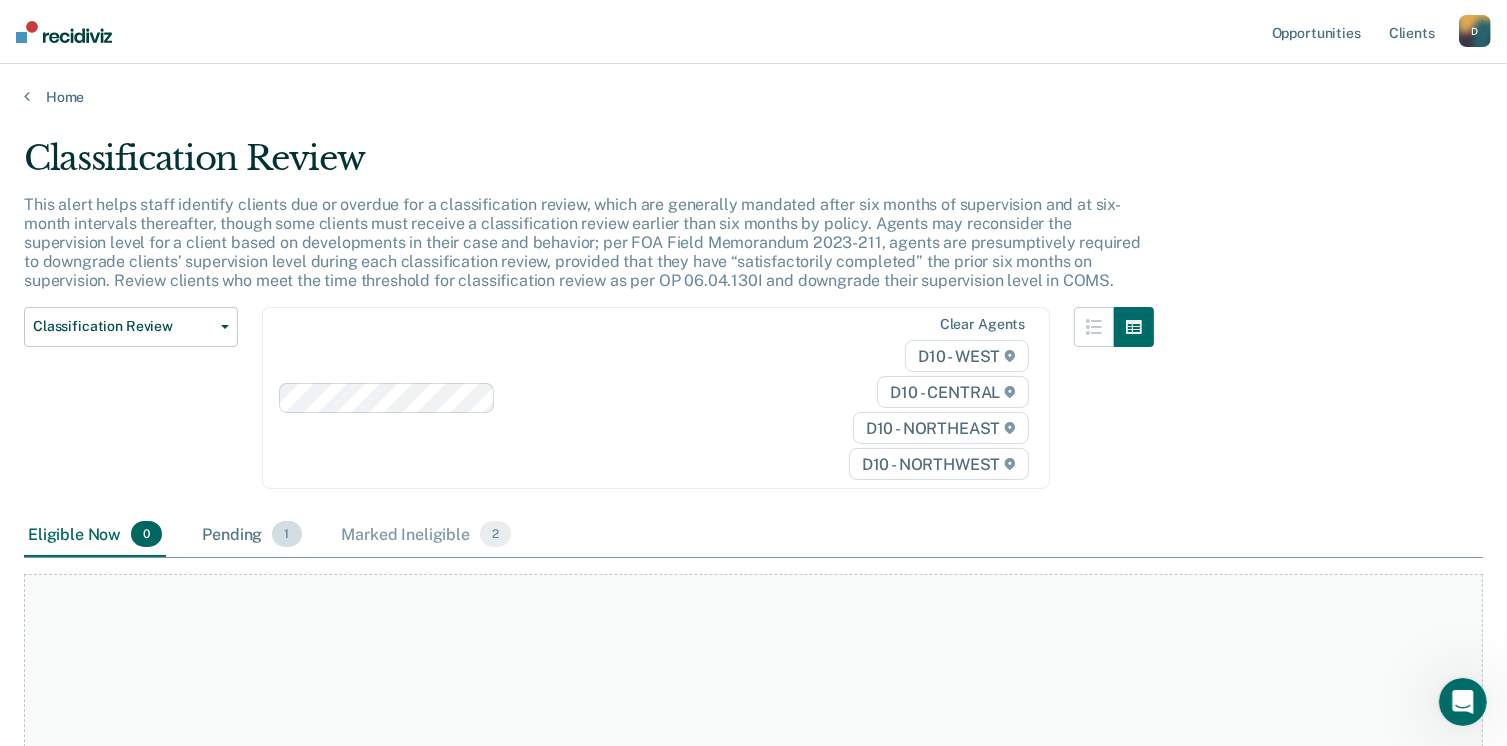 click on "1" at bounding box center [286, 534] 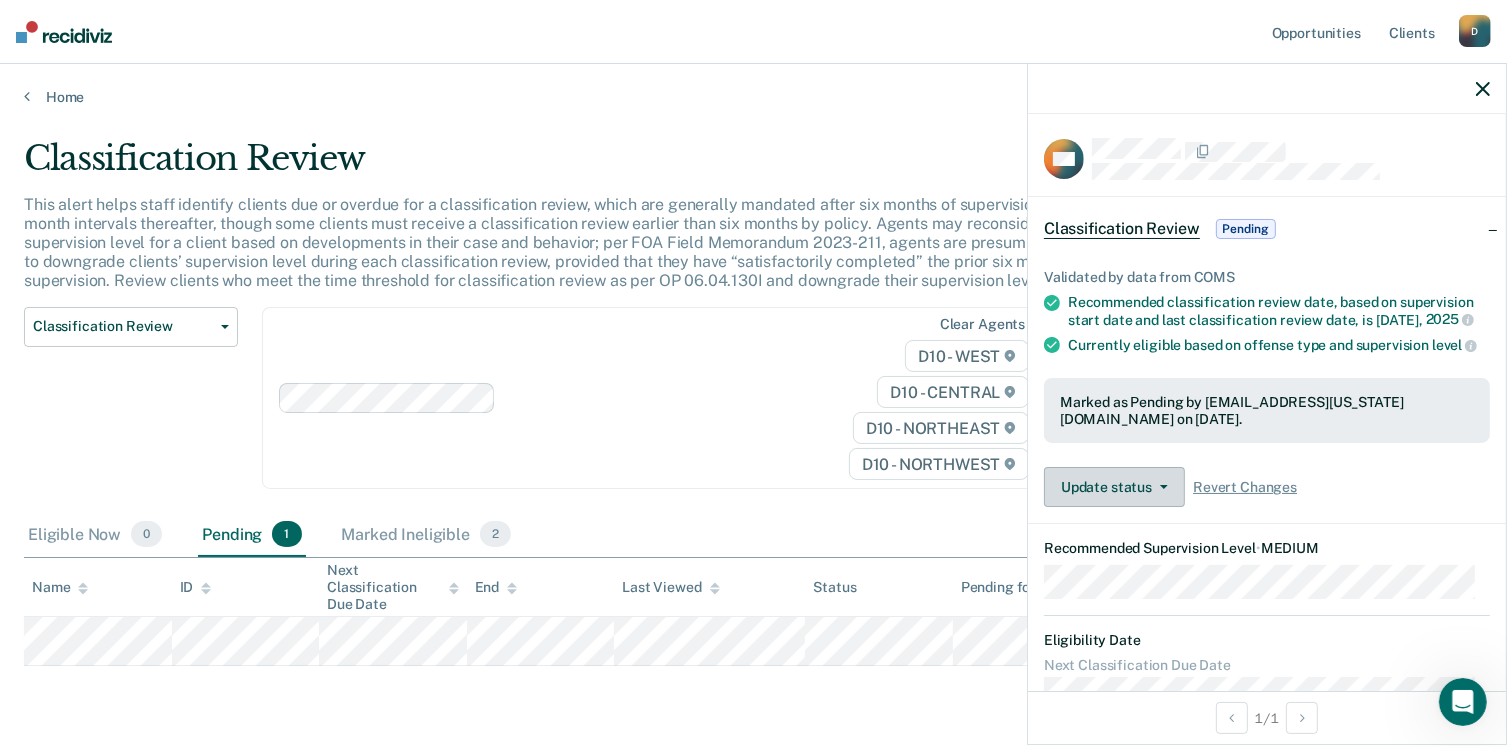 click at bounding box center (1160, 487) 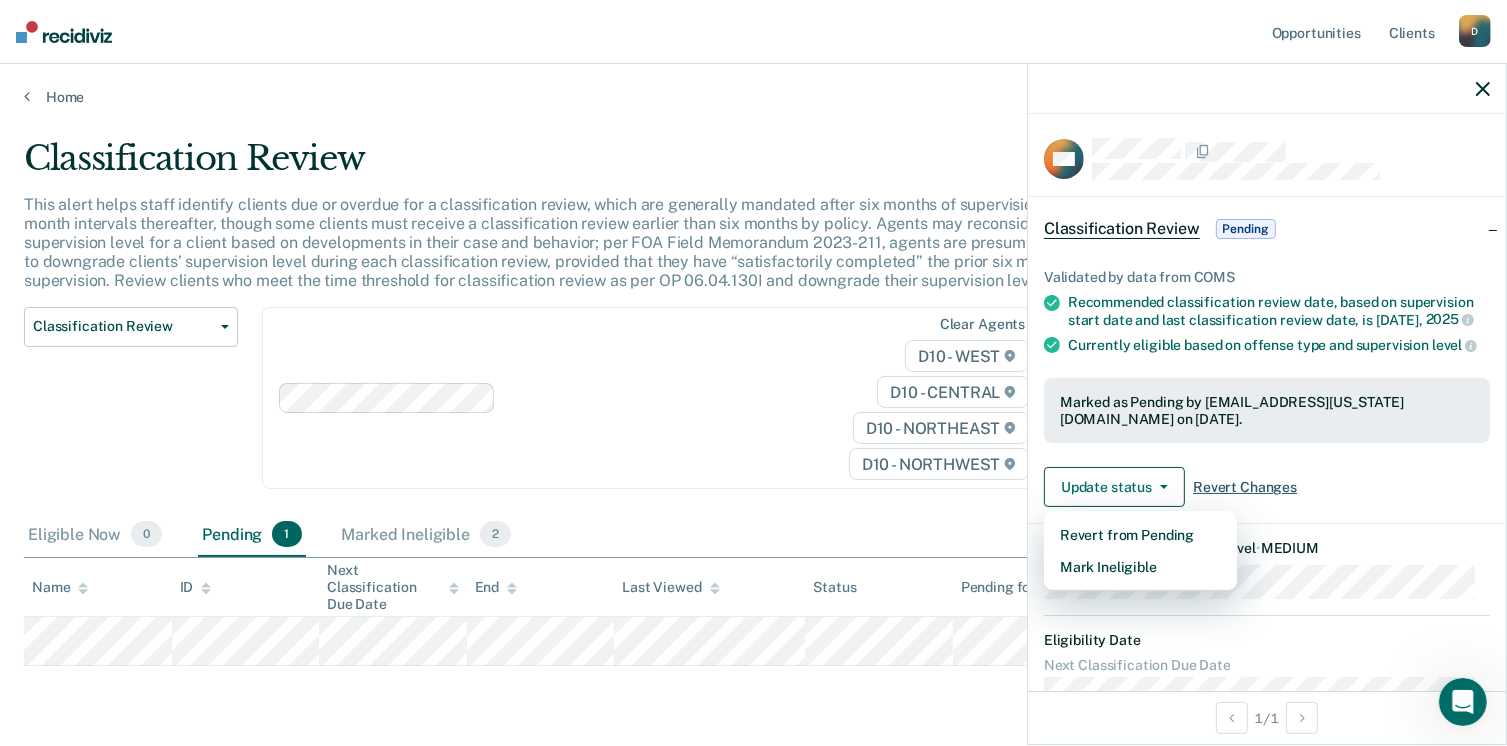 click on "Revert Changes" at bounding box center [1245, 487] 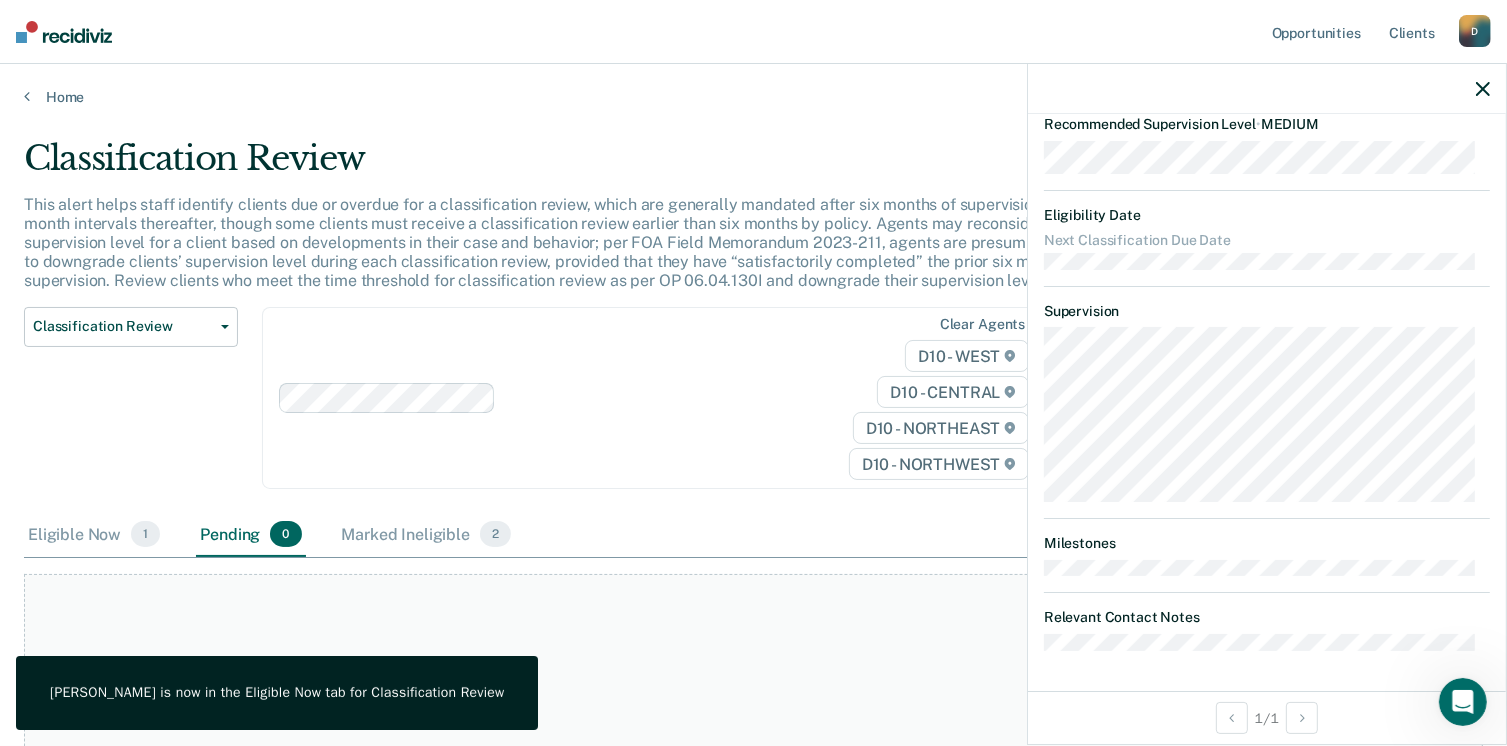 scroll, scrollTop: 337, scrollLeft: 0, axis: vertical 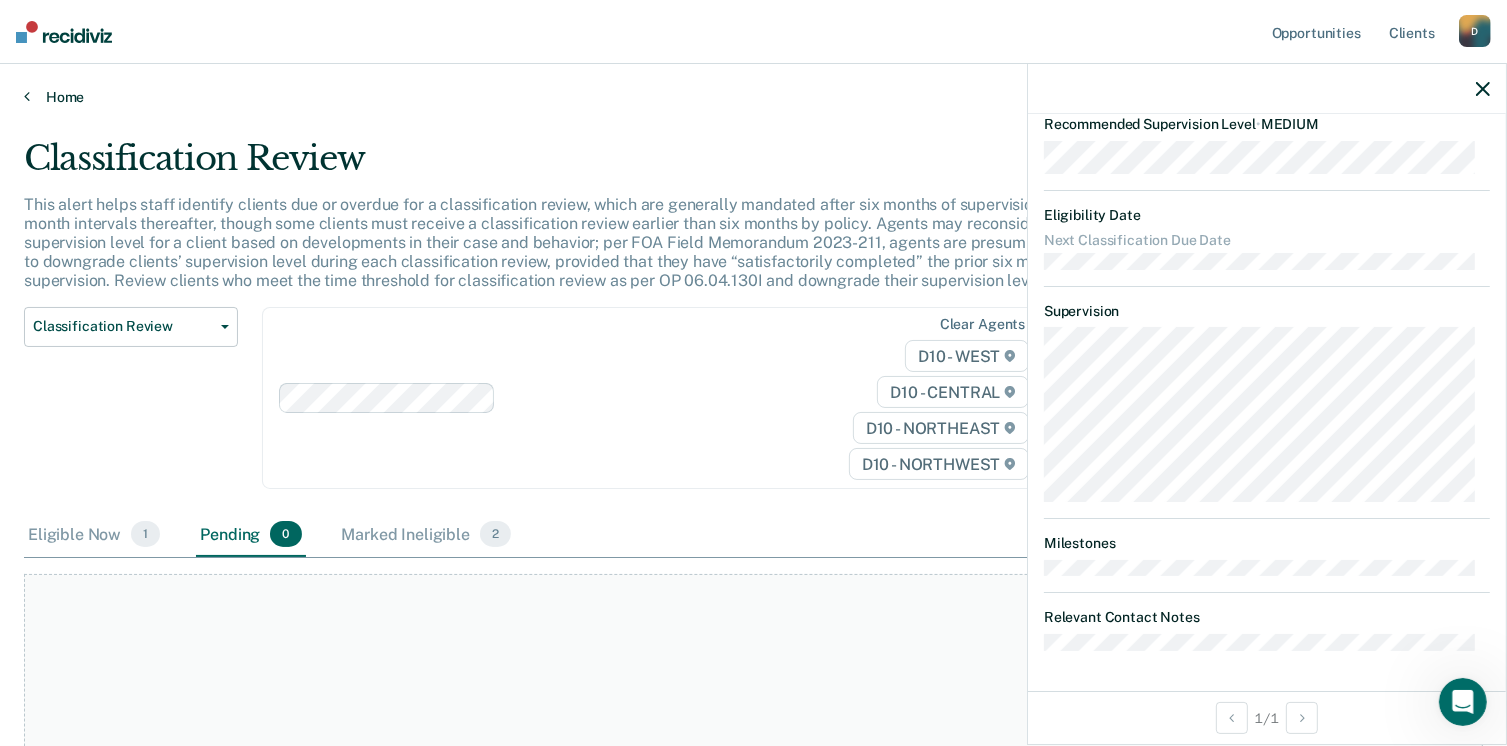 click on "Home" at bounding box center [753, 97] 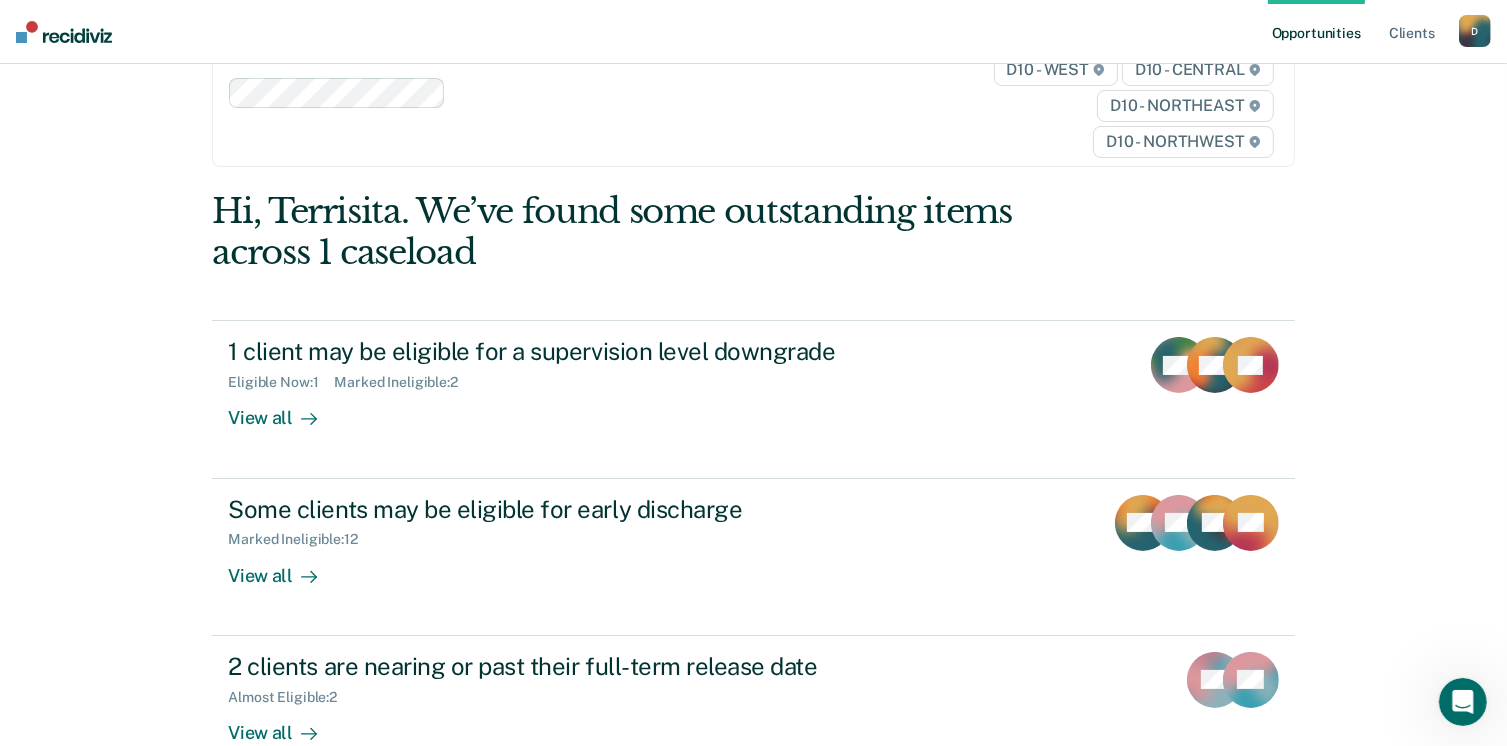 scroll, scrollTop: 84, scrollLeft: 0, axis: vertical 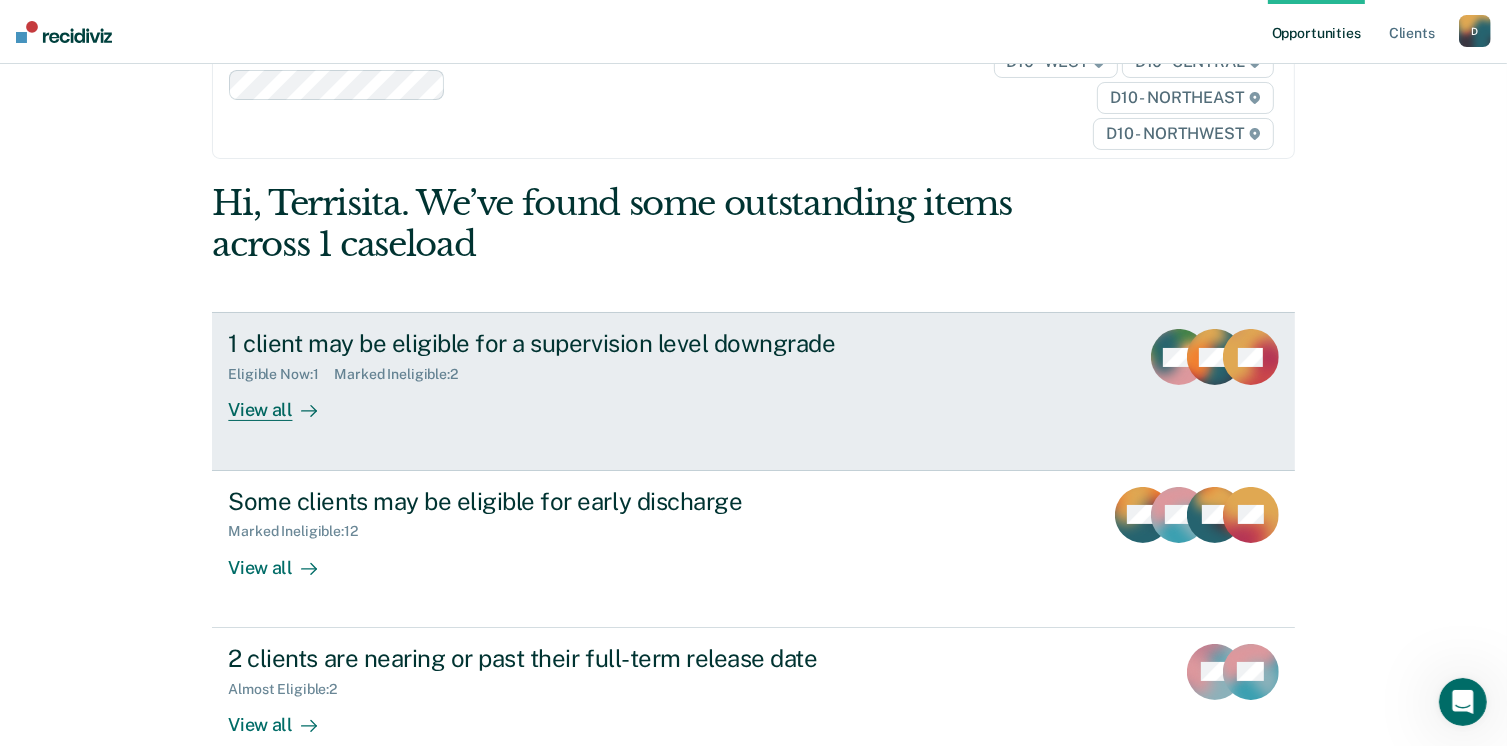 click at bounding box center [305, 410] 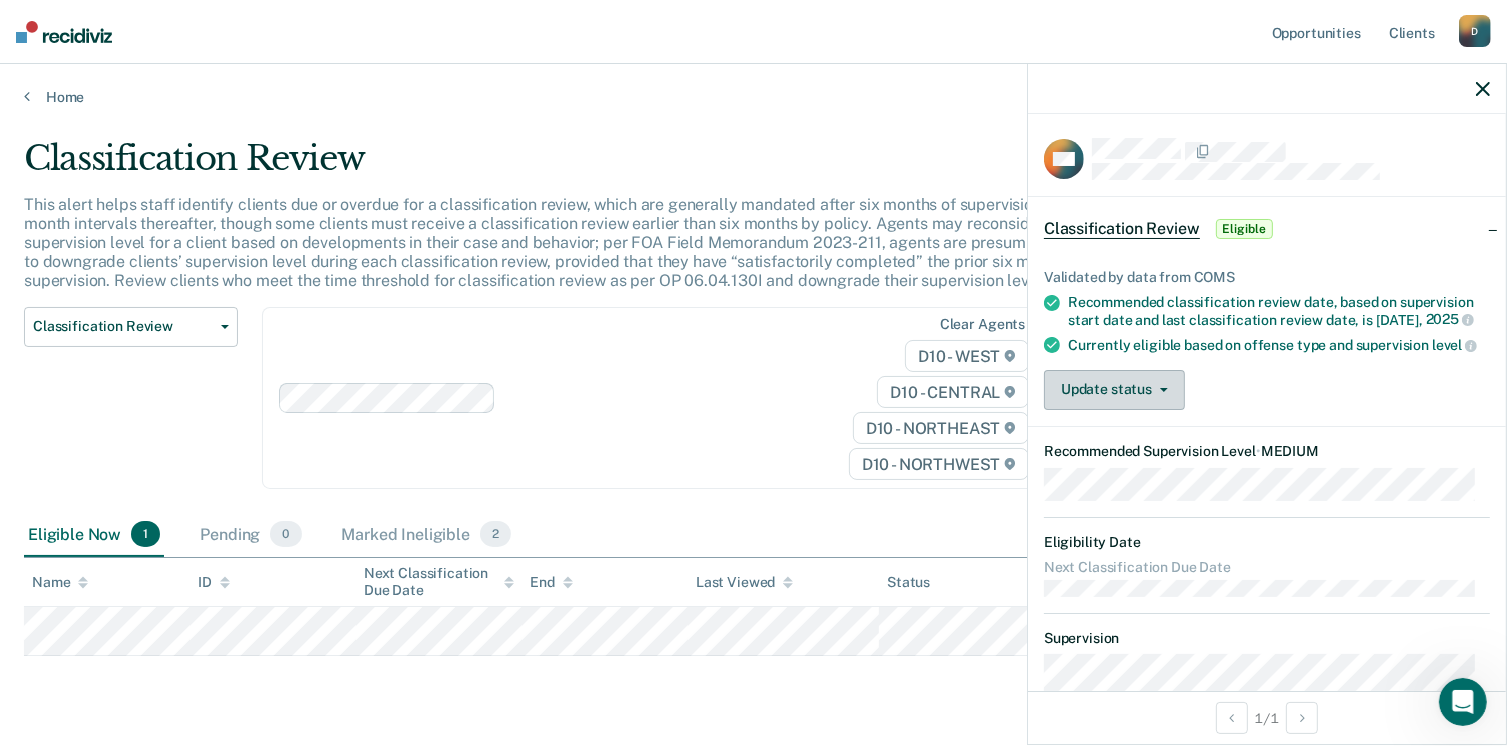 click on "Update status" at bounding box center [1114, 390] 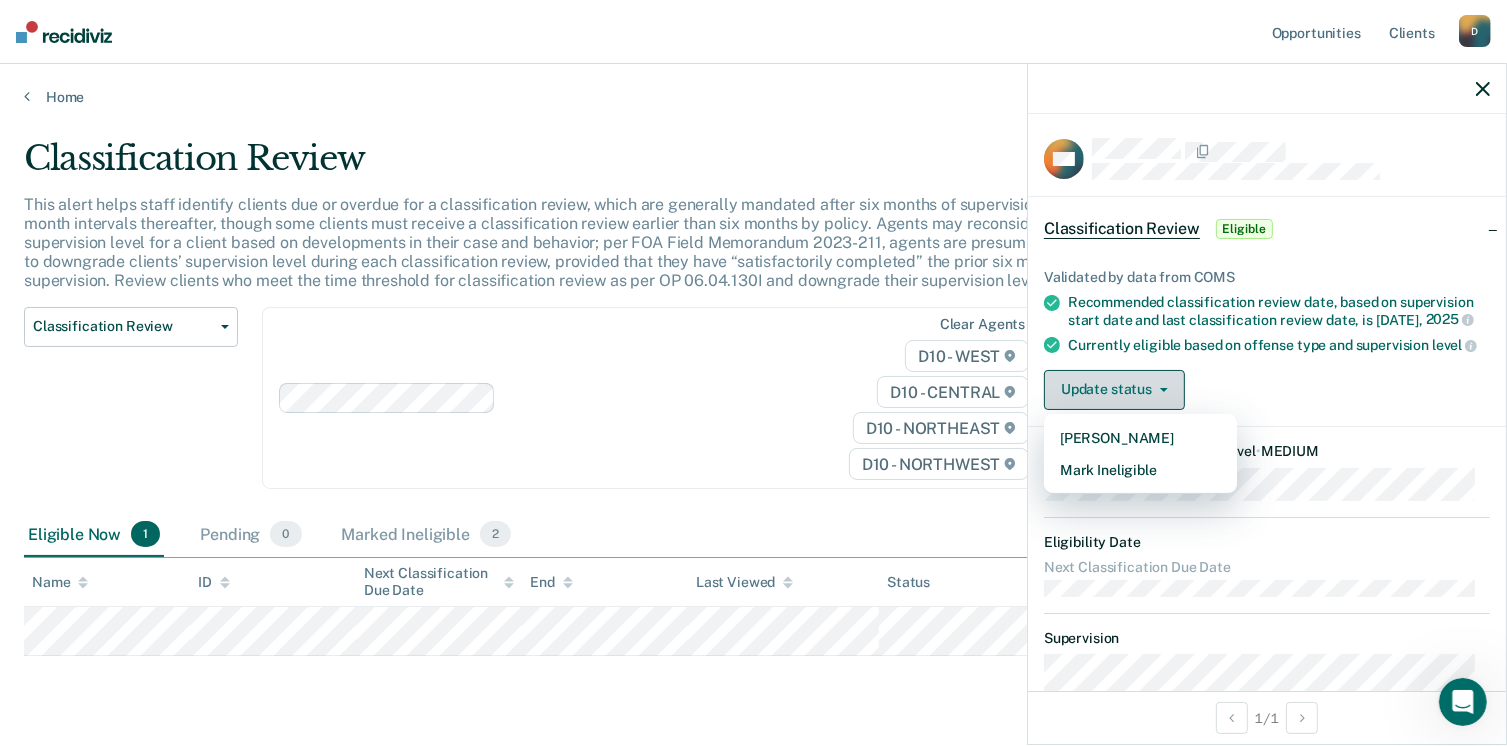 click at bounding box center (1160, 390) 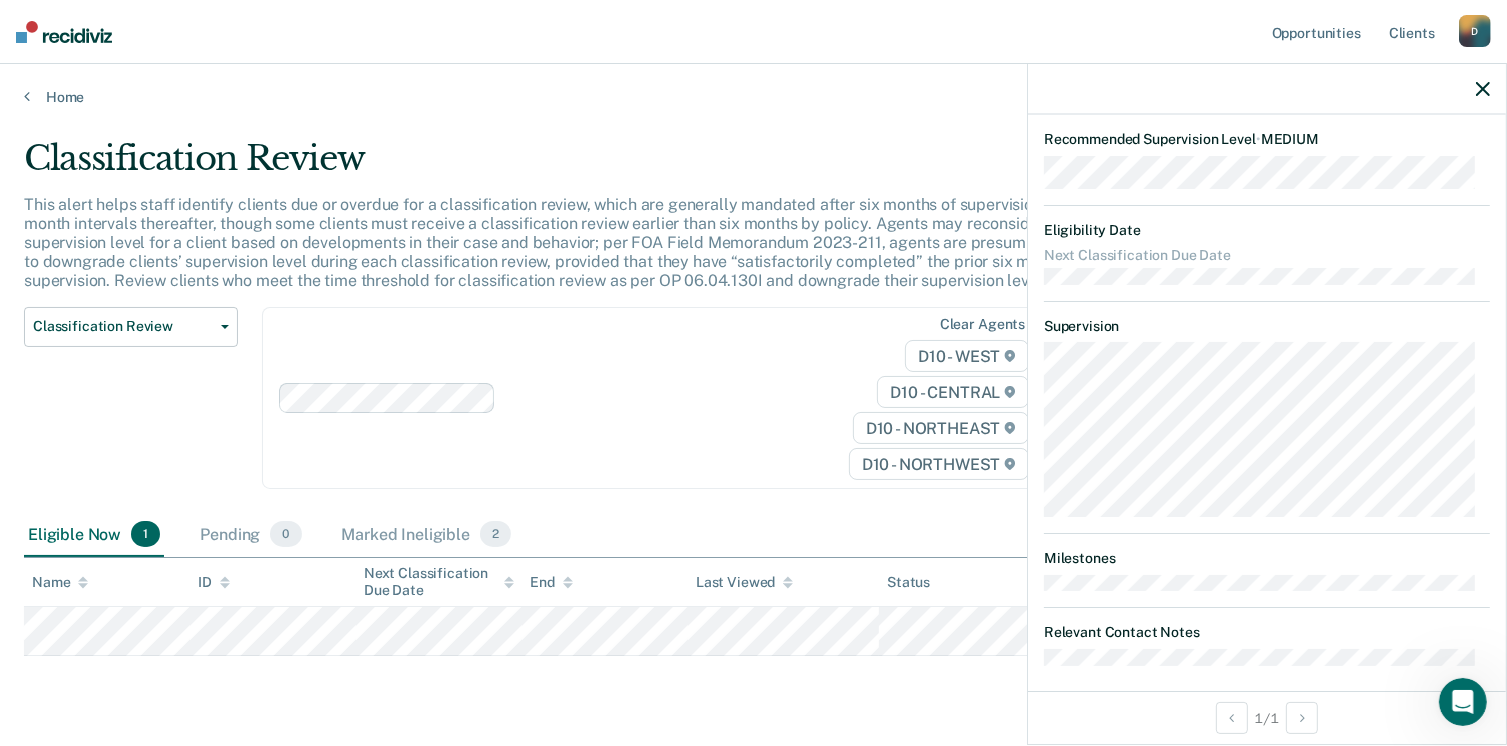 scroll, scrollTop: 337, scrollLeft: 0, axis: vertical 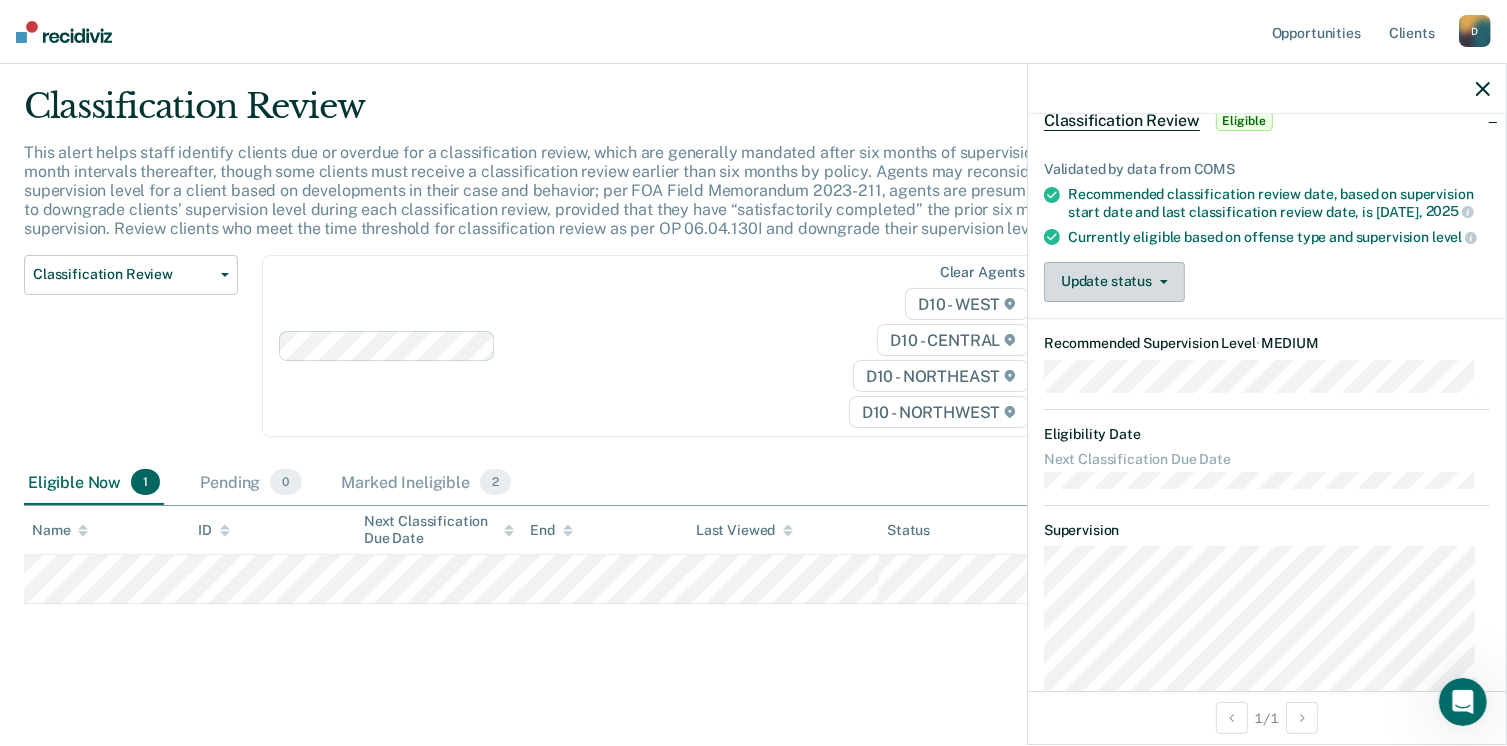 click on "Update status" at bounding box center [1114, 282] 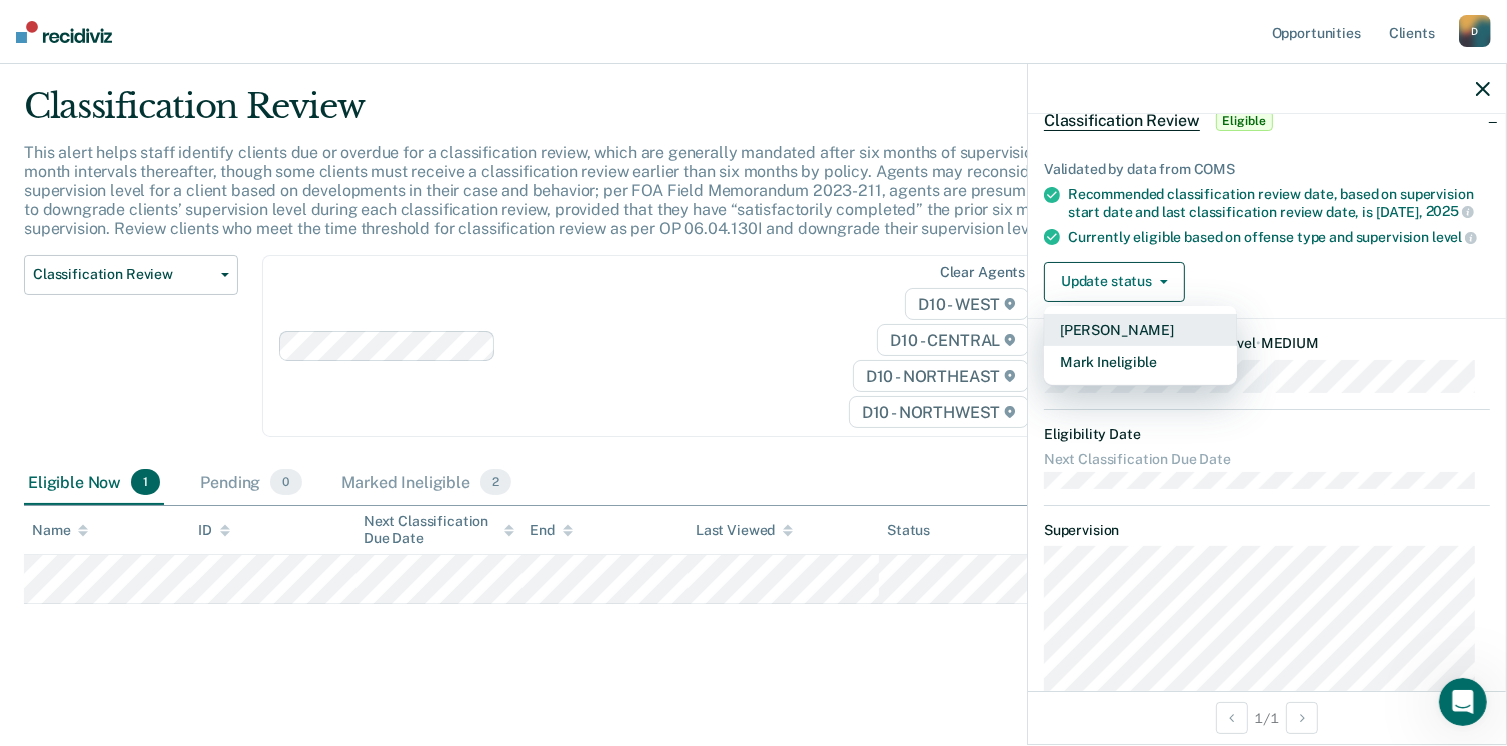 click on "[PERSON_NAME]" at bounding box center [1140, 330] 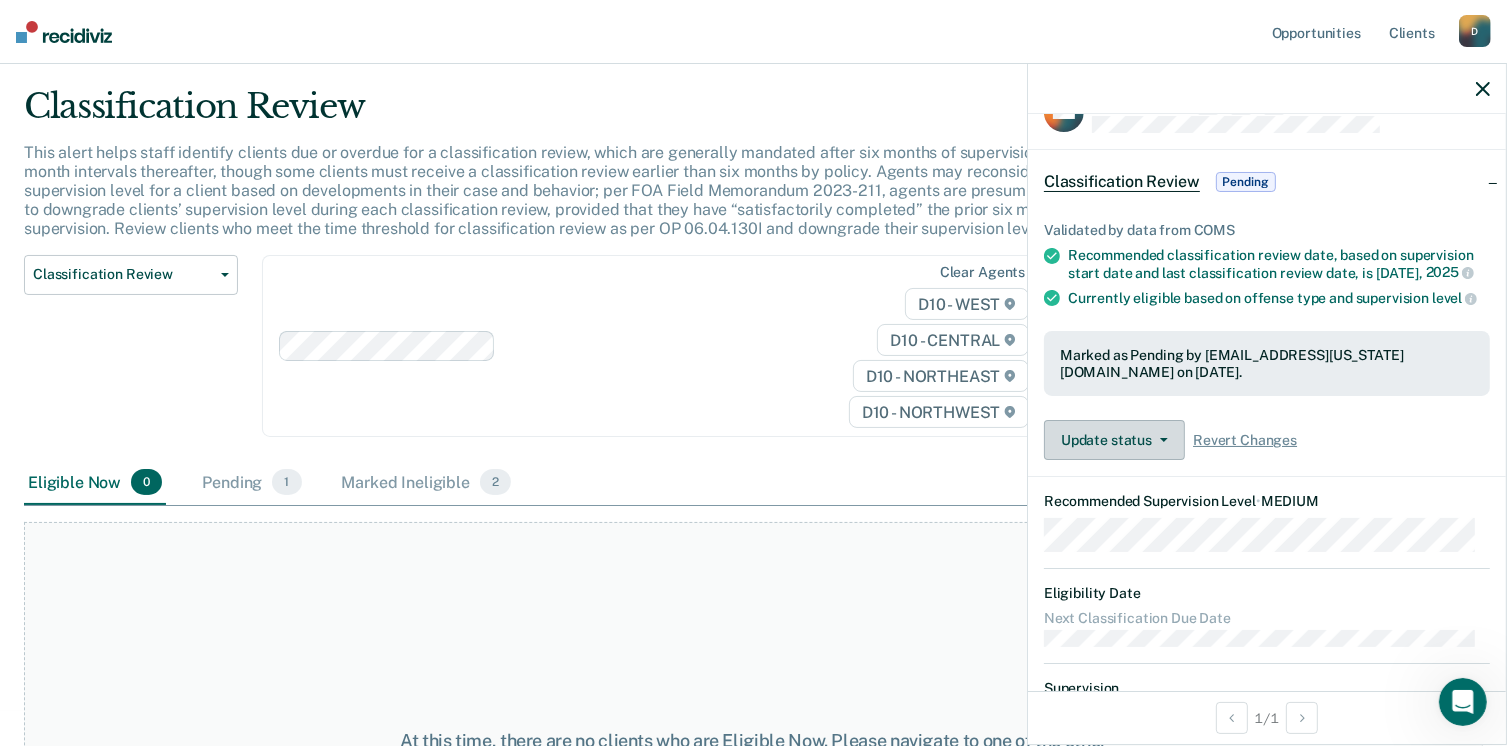 scroll, scrollTop: 0, scrollLeft: 0, axis: both 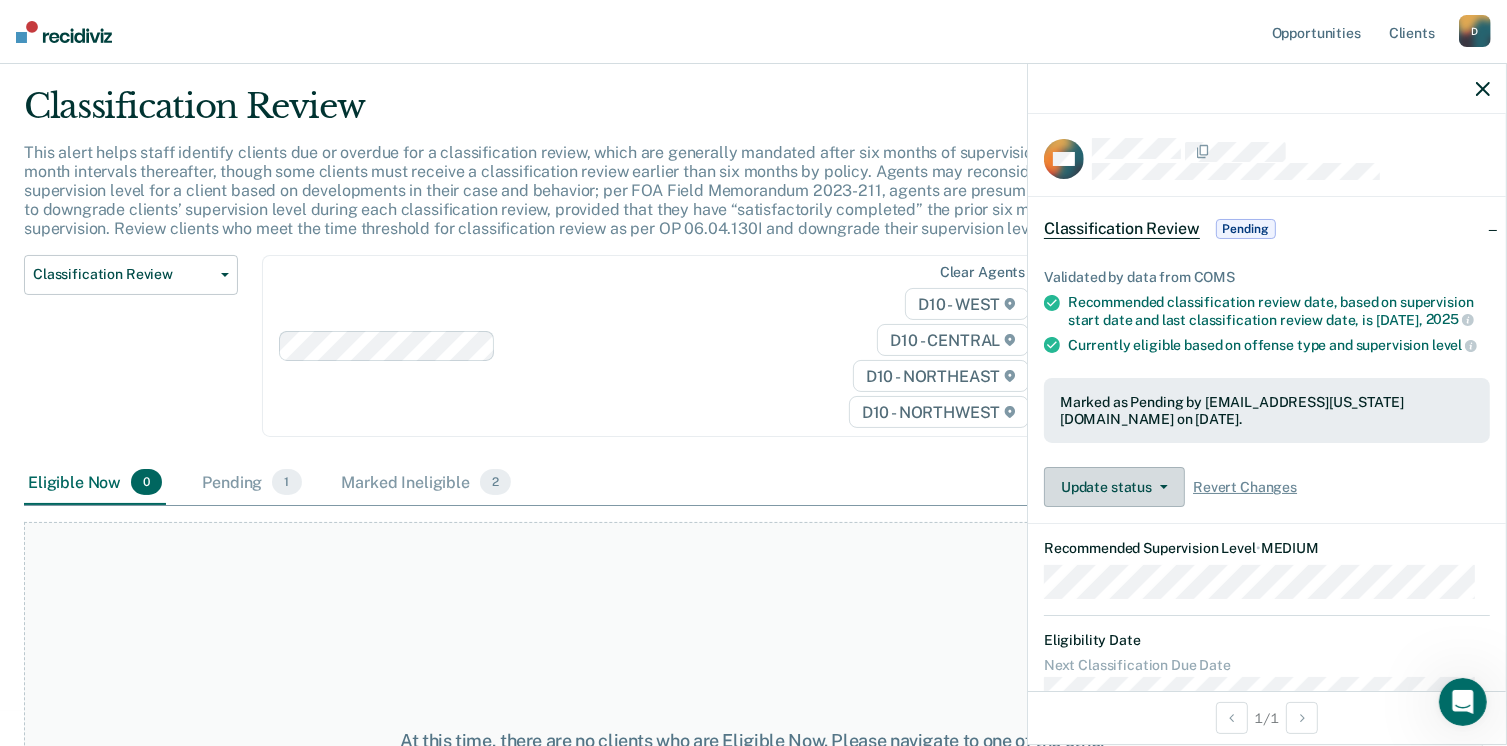 click on "Update status" at bounding box center (1114, 487) 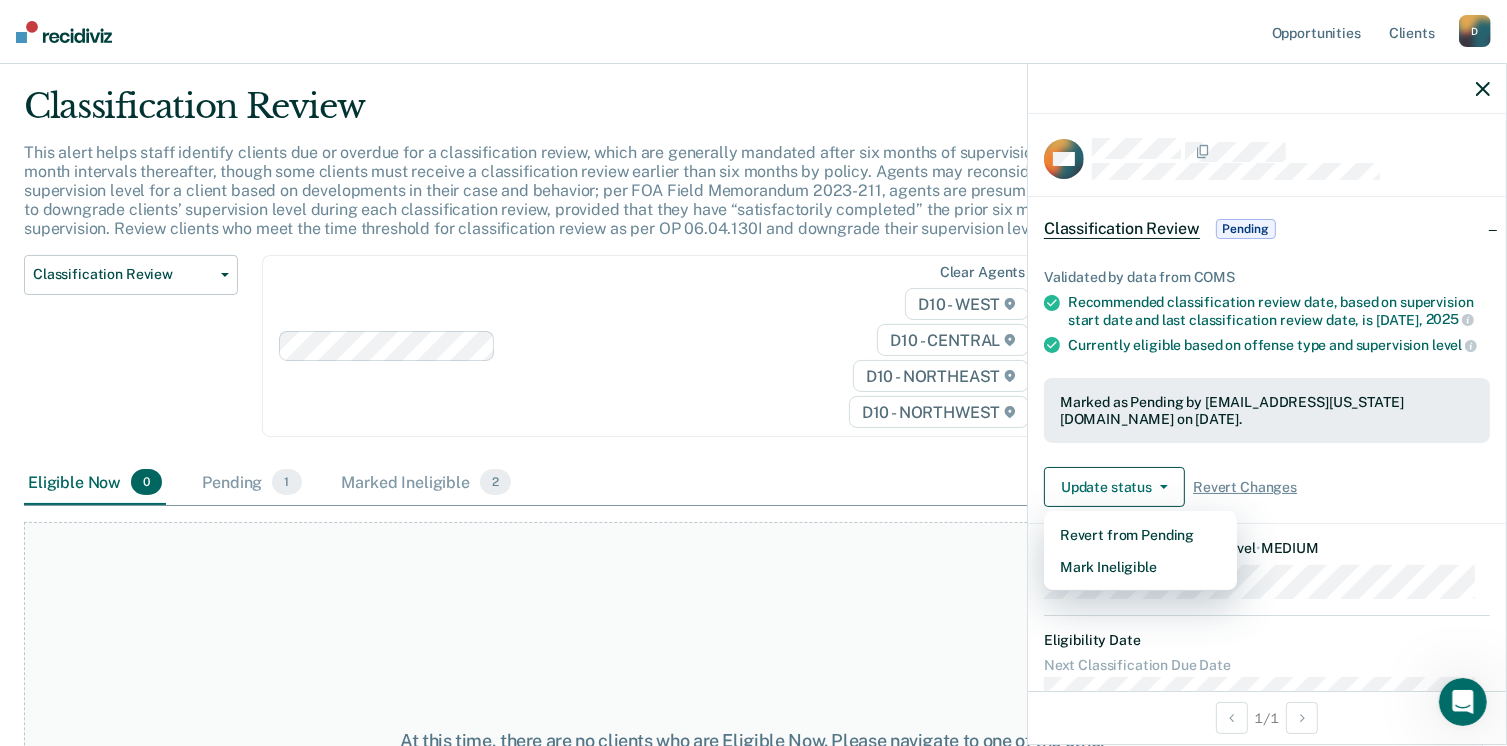 click on "Update status Revert from Pending Mark Ineligible Revert Changes" at bounding box center (1267, 487) 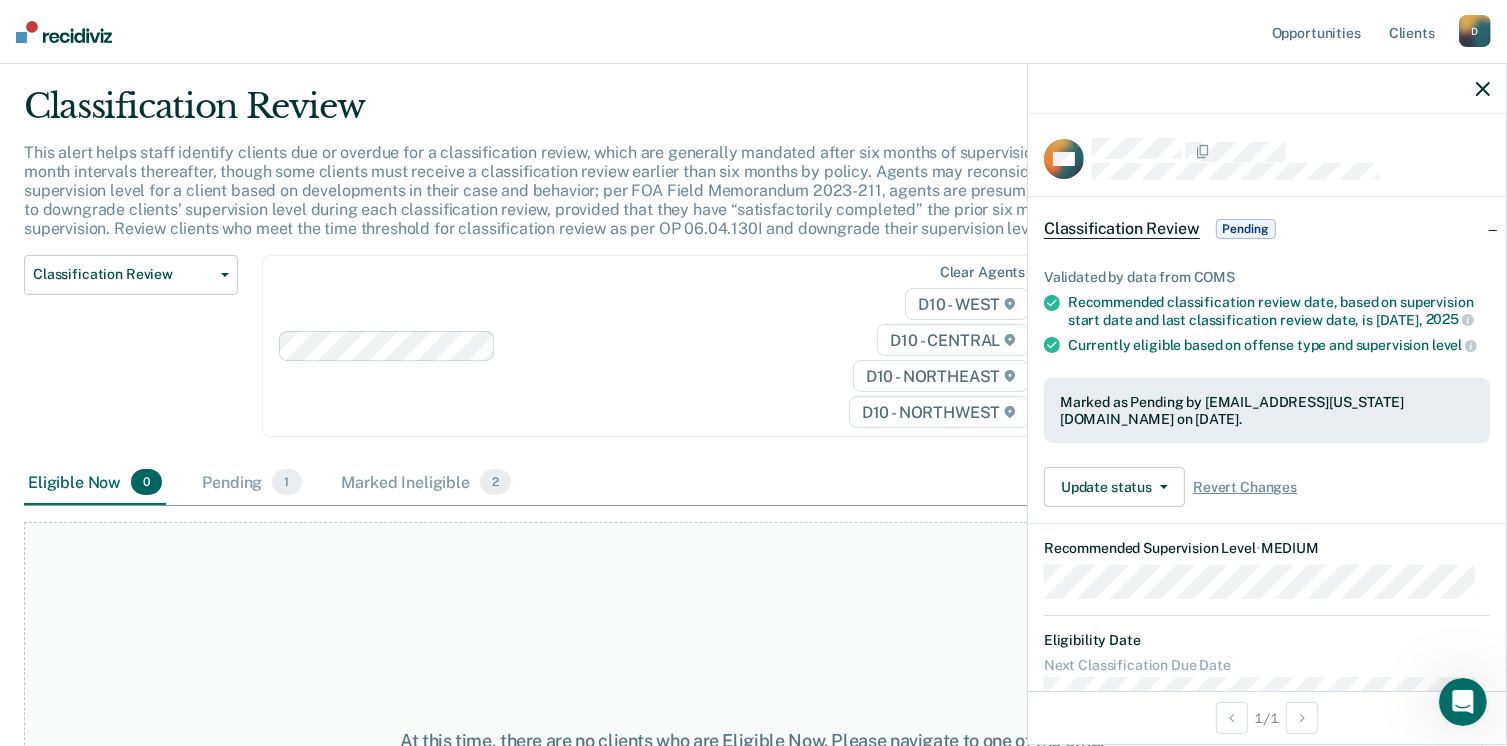 scroll, scrollTop: 0, scrollLeft: 0, axis: both 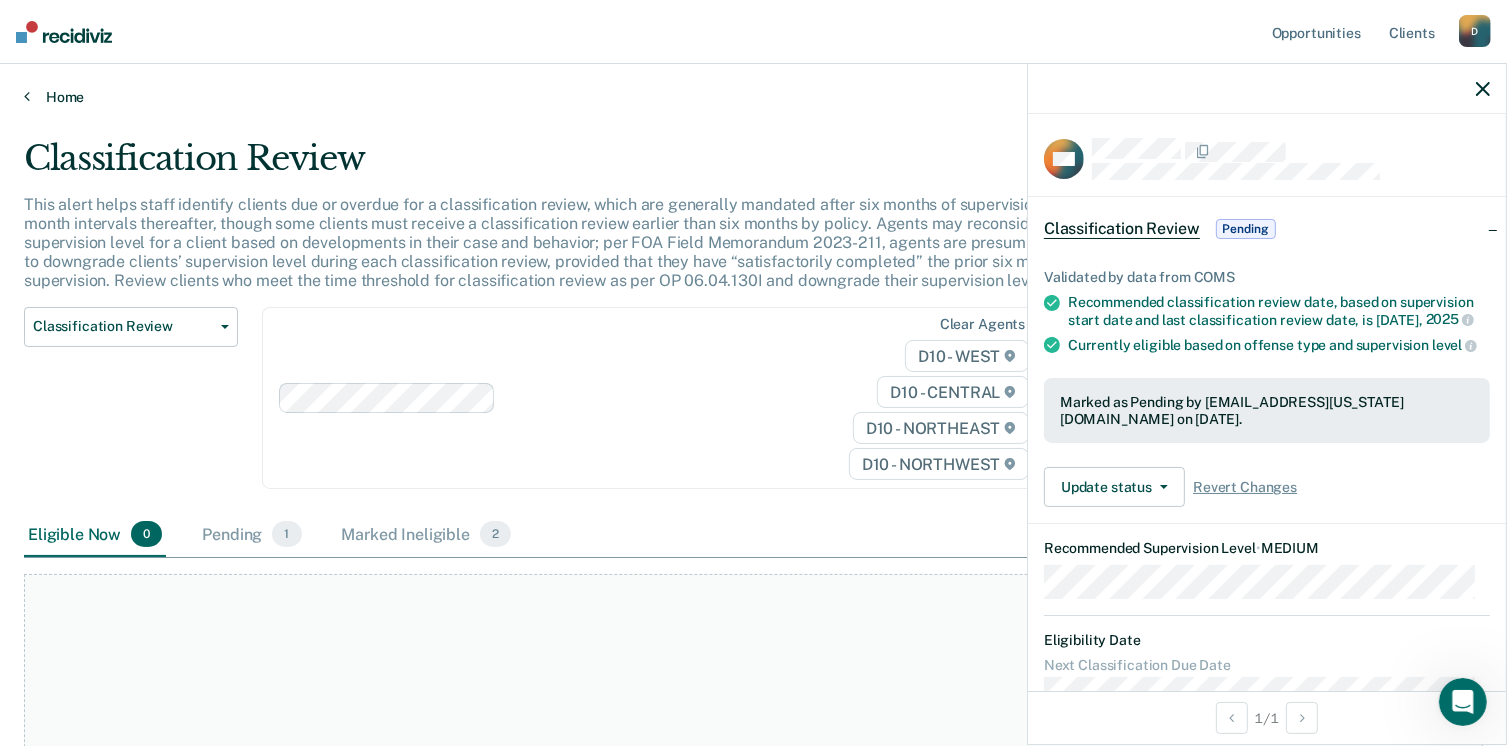 click on "Home" at bounding box center [753, 97] 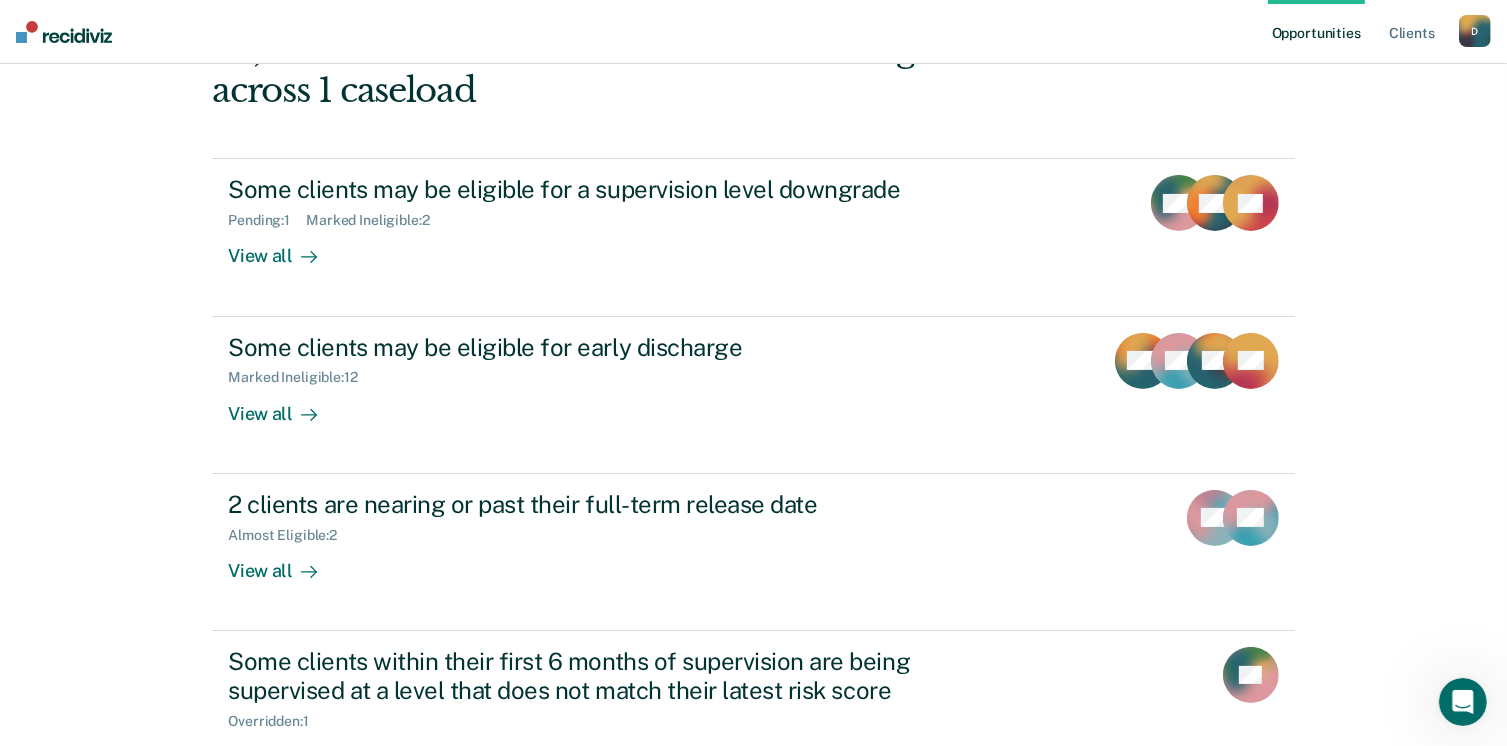 scroll, scrollTop: 264, scrollLeft: 0, axis: vertical 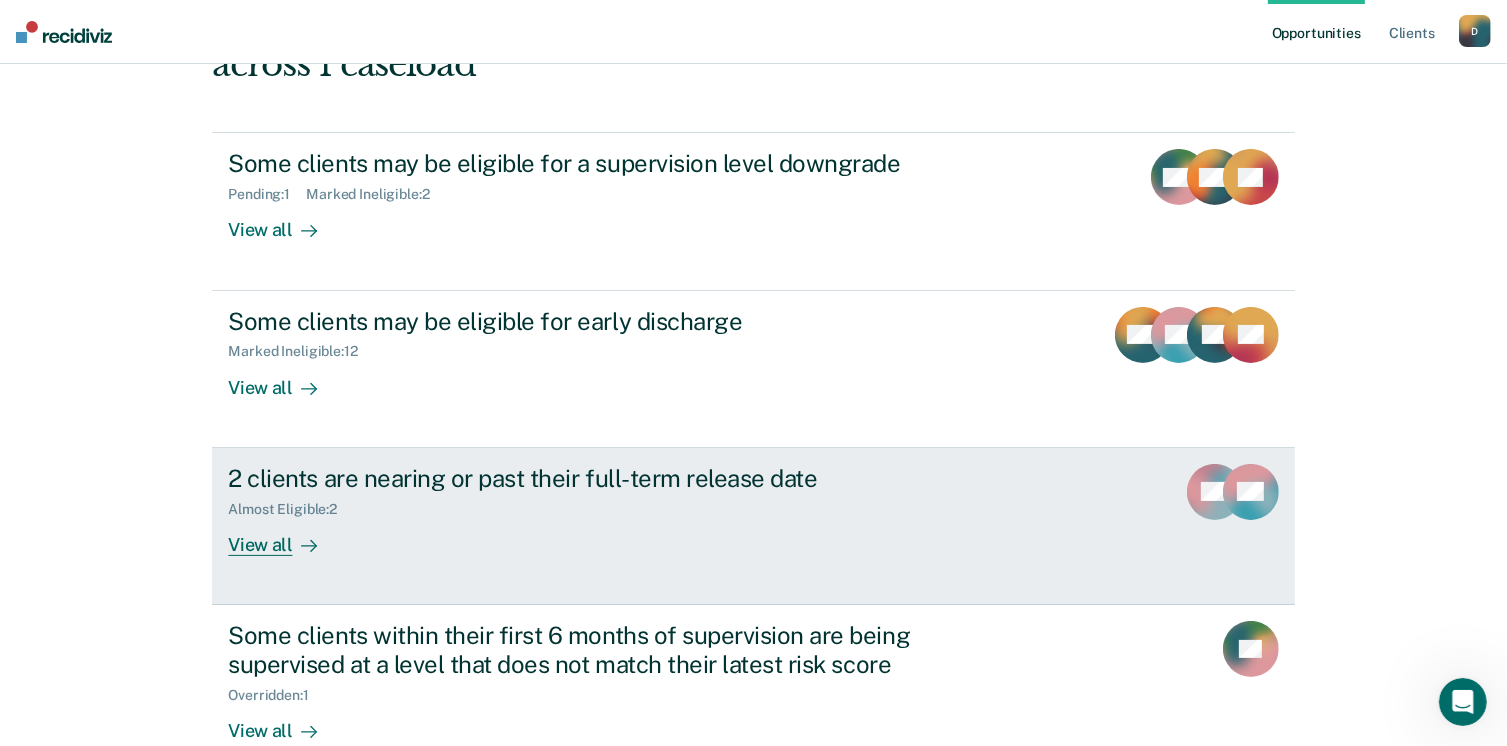 click on "View all" at bounding box center [284, 536] 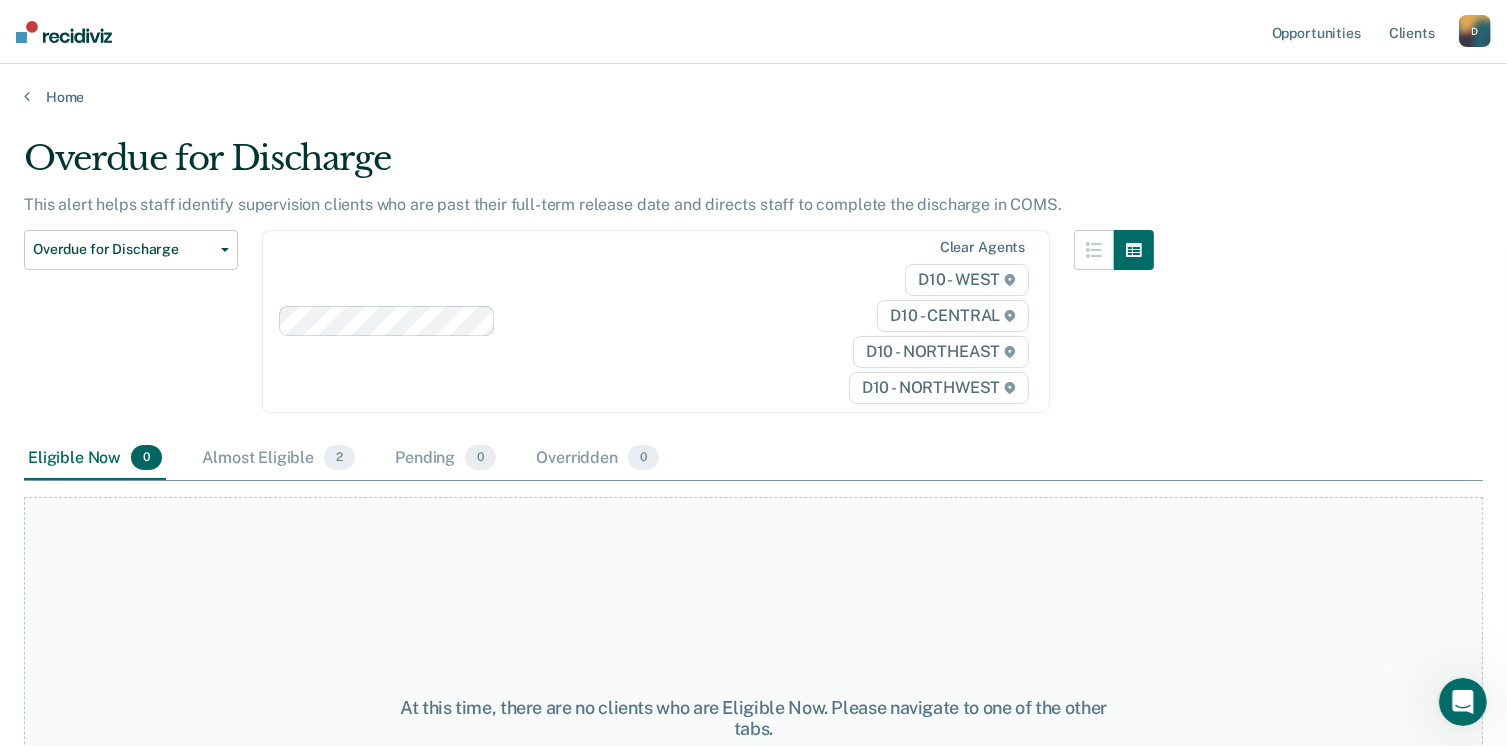 click on "Eligible Now 0" at bounding box center [95, 459] 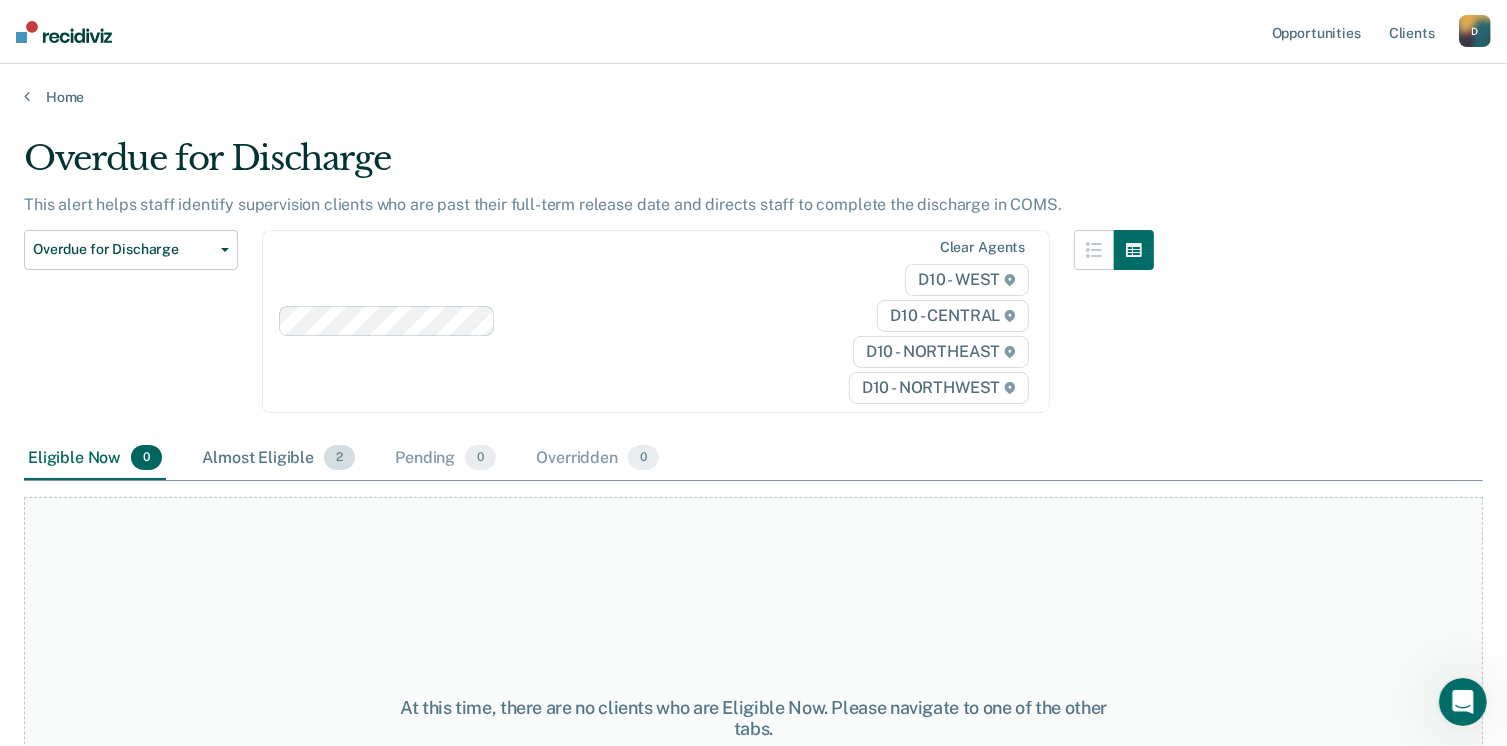 click on "Almost Eligible 2" at bounding box center (278, 459) 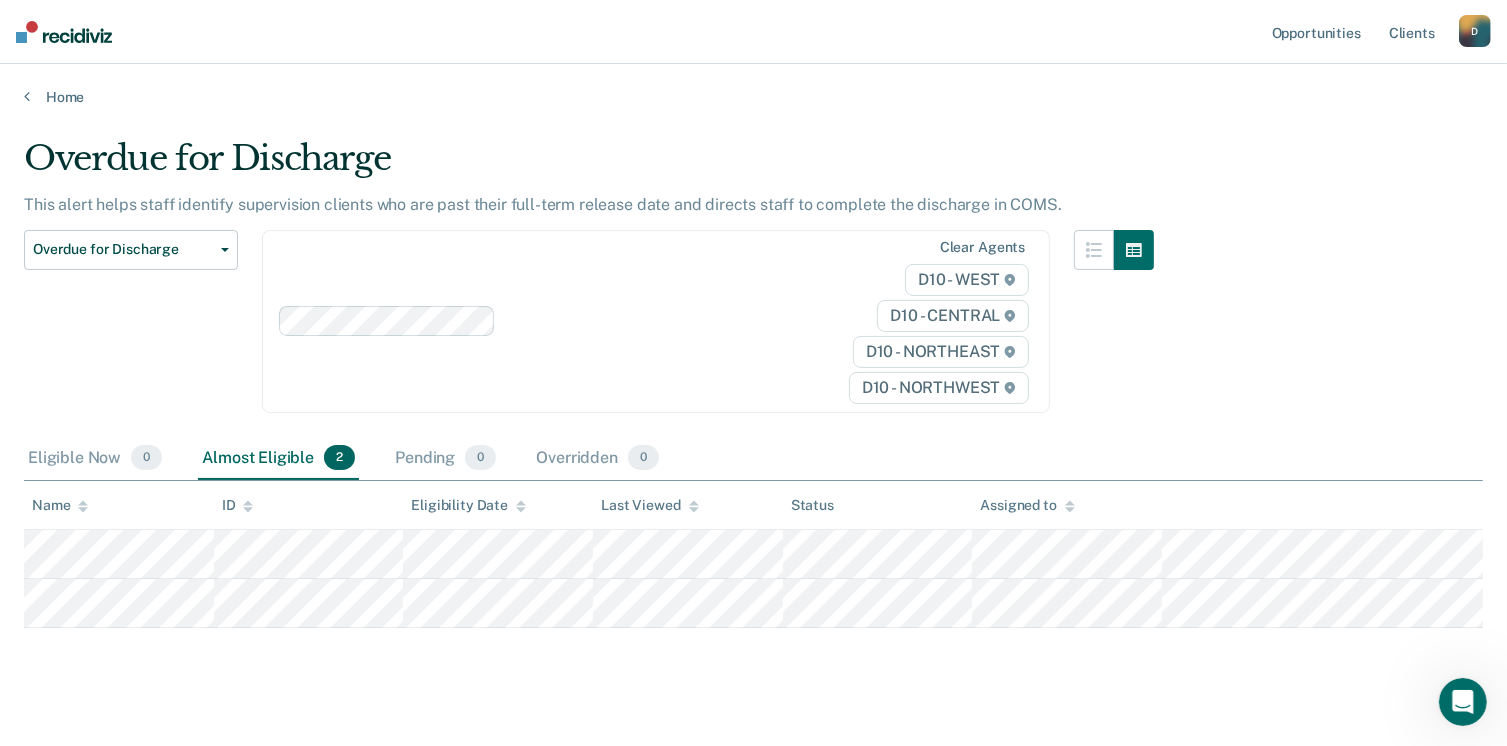 click on "Almost Eligible 2" at bounding box center [278, 459] 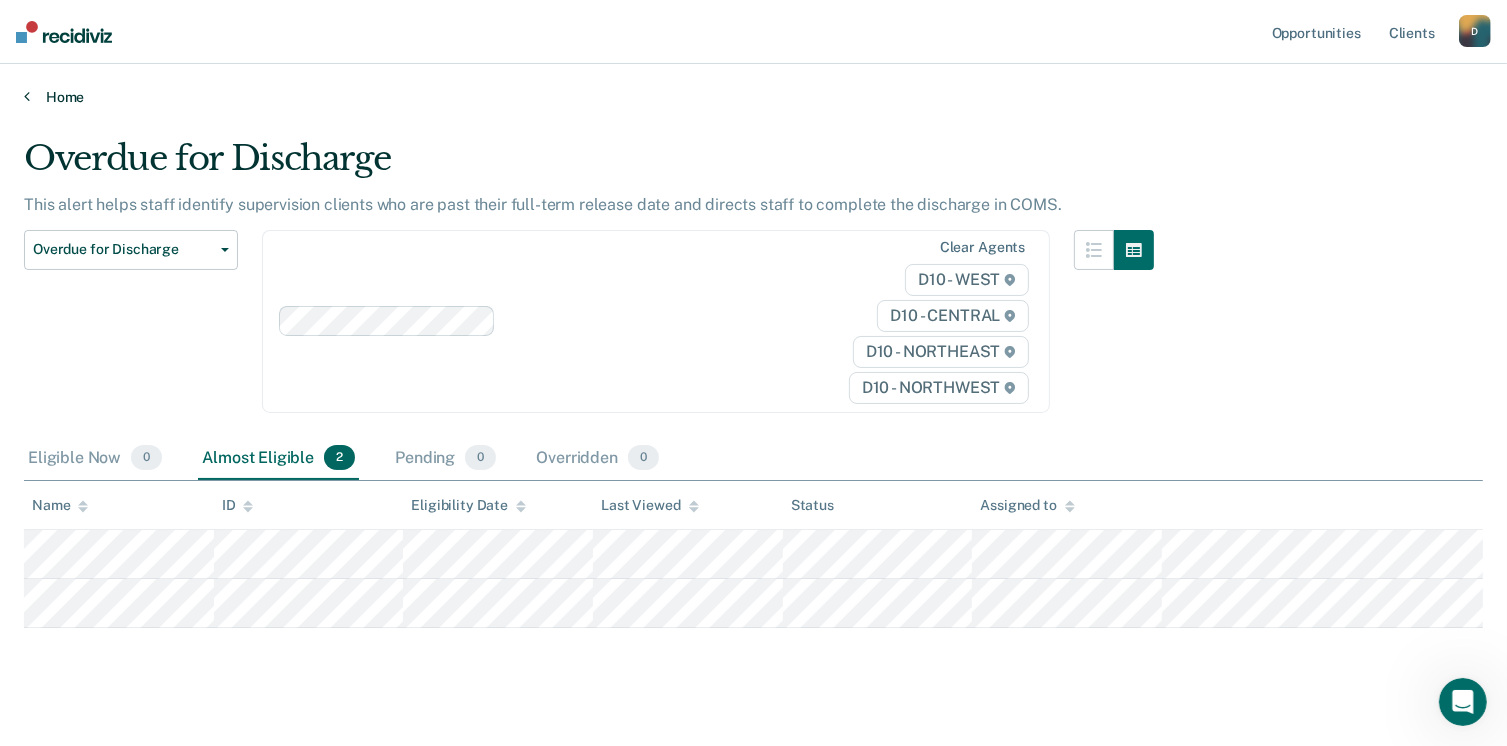 click on "Home" at bounding box center (753, 97) 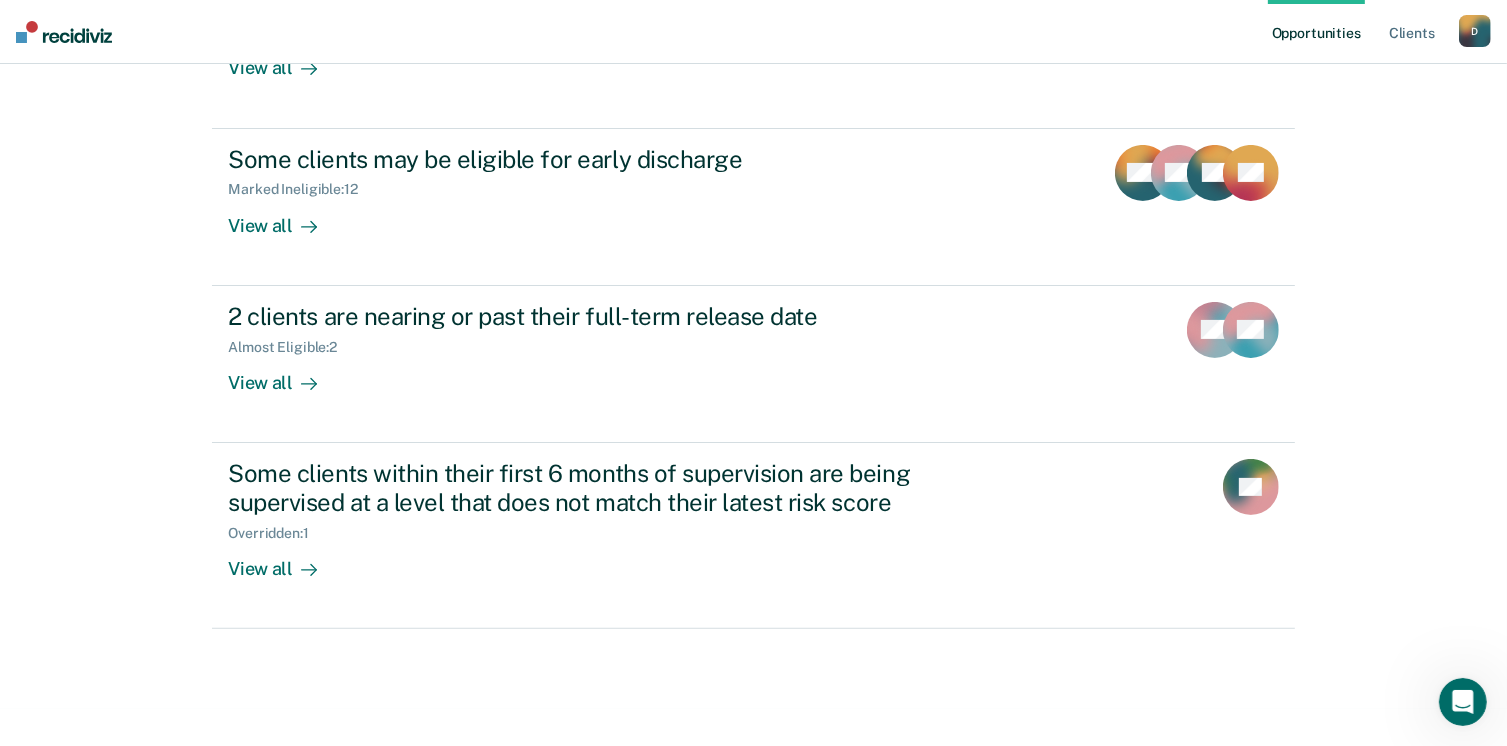 scroll, scrollTop: 429, scrollLeft: 0, axis: vertical 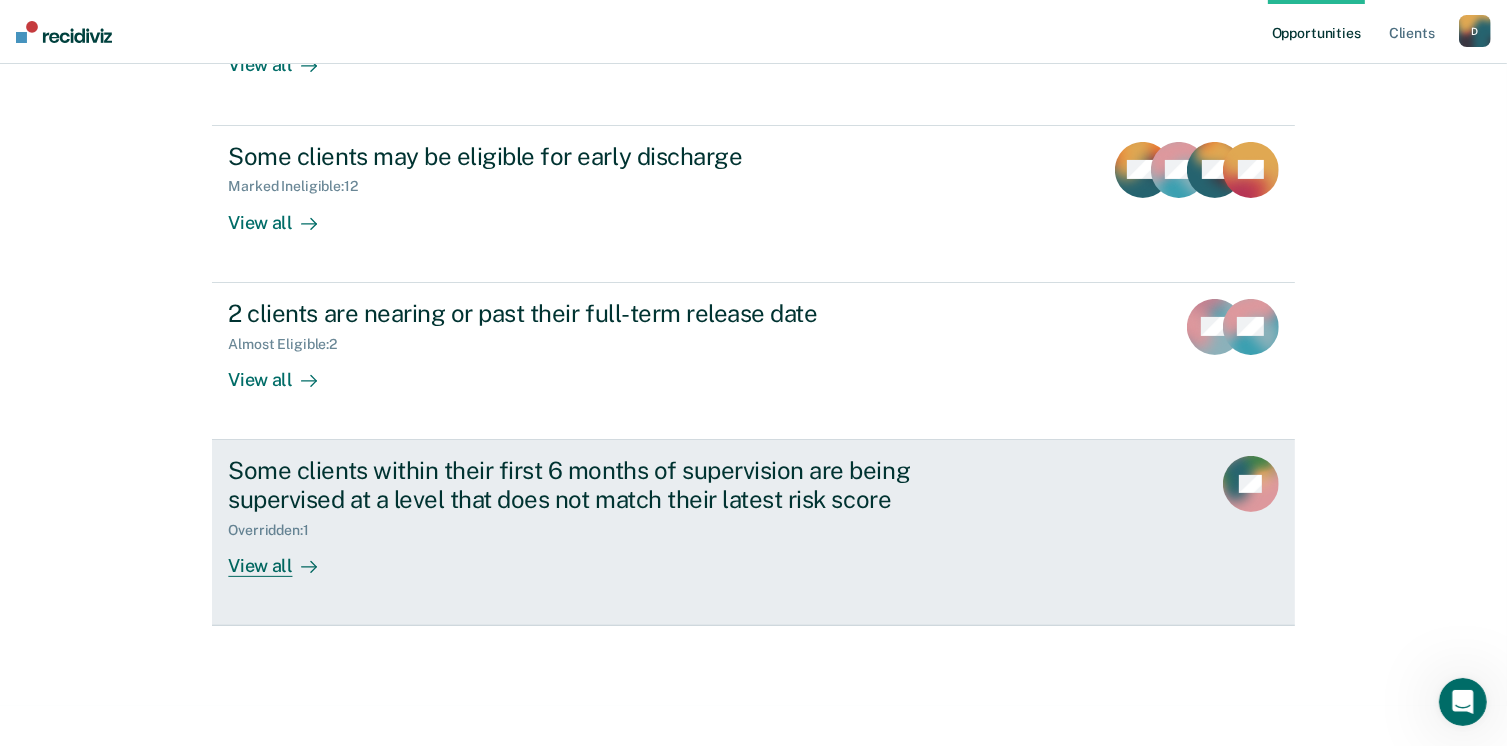 click 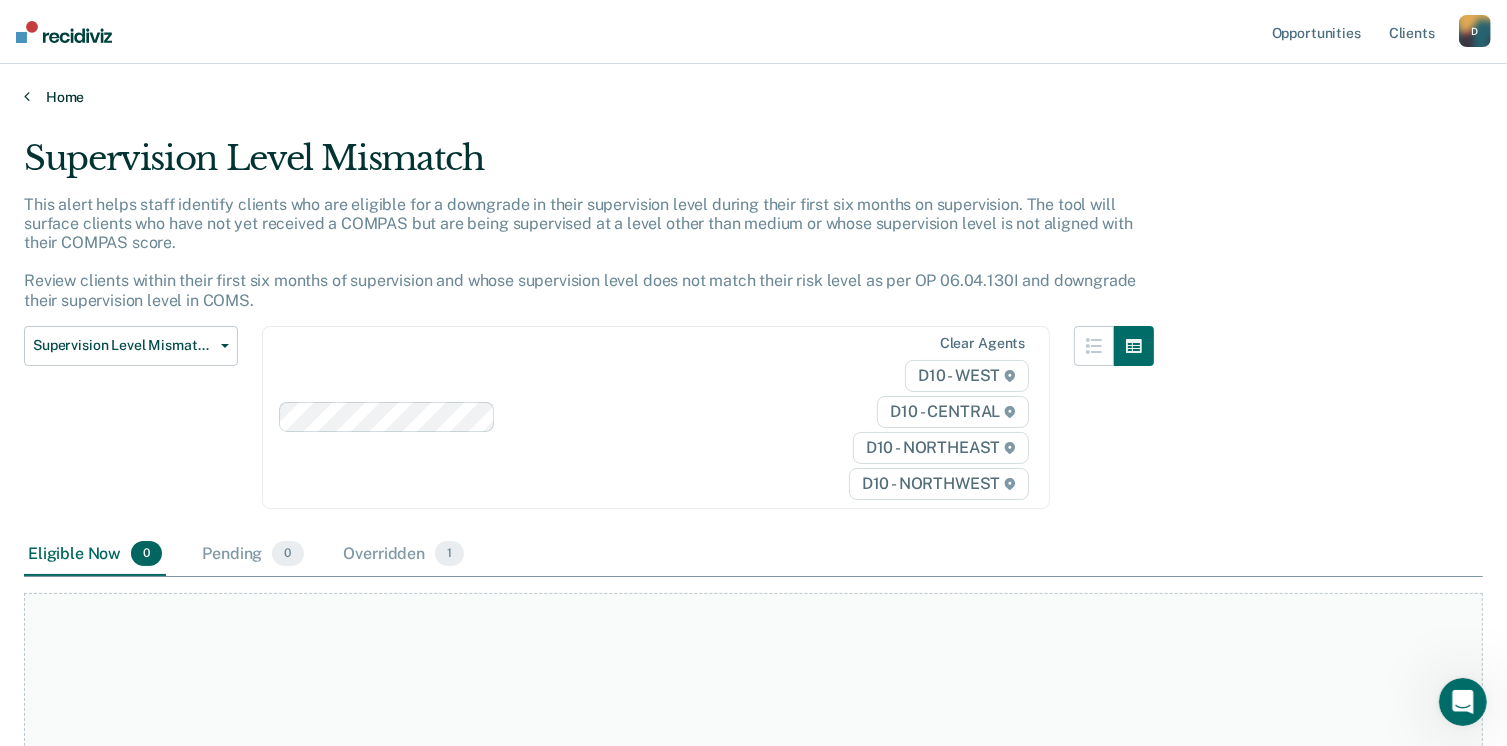 click on "Home" at bounding box center (753, 97) 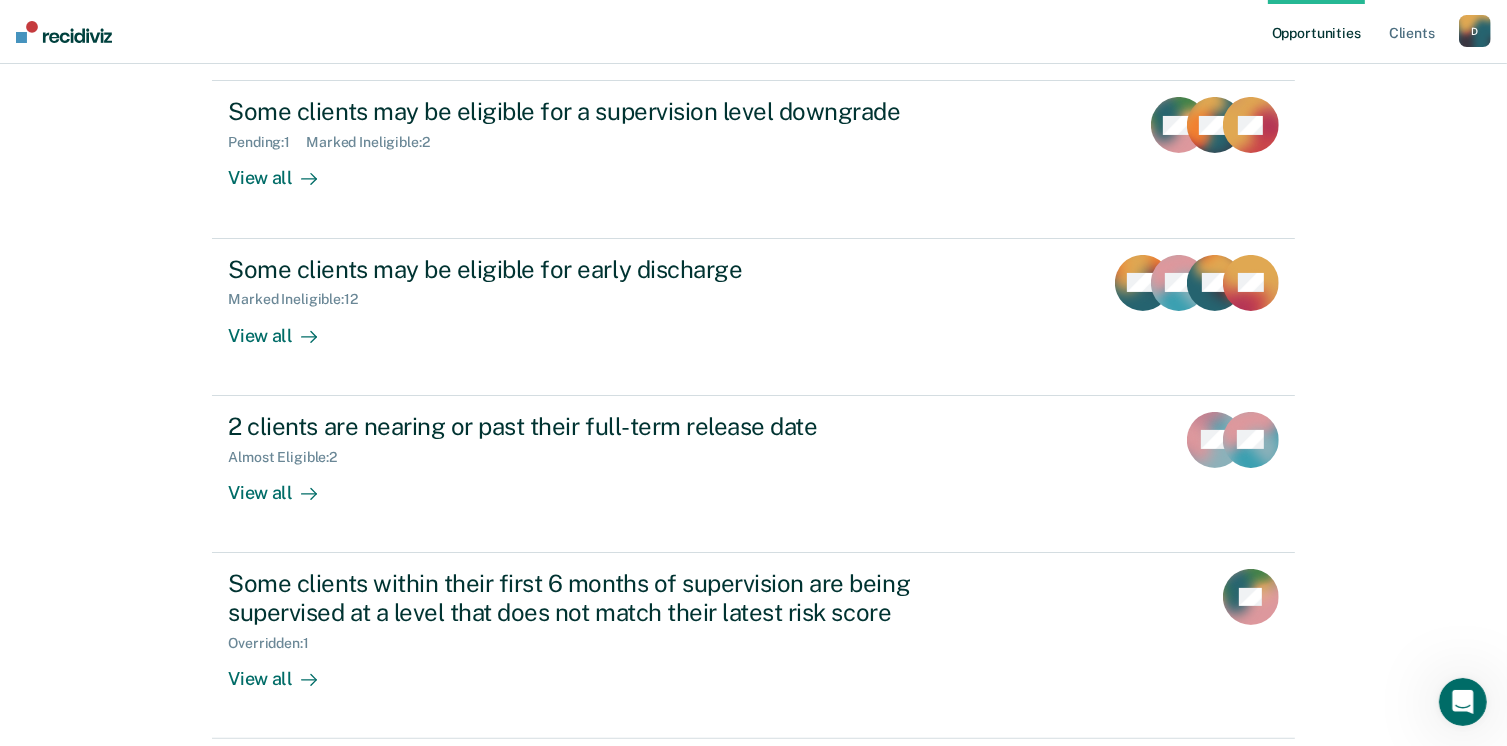 scroll, scrollTop: 429, scrollLeft: 0, axis: vertical 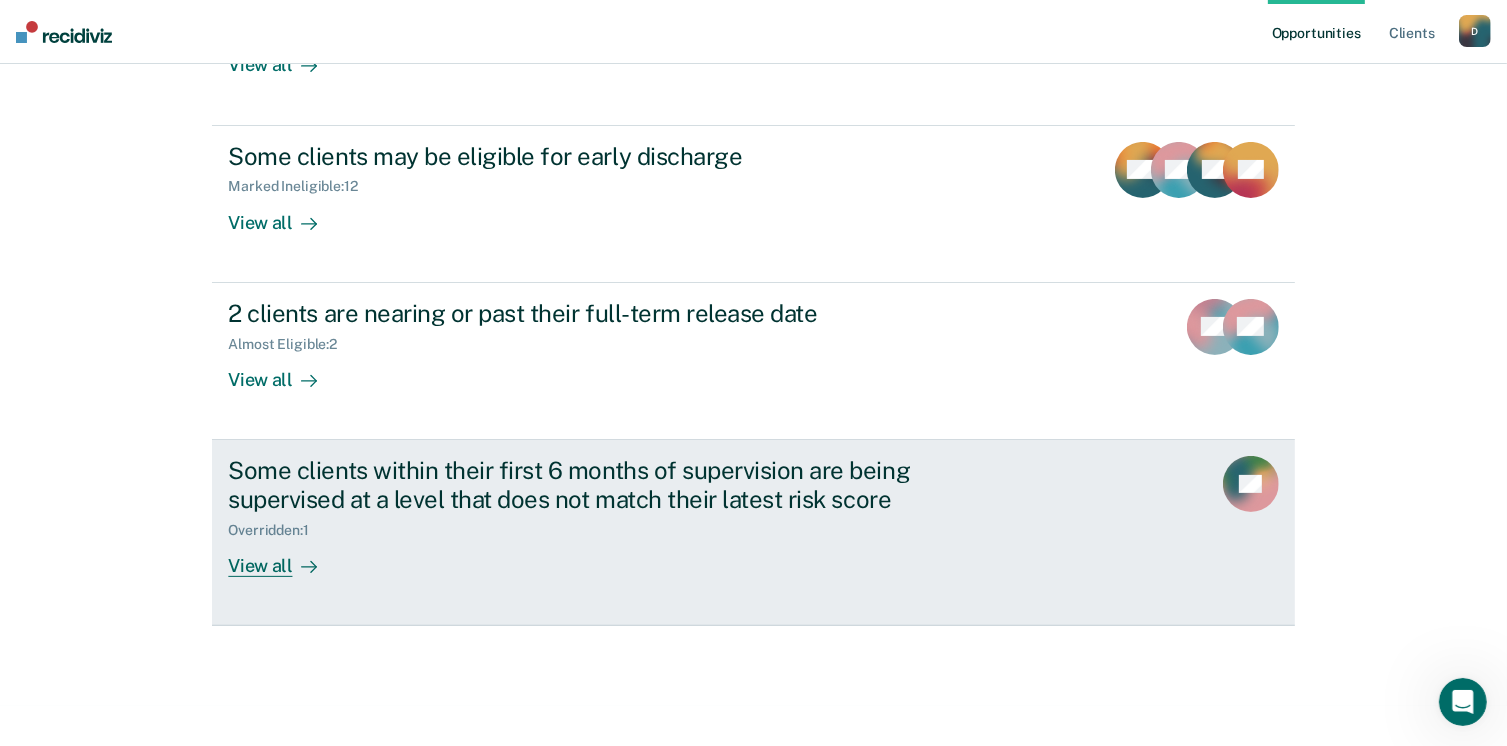 click at bounding box center (305, 565) 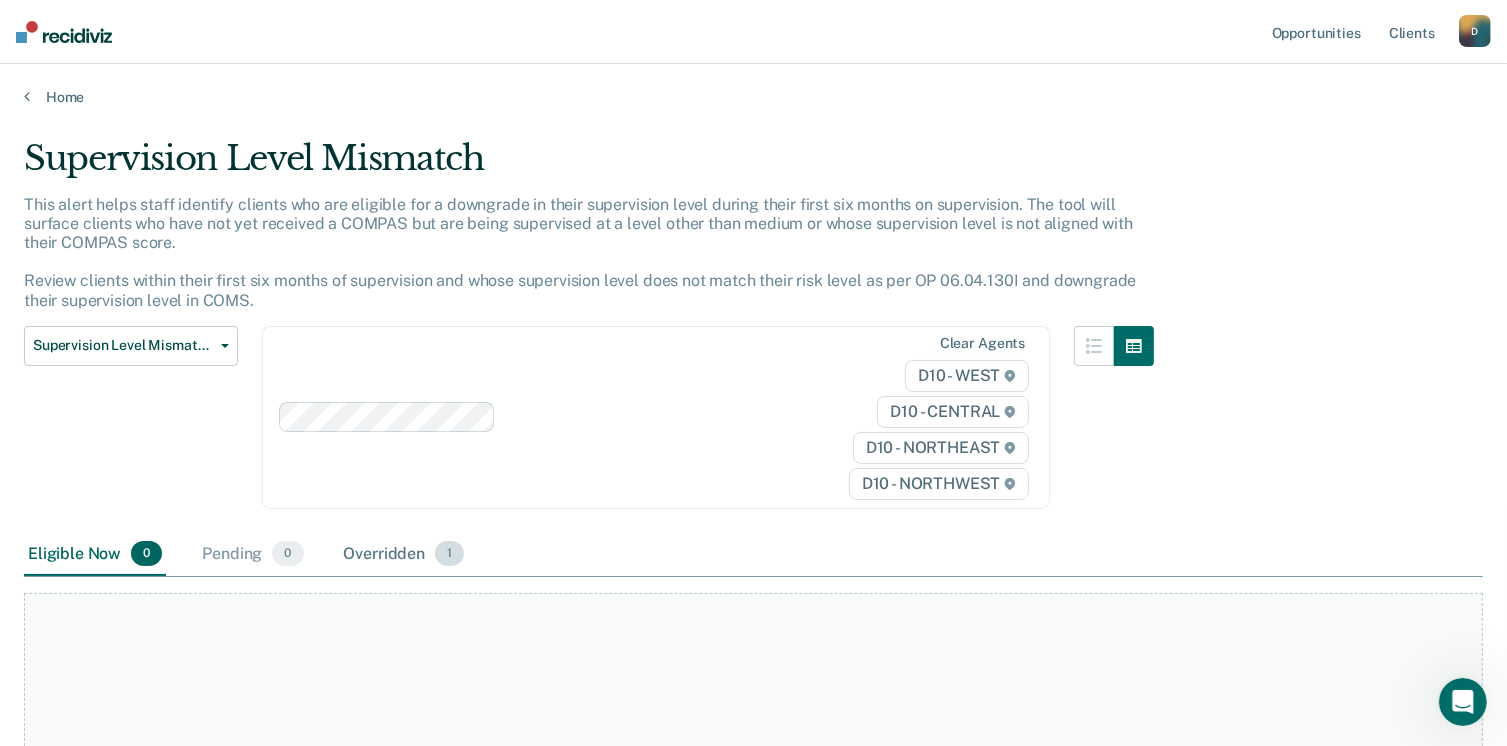 click on "1" at bounding box center (449, 554) 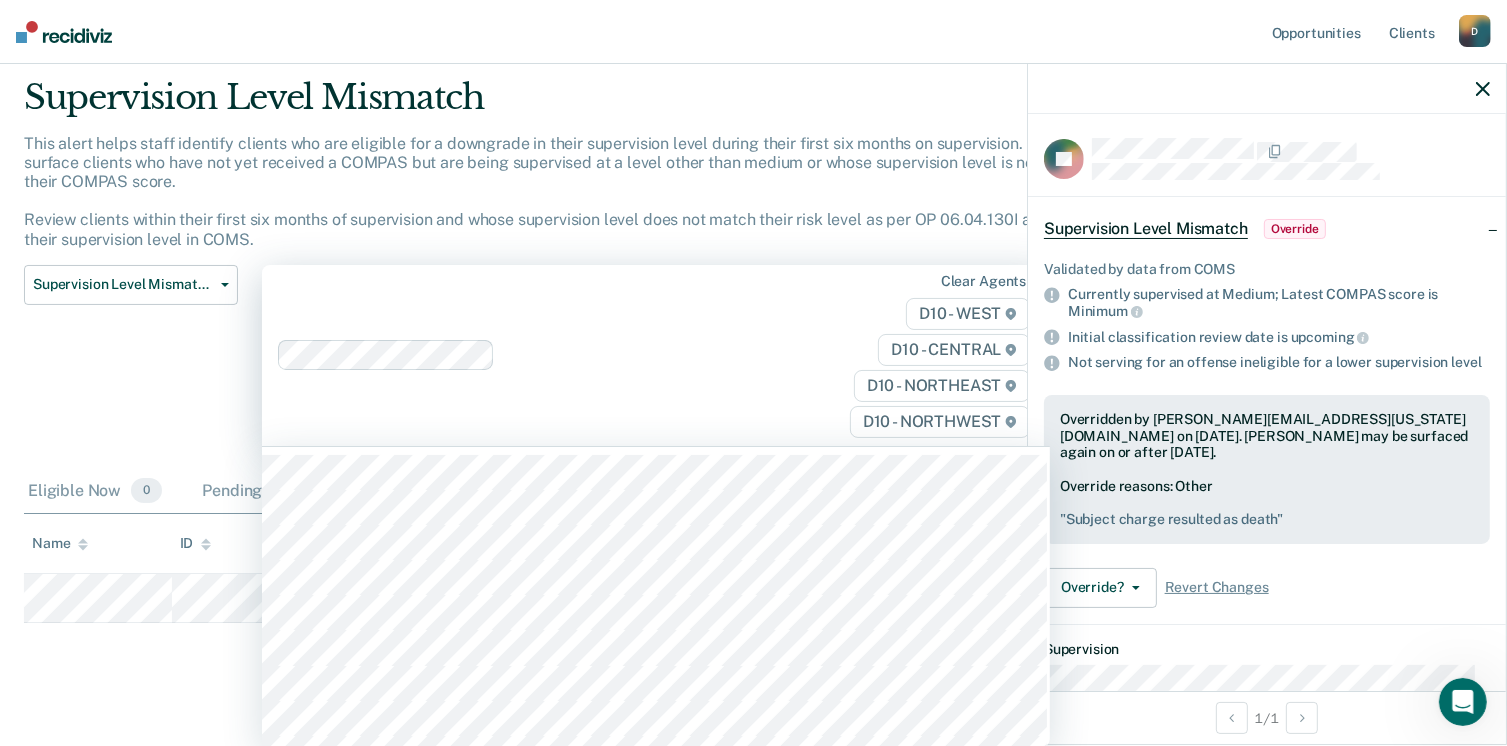 scroll, scrollTop: 62, scrollLeft: 0, axis: vertical 